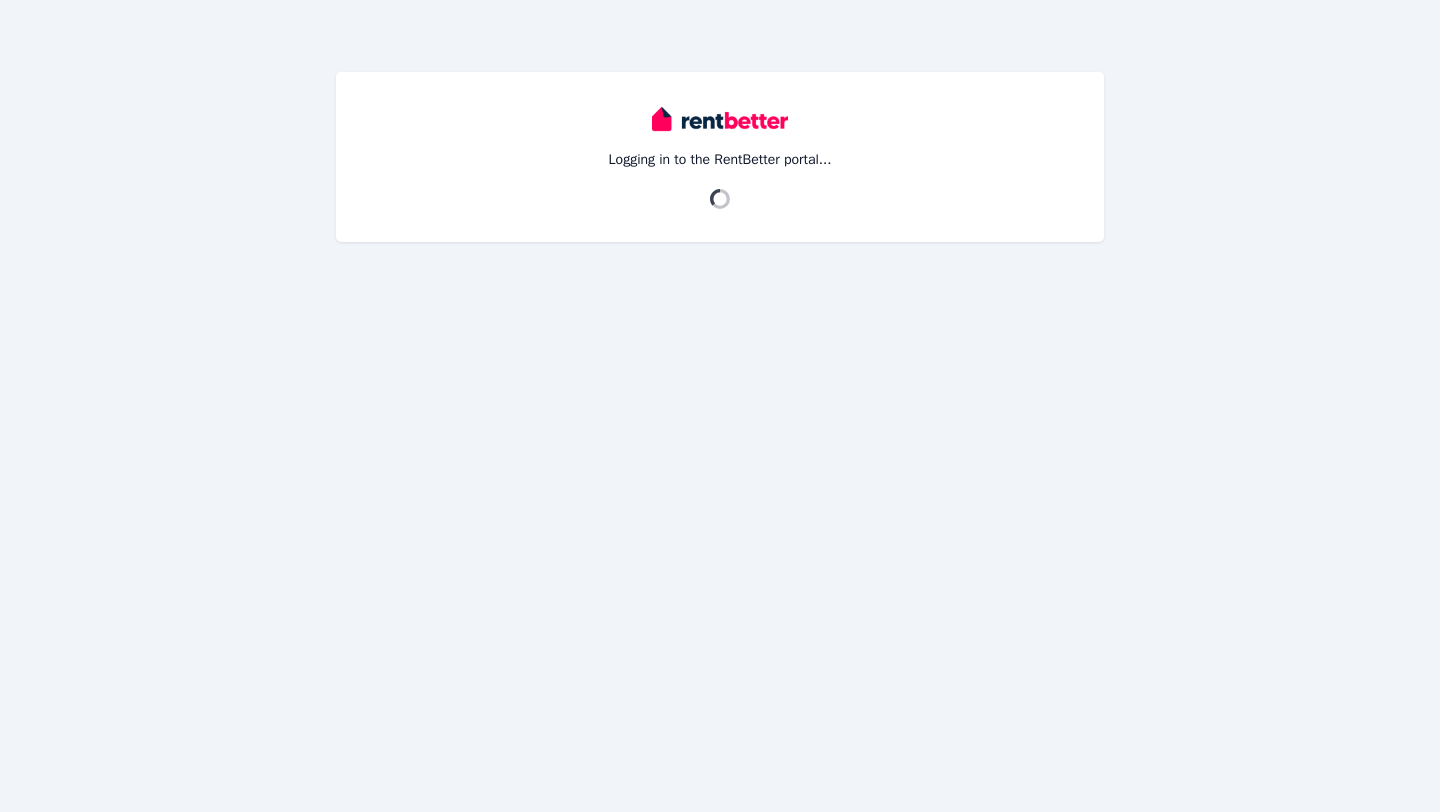 scroll, scrollTop: 0, scrollLeft: 0, axis: both 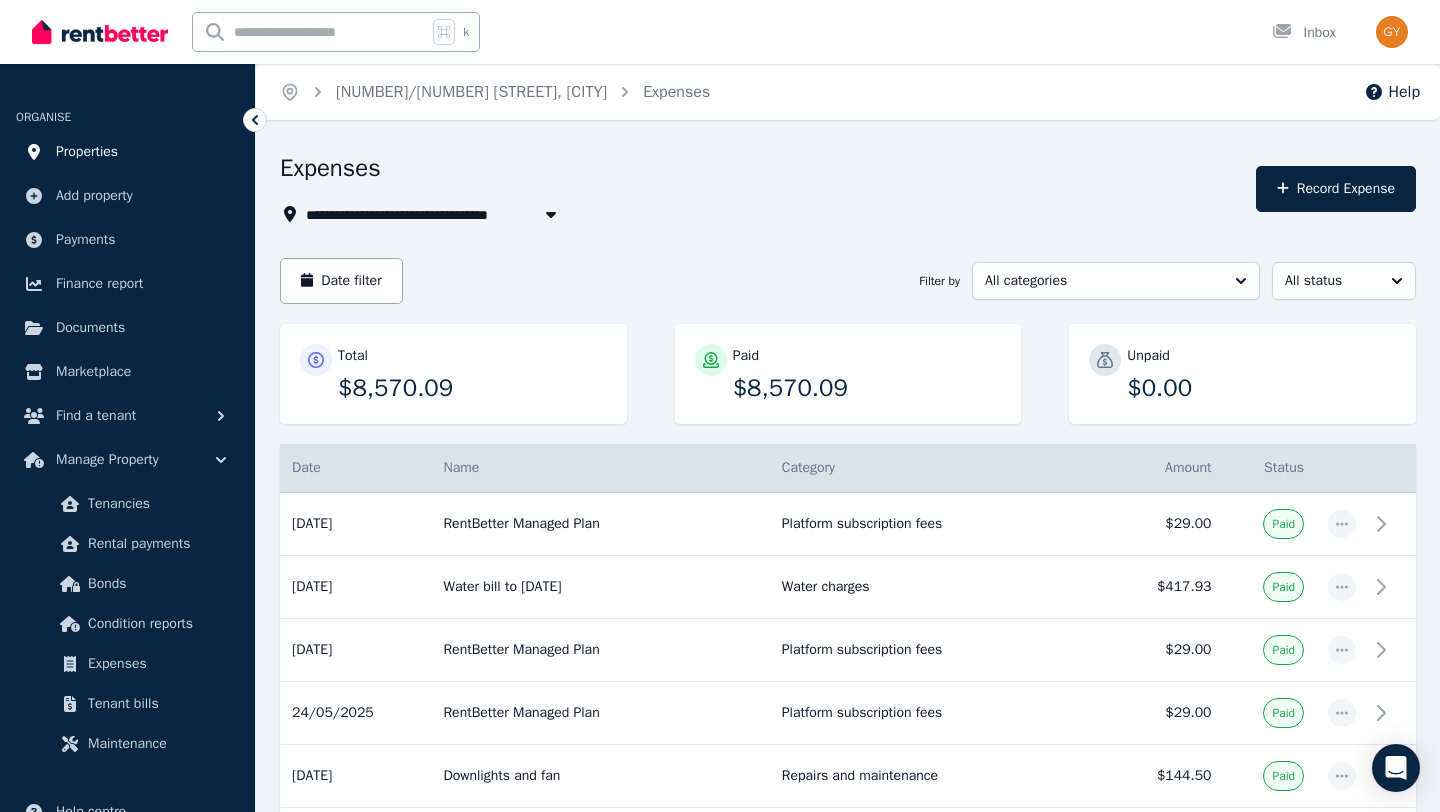 click on "Properties" at bounding box center (87, 152) 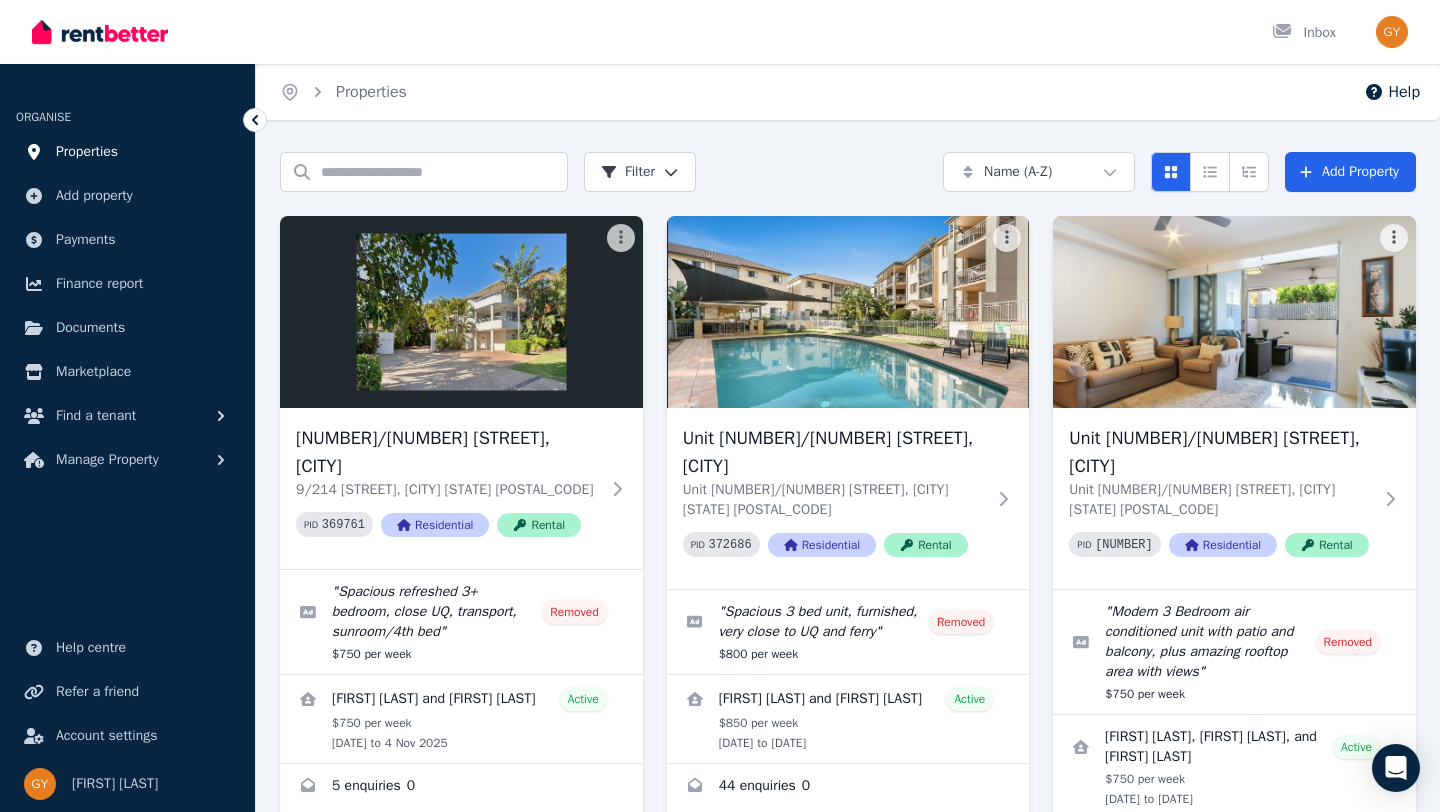 click on "Properties" at bounding box center [87, 152] 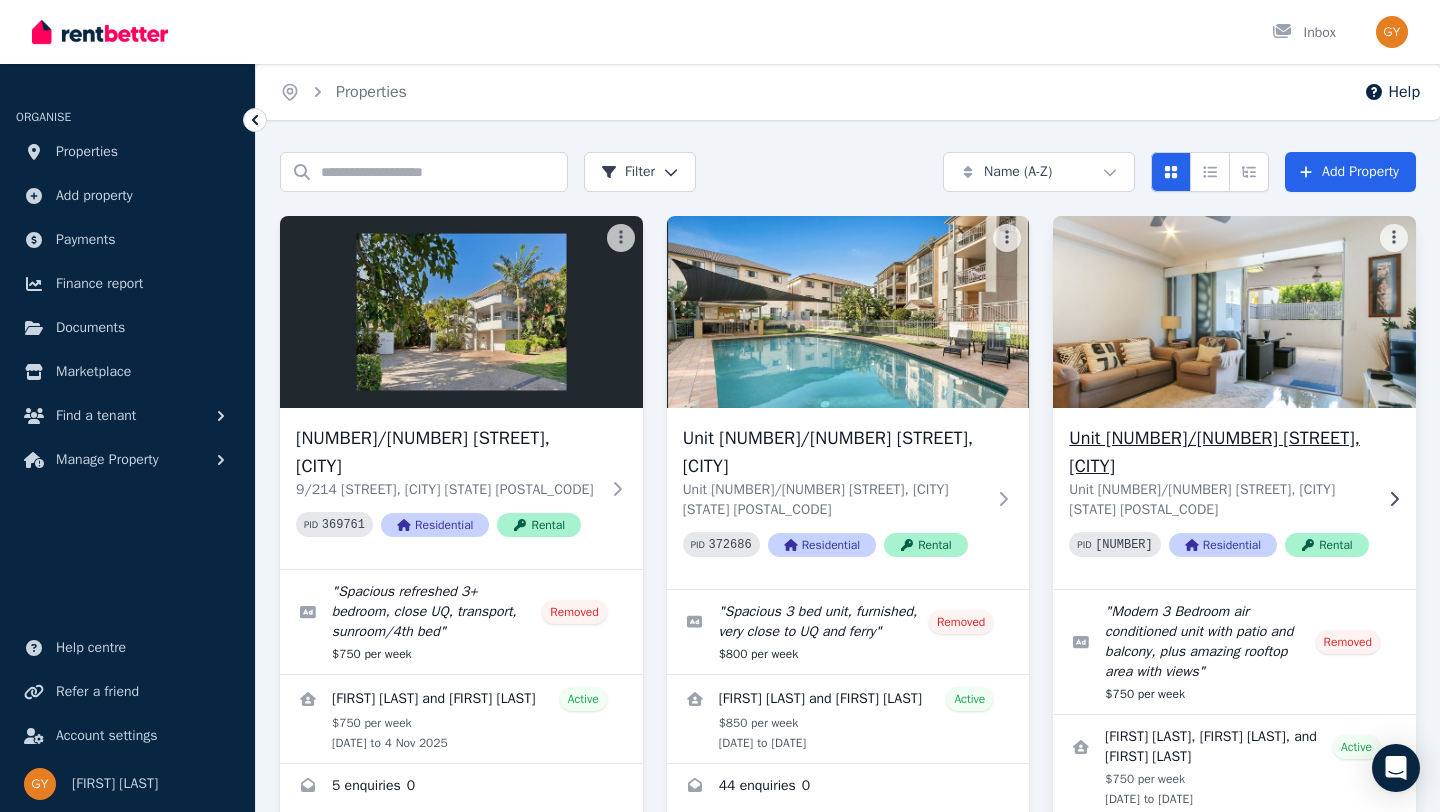 click on "Unit [NUMBER]/[NUMBER] [STREET], [CITY]" at bounding box center (1220, 452) 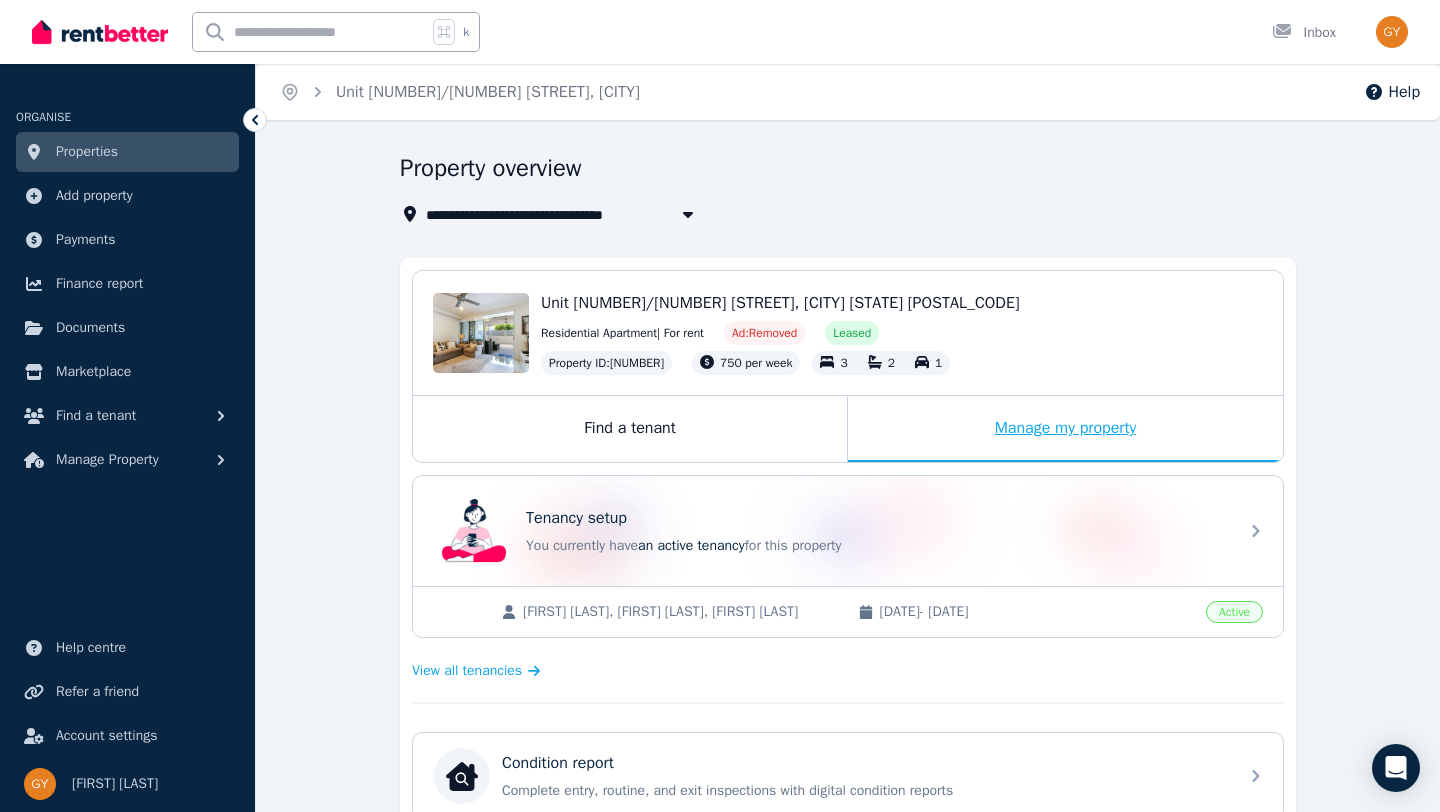 click on "Manage my property" at bounding box center [1065, 429] 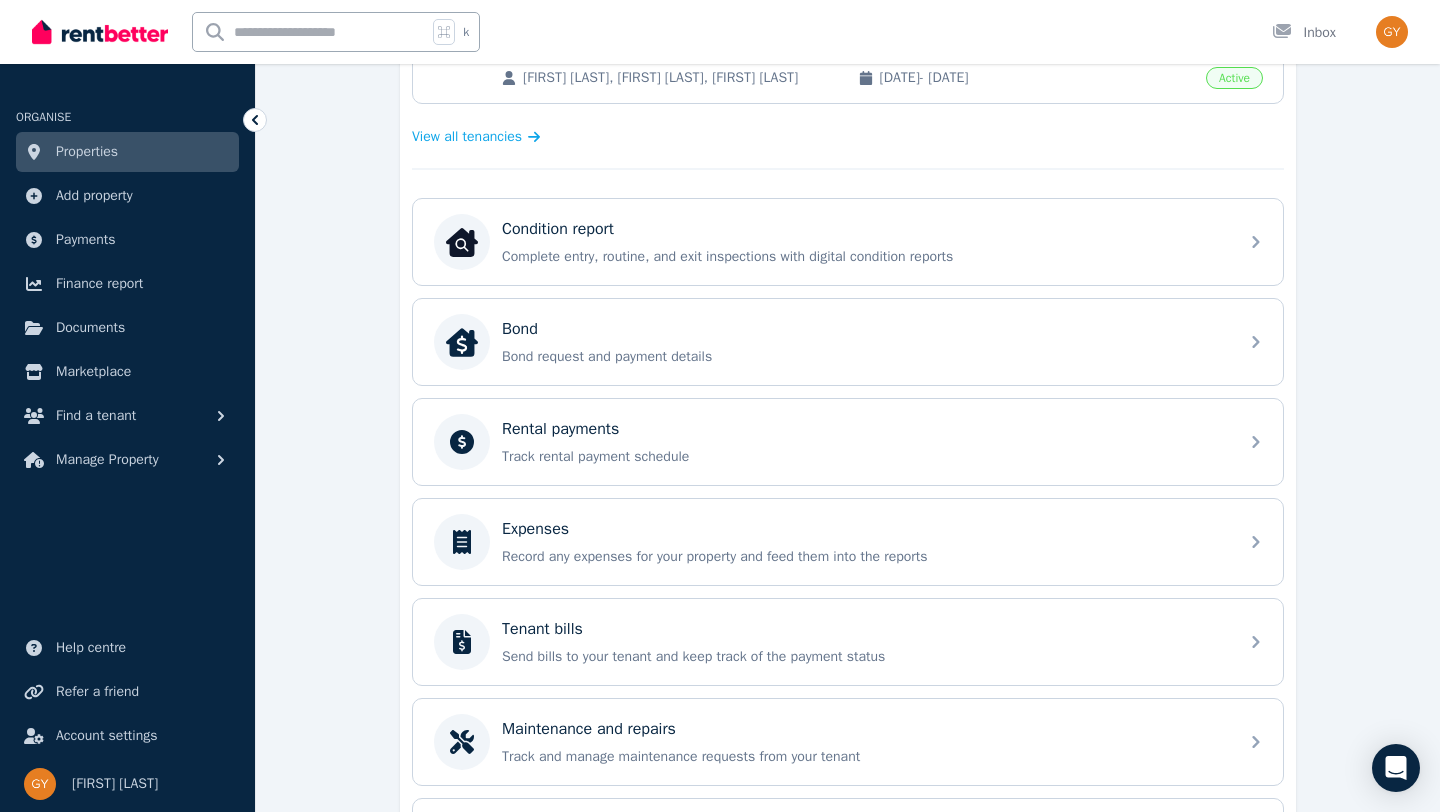 scroll, scrollTop: 578, scrollLeft: 0, axis: vertical 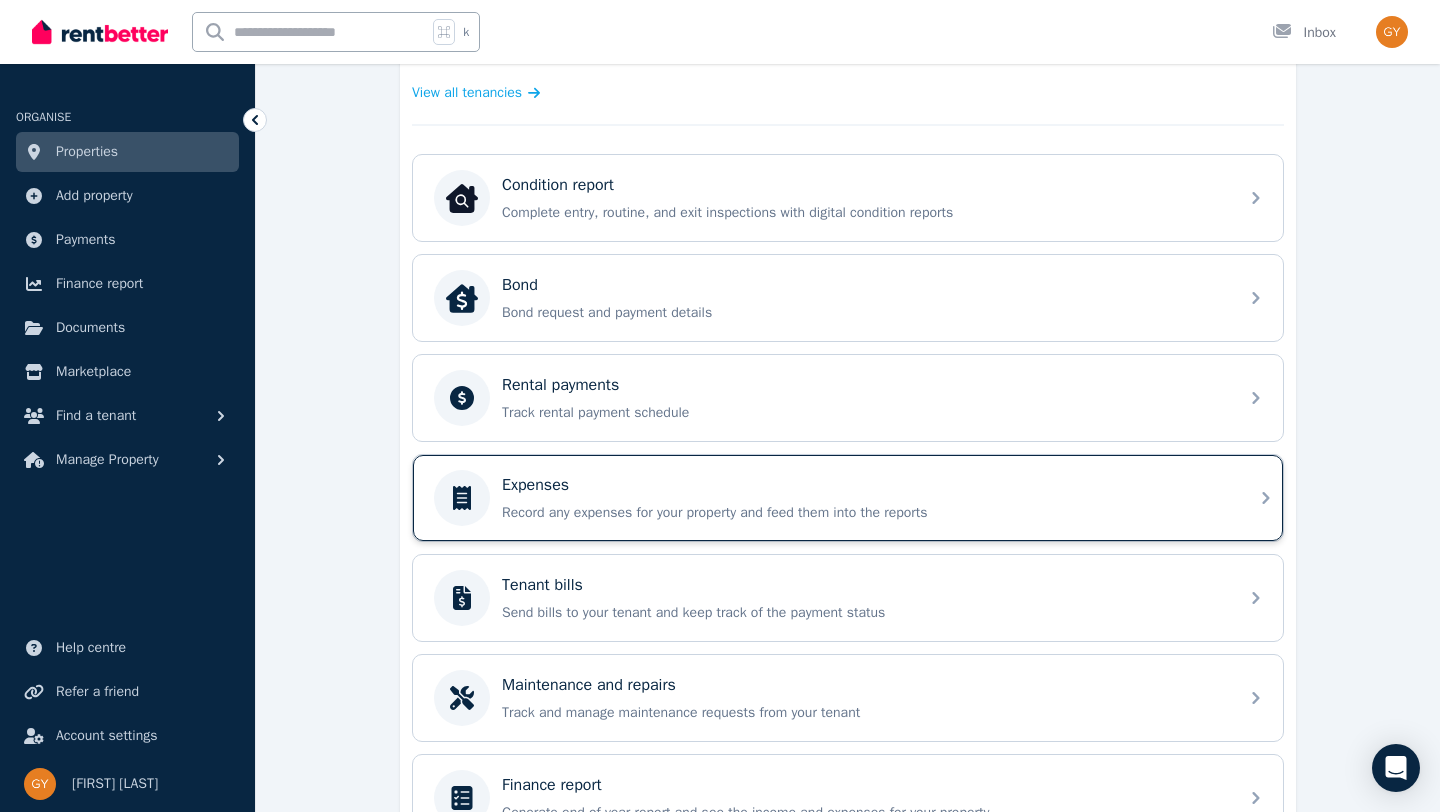 click on "Expenses" at bounding box center [535, 485] 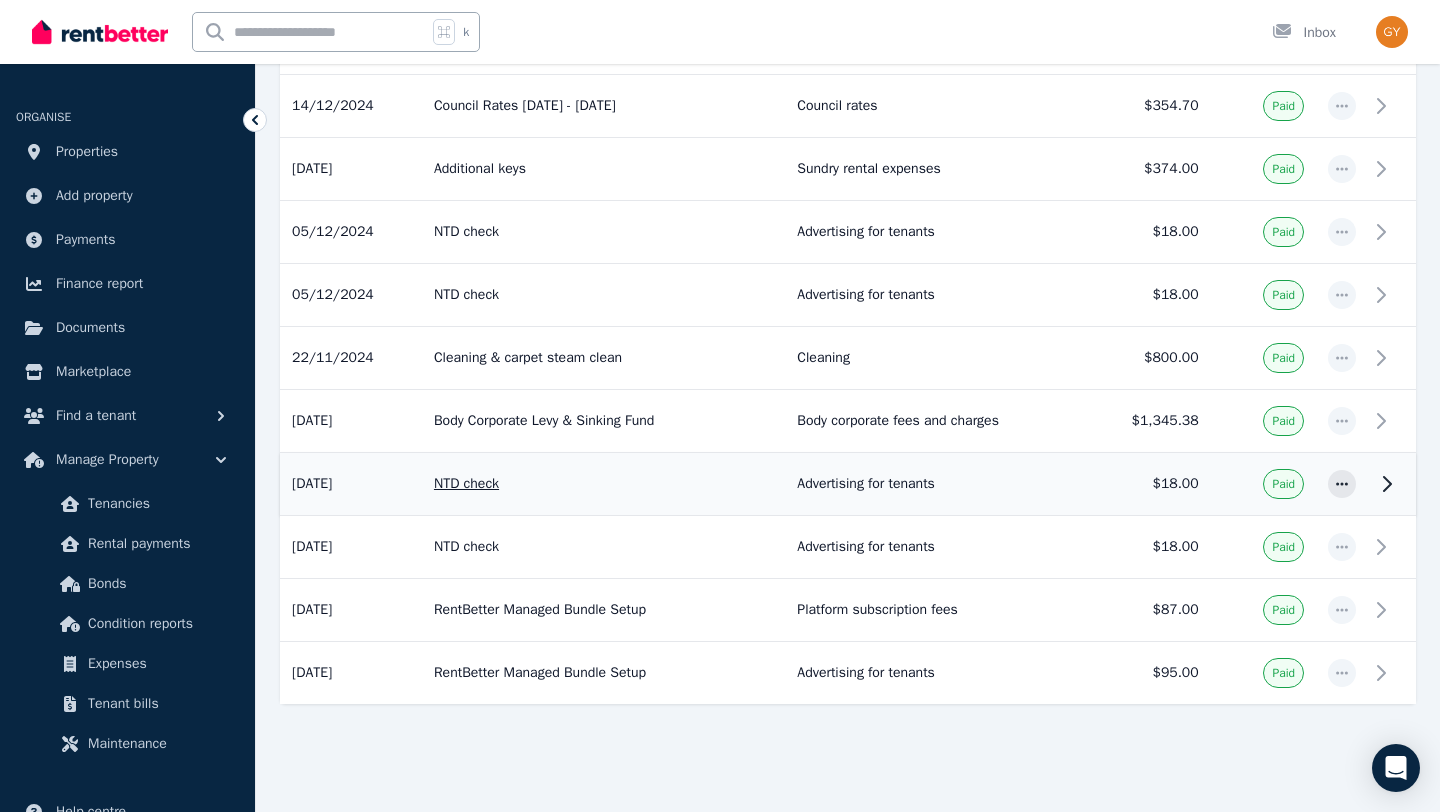 scroll, scrollTop: 0, scrollLeft: 0, axis: both 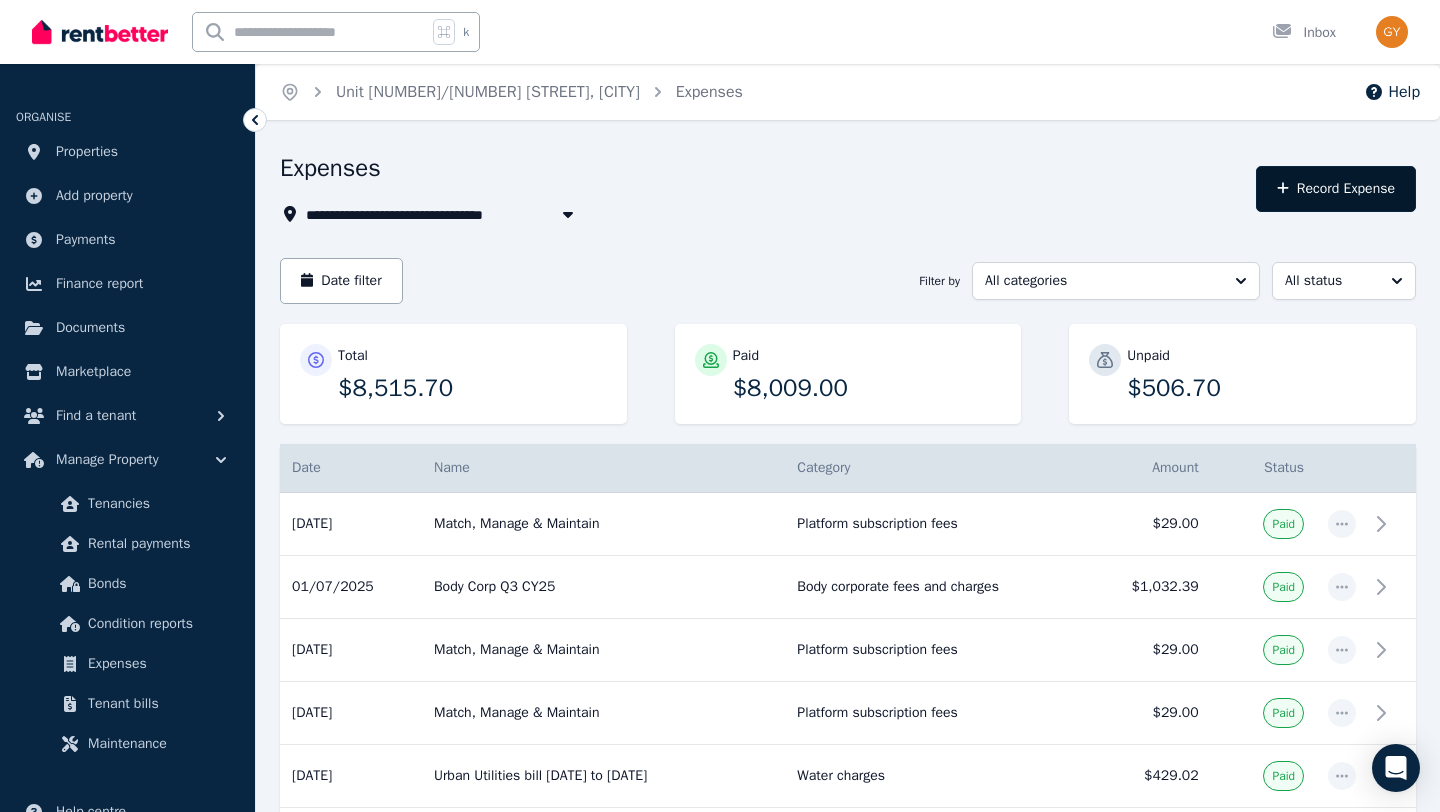 click on "Record Expense" at bounding box center [1336, 189] 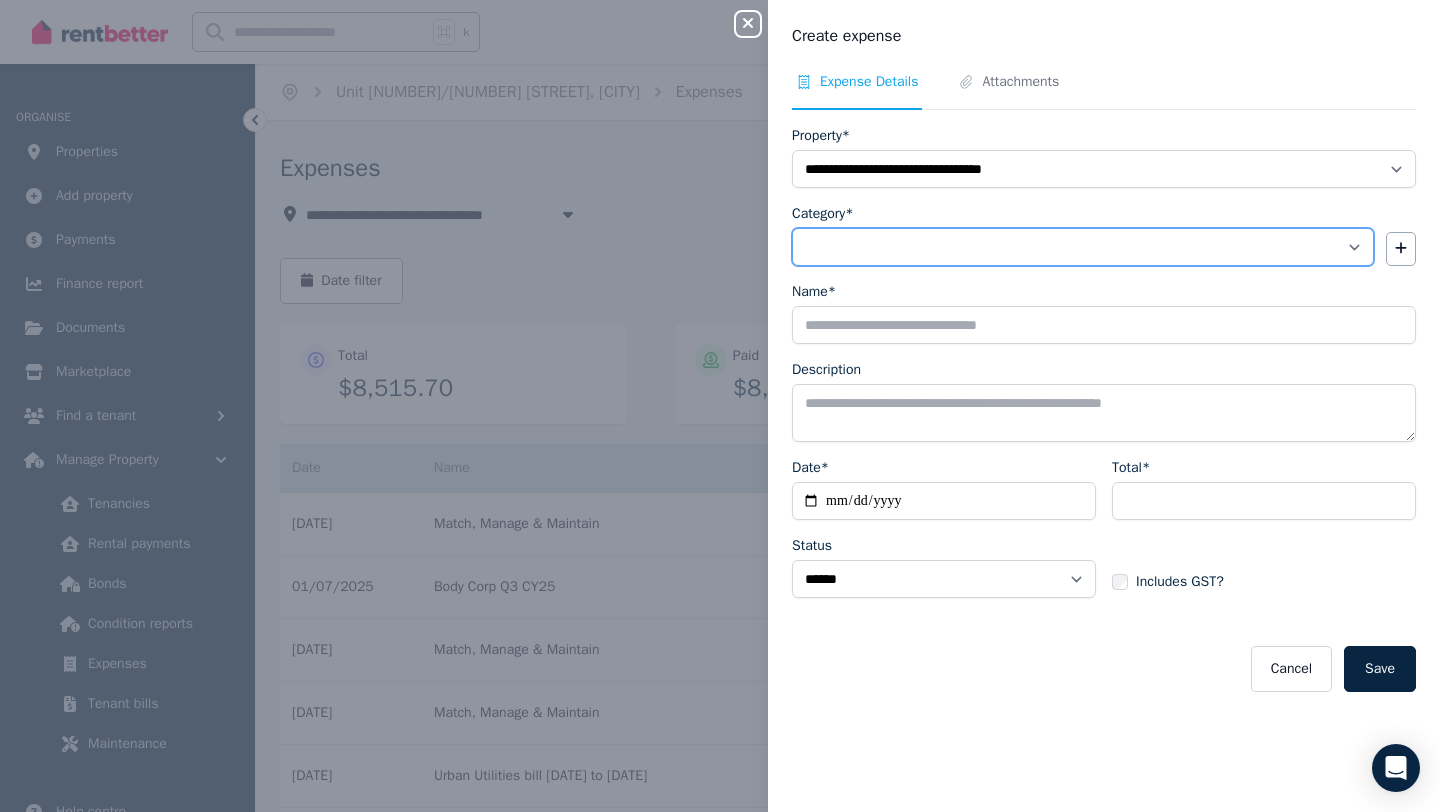 click on "[ADDRESS]" at bounding box center [1083, 247] 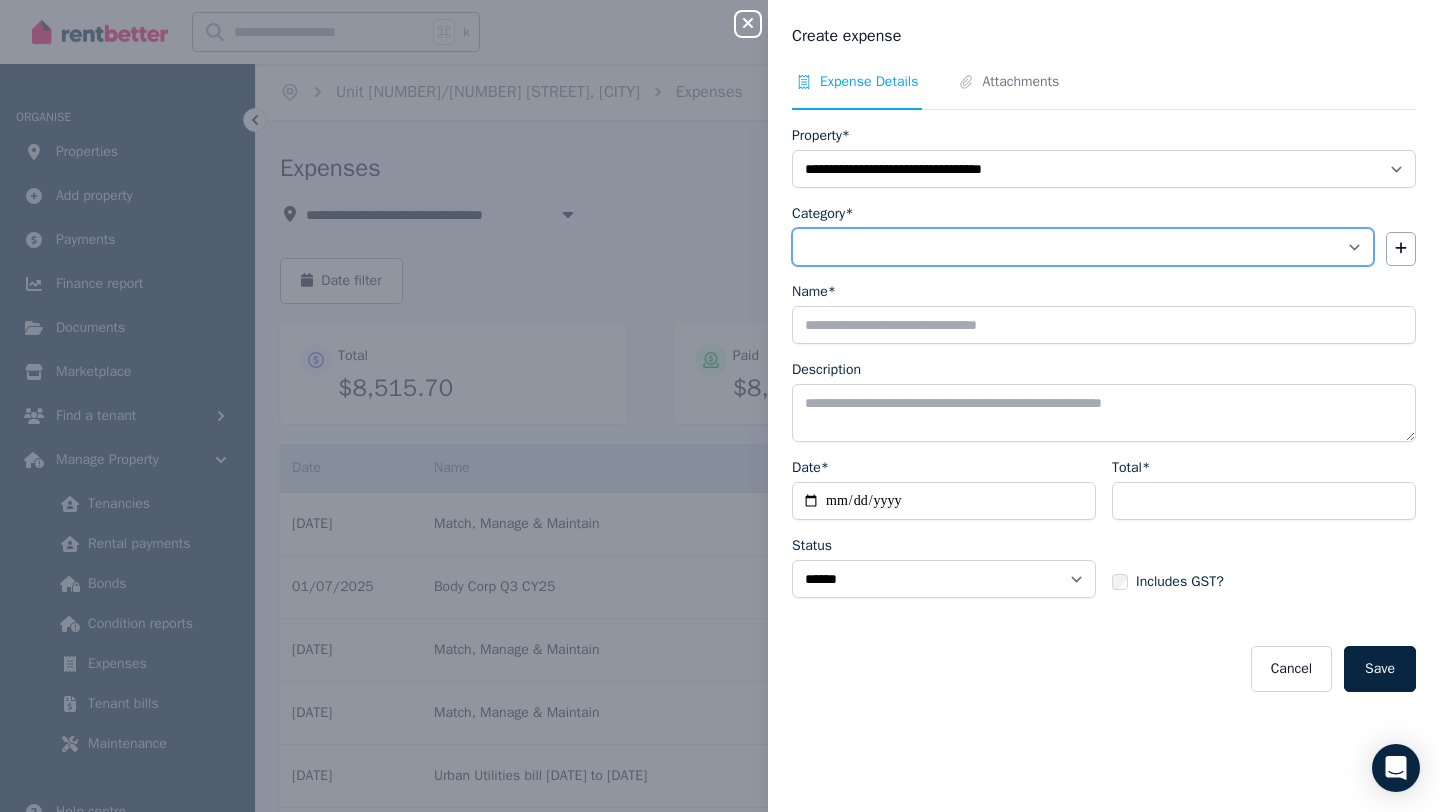select on "**********" 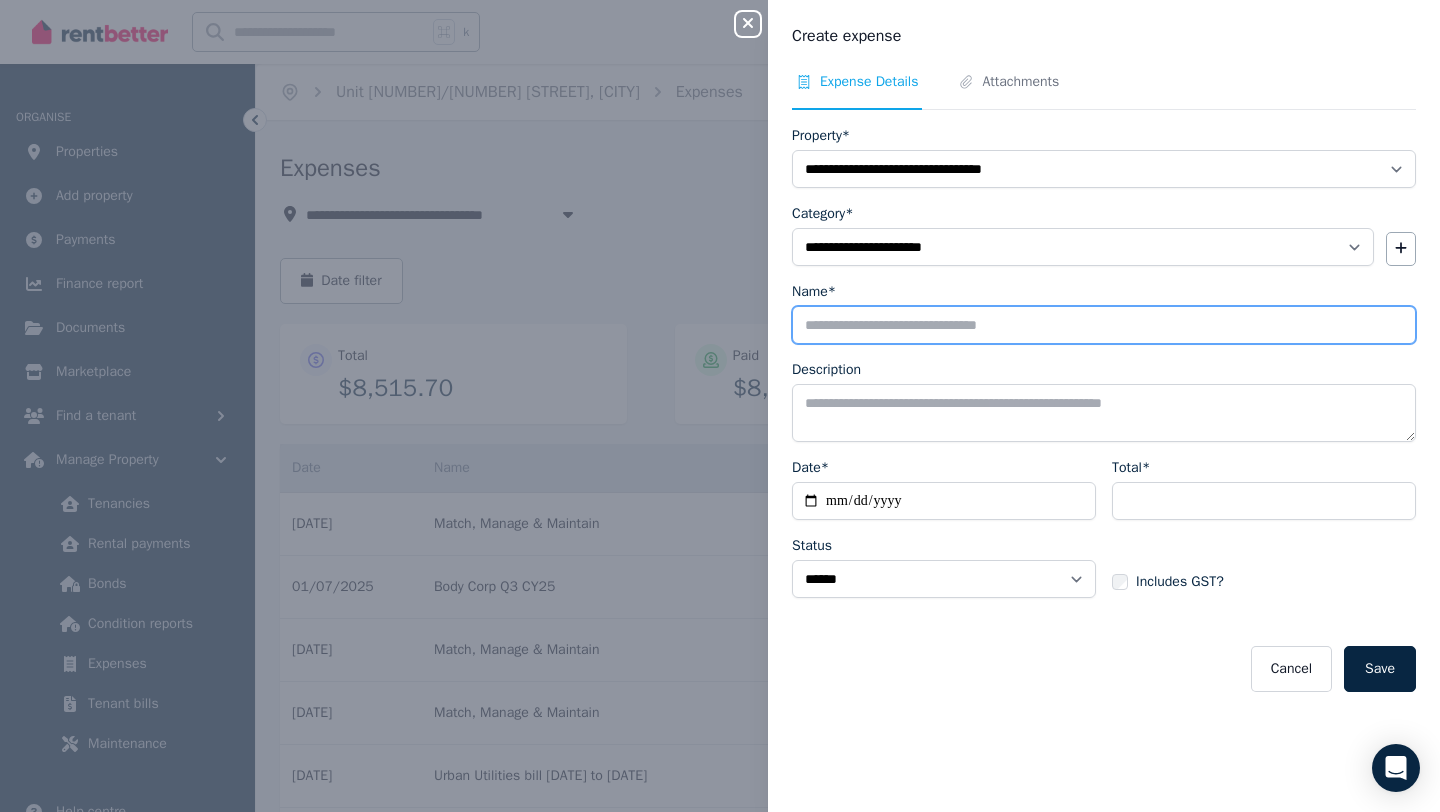 click on "Name*" at bounding box center (1104, 325) 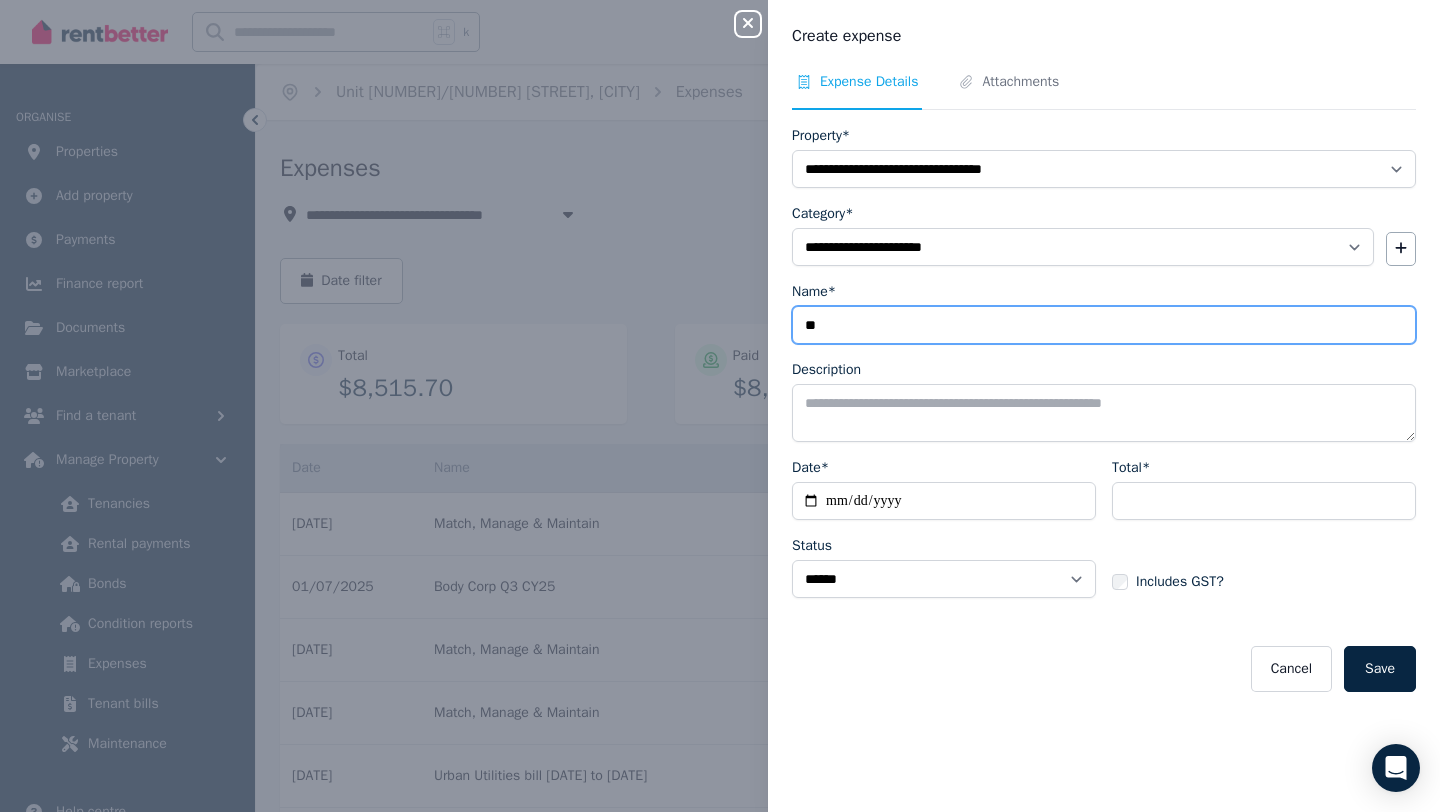 type on "*" 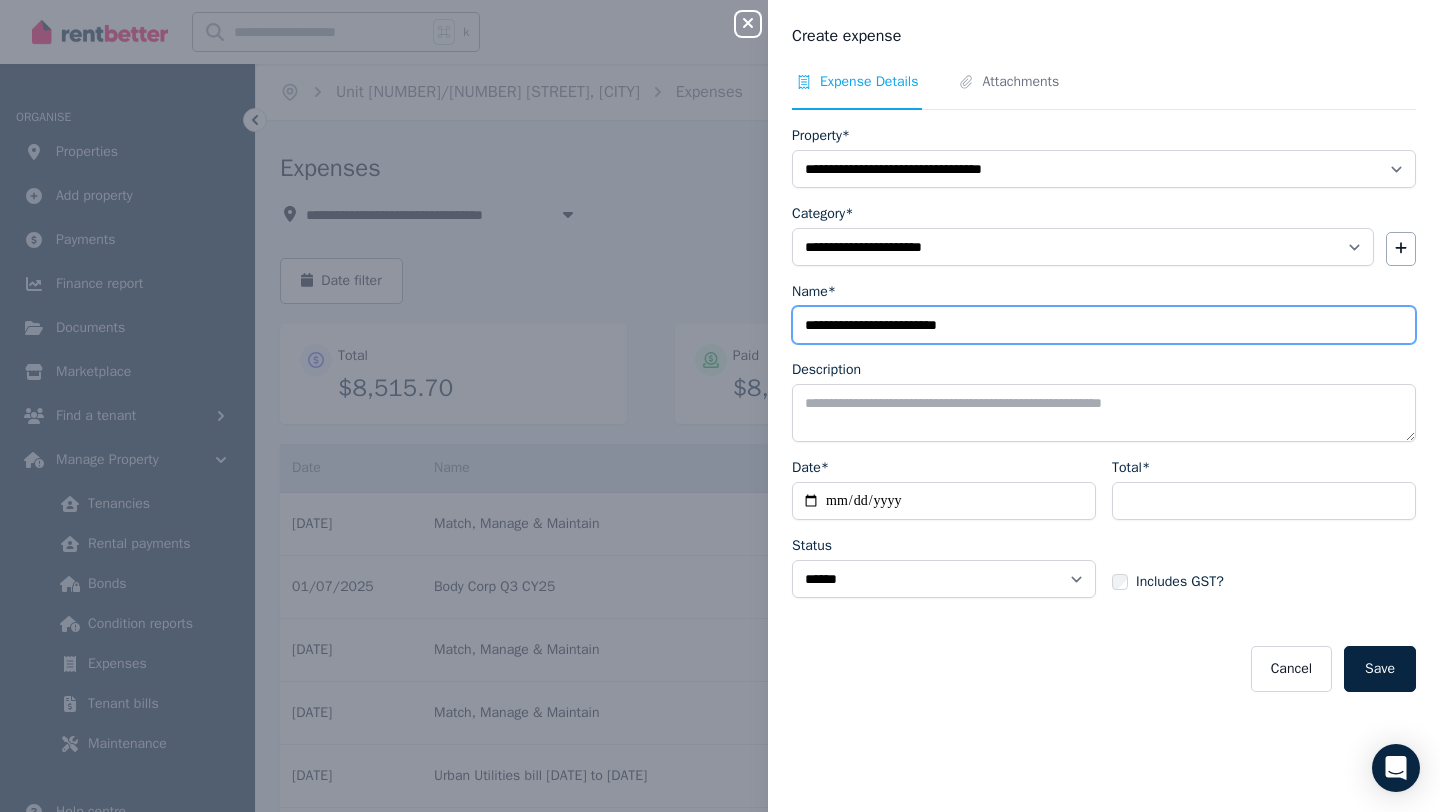 type on "**********" 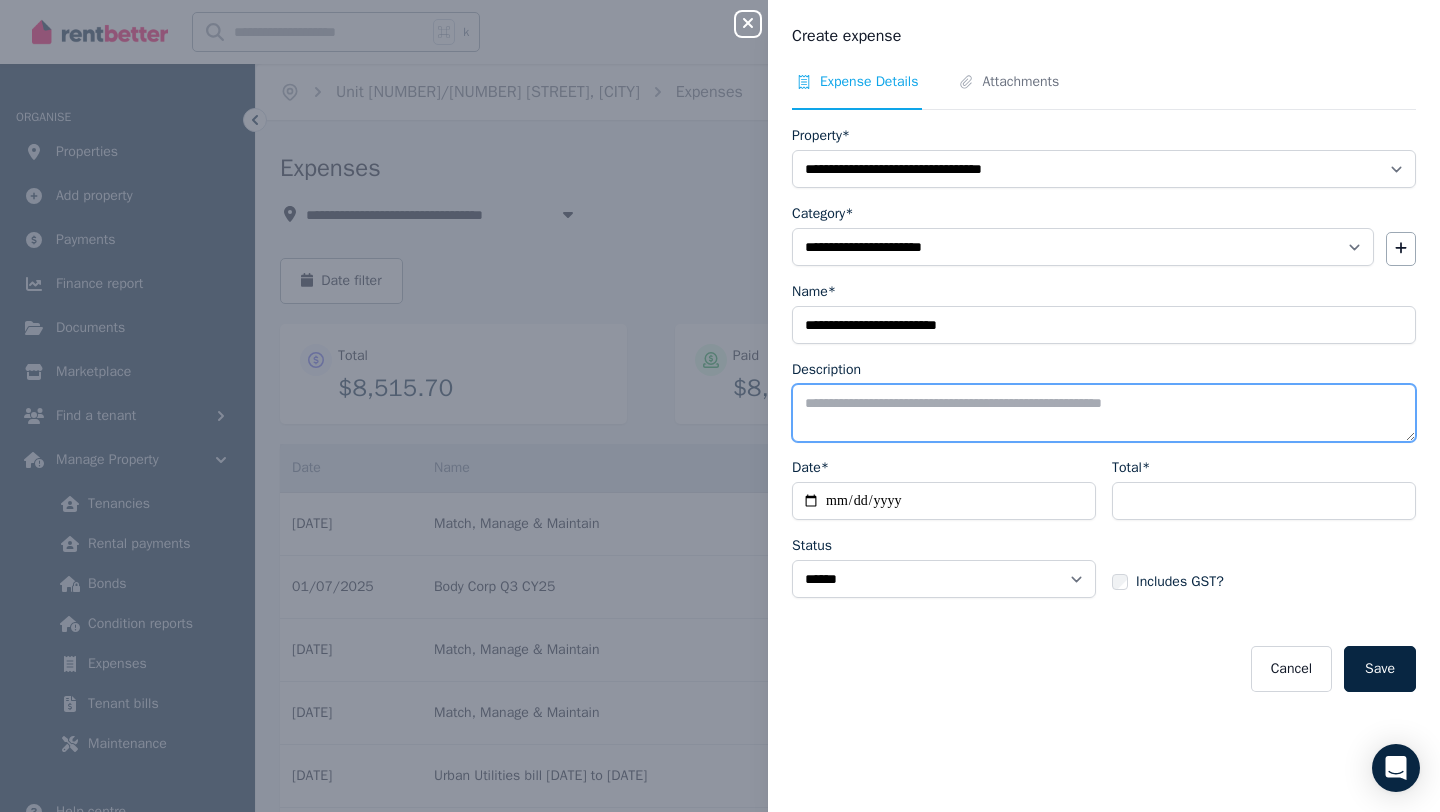 click on "Description" at bounding box center [1104, 413] 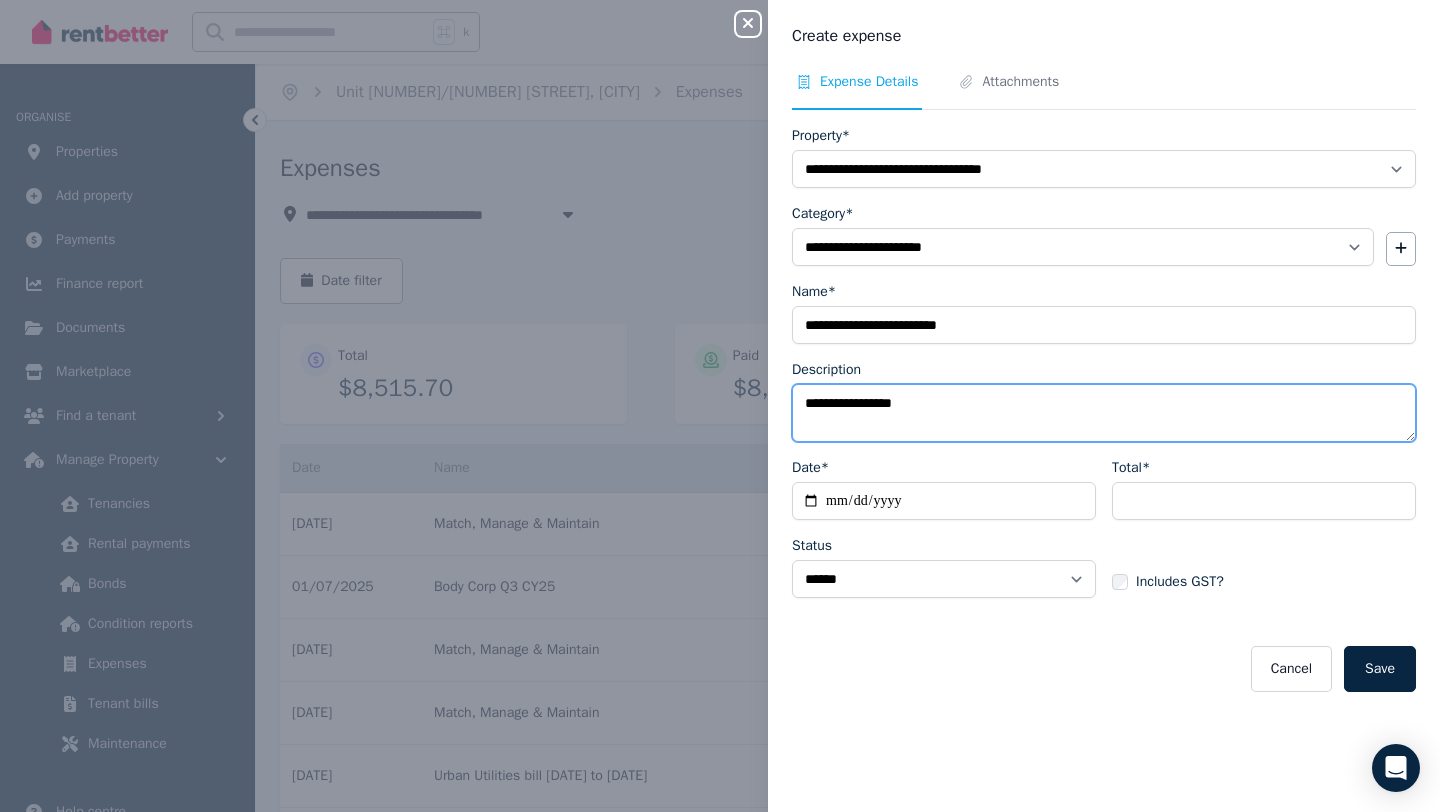 type on "**********" 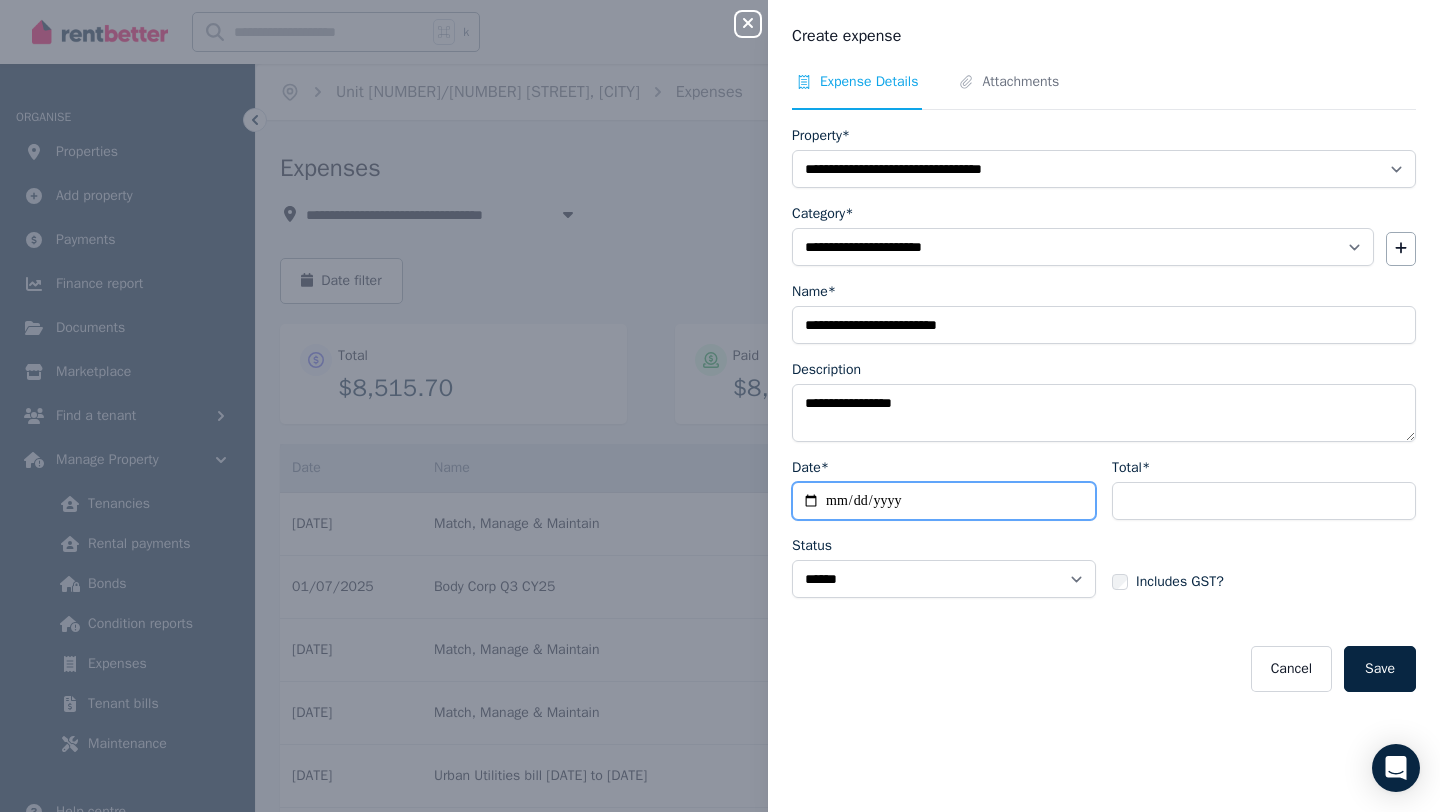 click on "Date*" at bounding box center [944, 501] 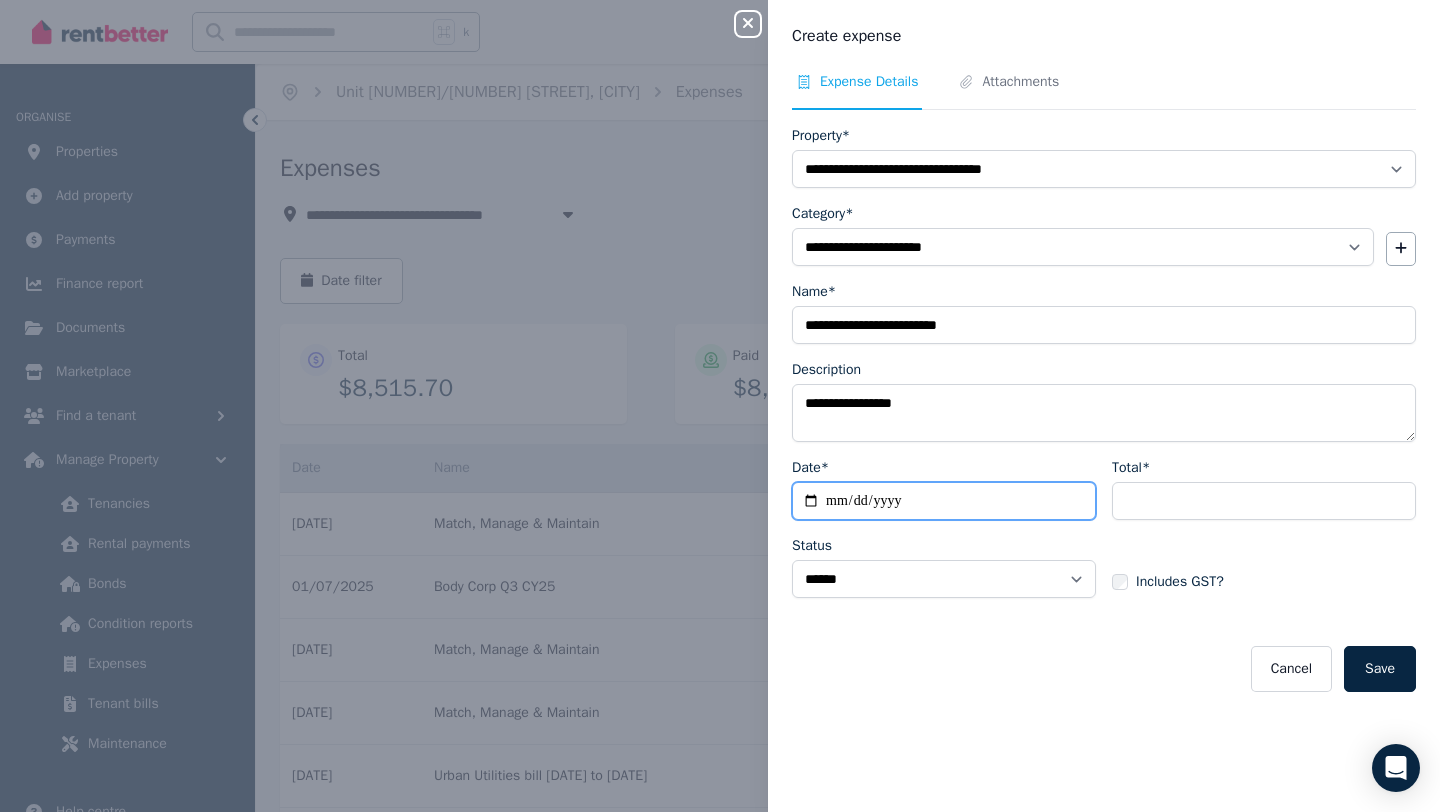 type on "**********" 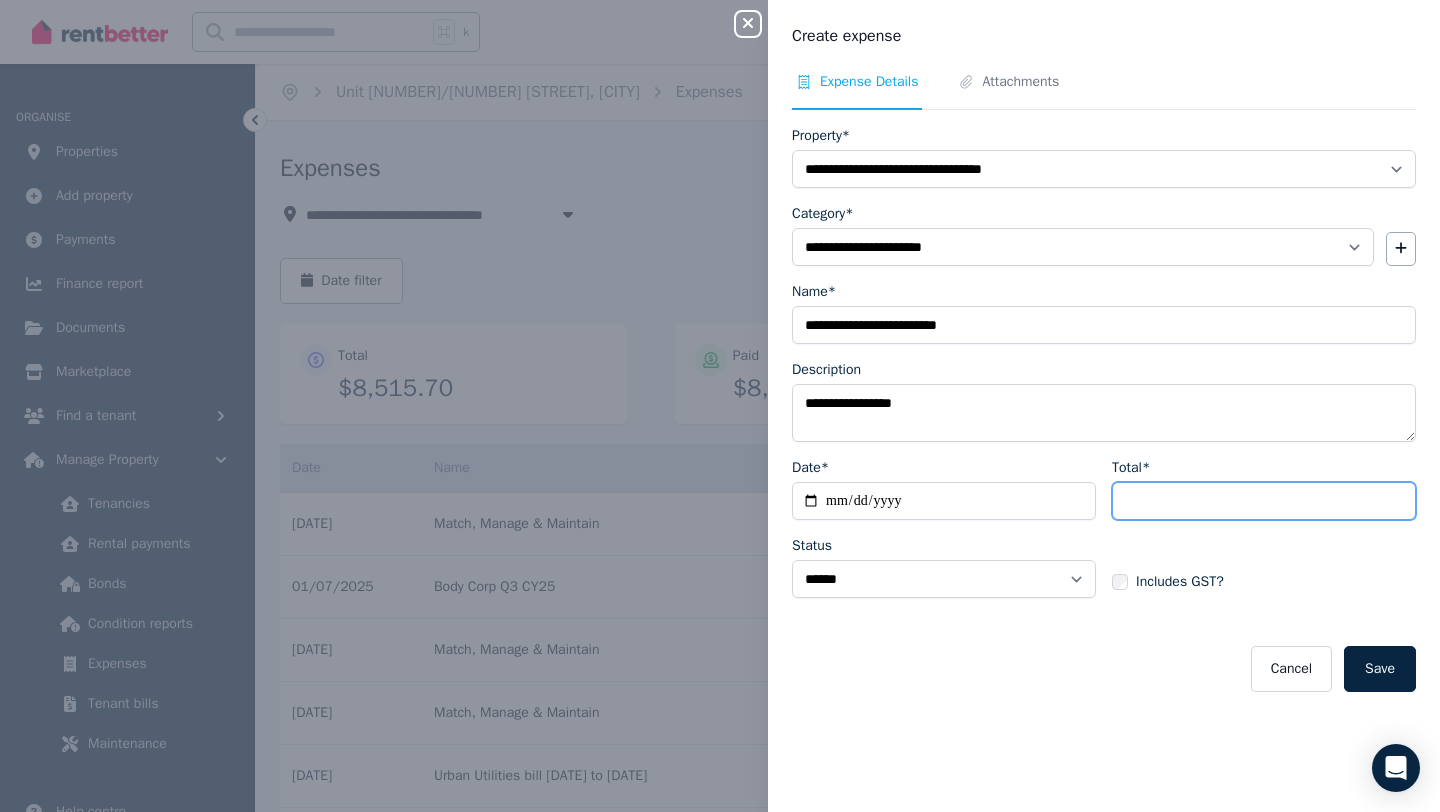 click on "Total*" at bounding box center [1264, 501] 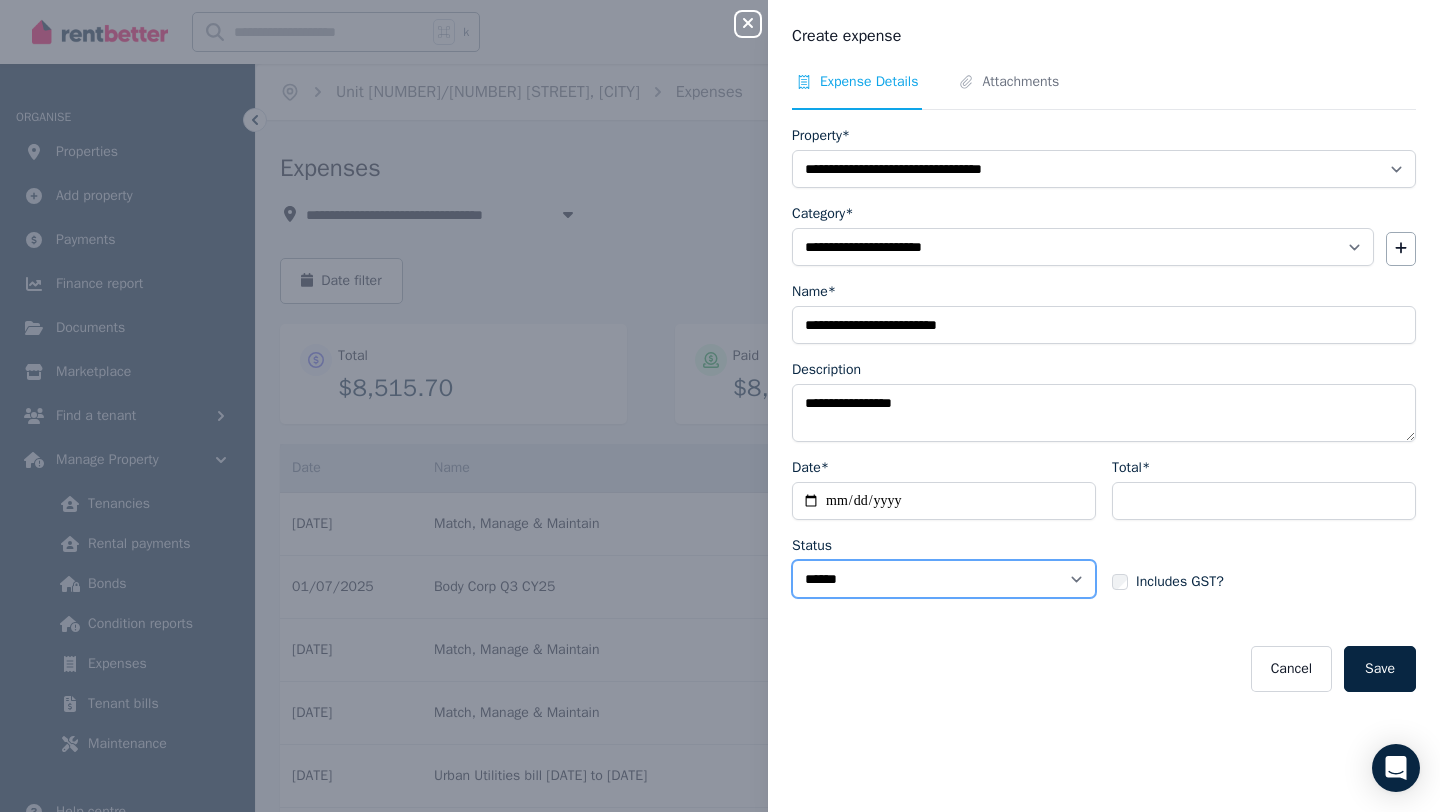 click on "****** ****" at bounding box center (944, 579) 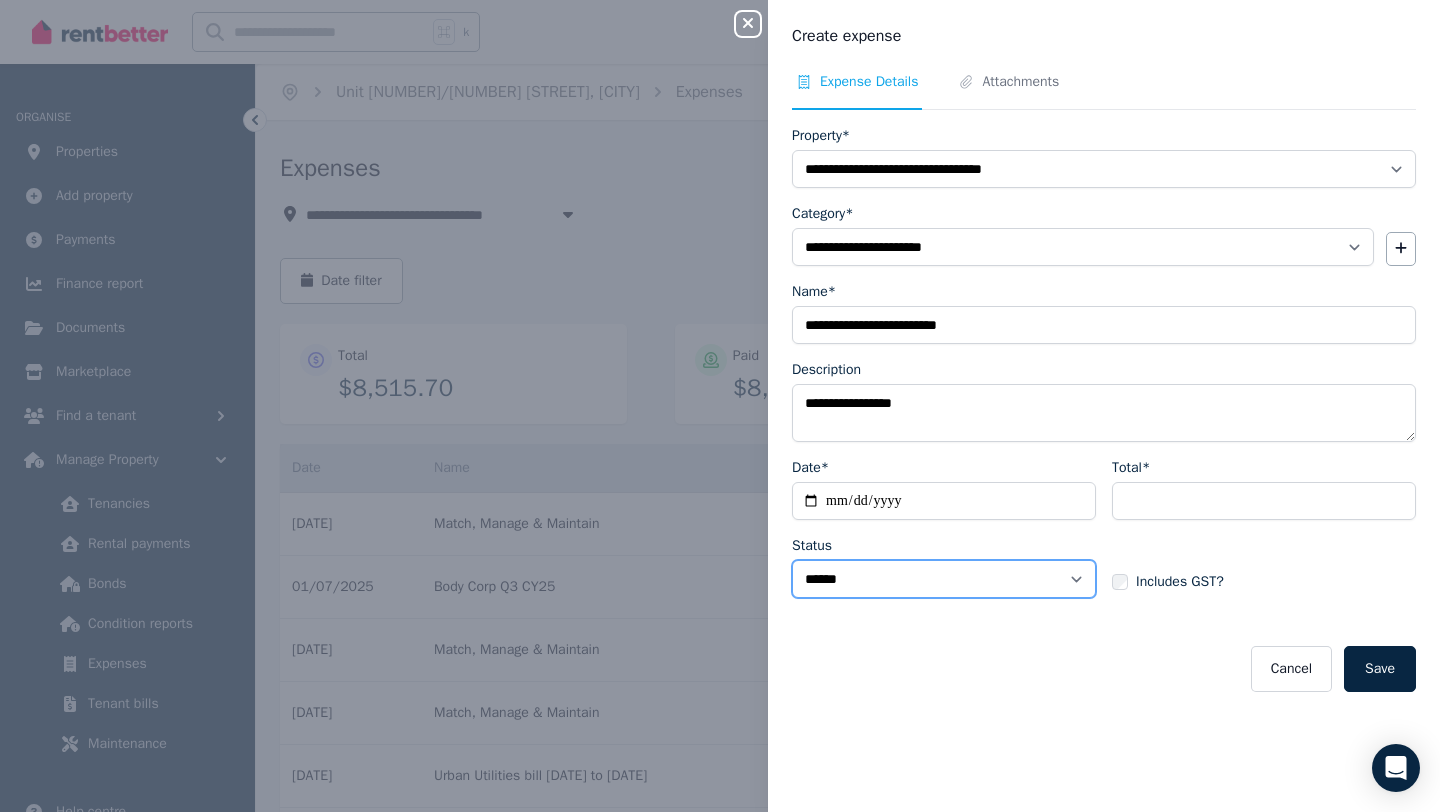 select on "**********" 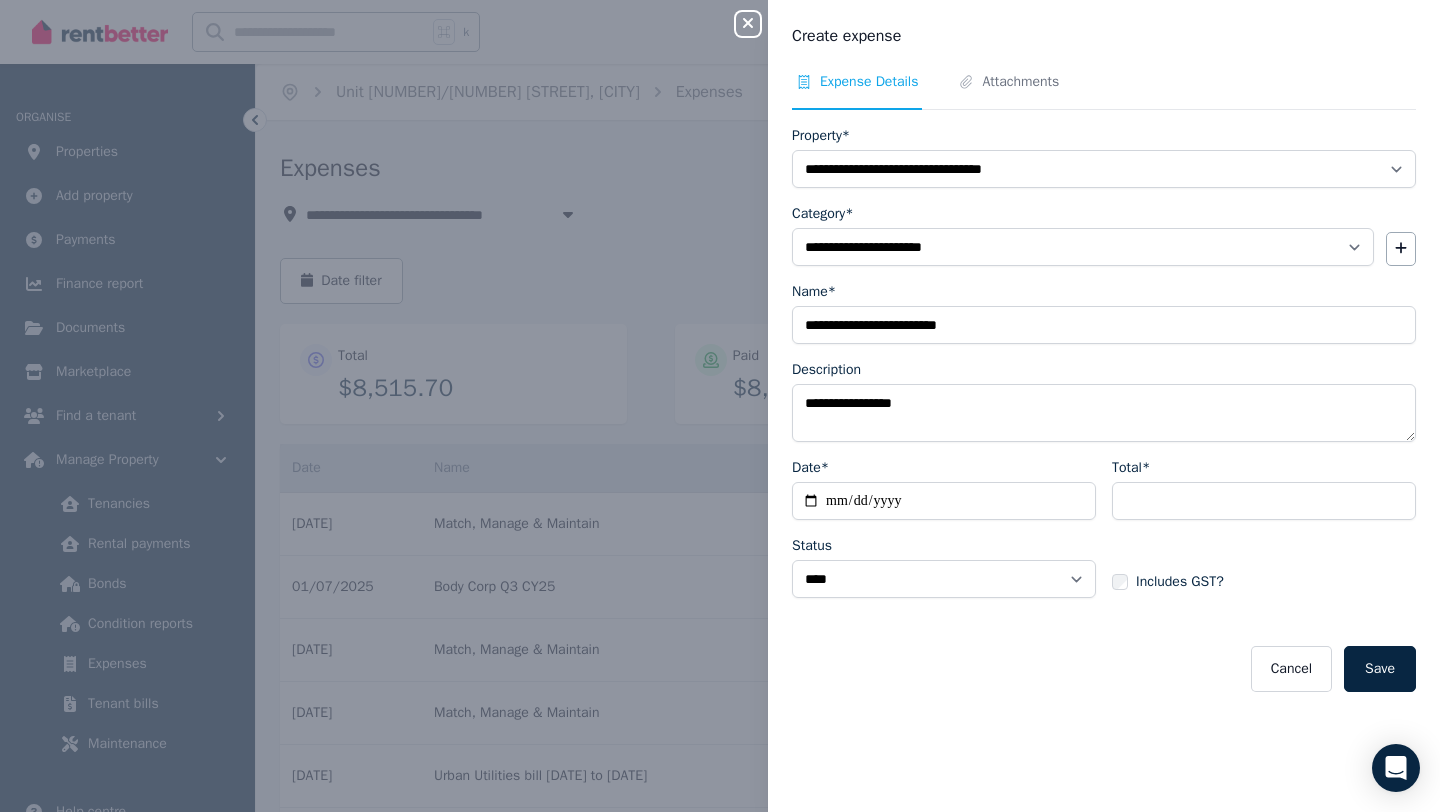 click on "Cancel Save" at bounding box center [1104, 669] 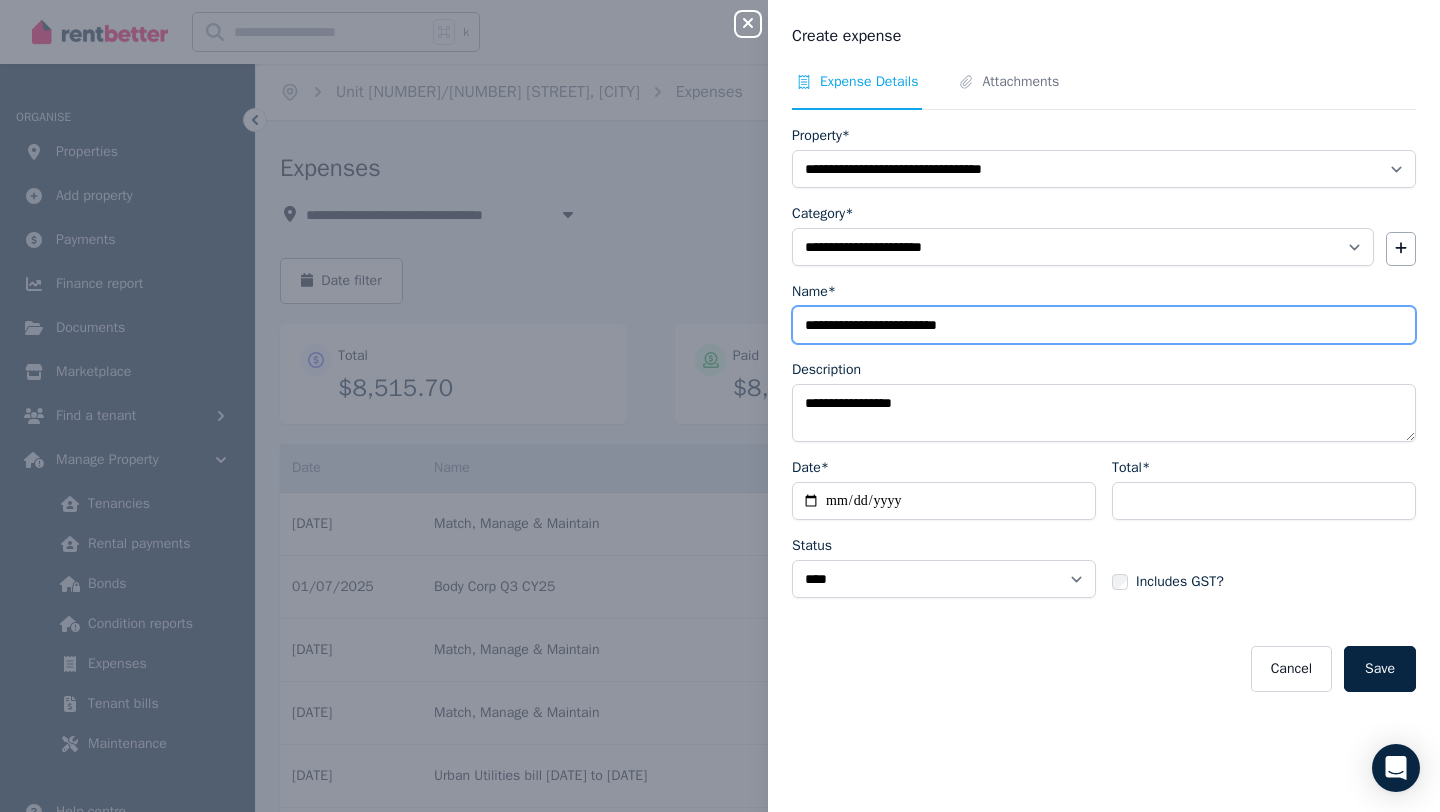 click on "**********" at bounding box center (1104, 325) 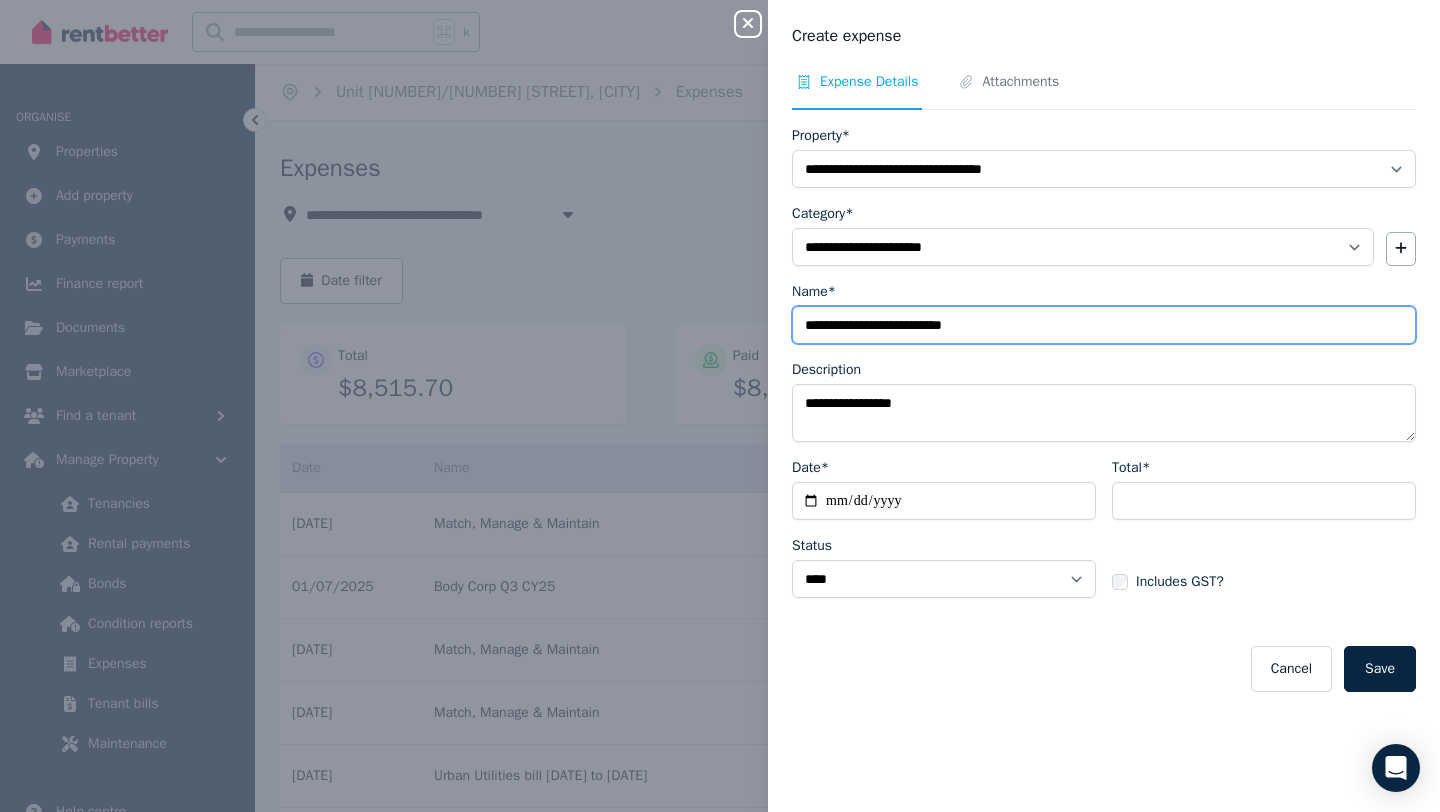 type on "**********" 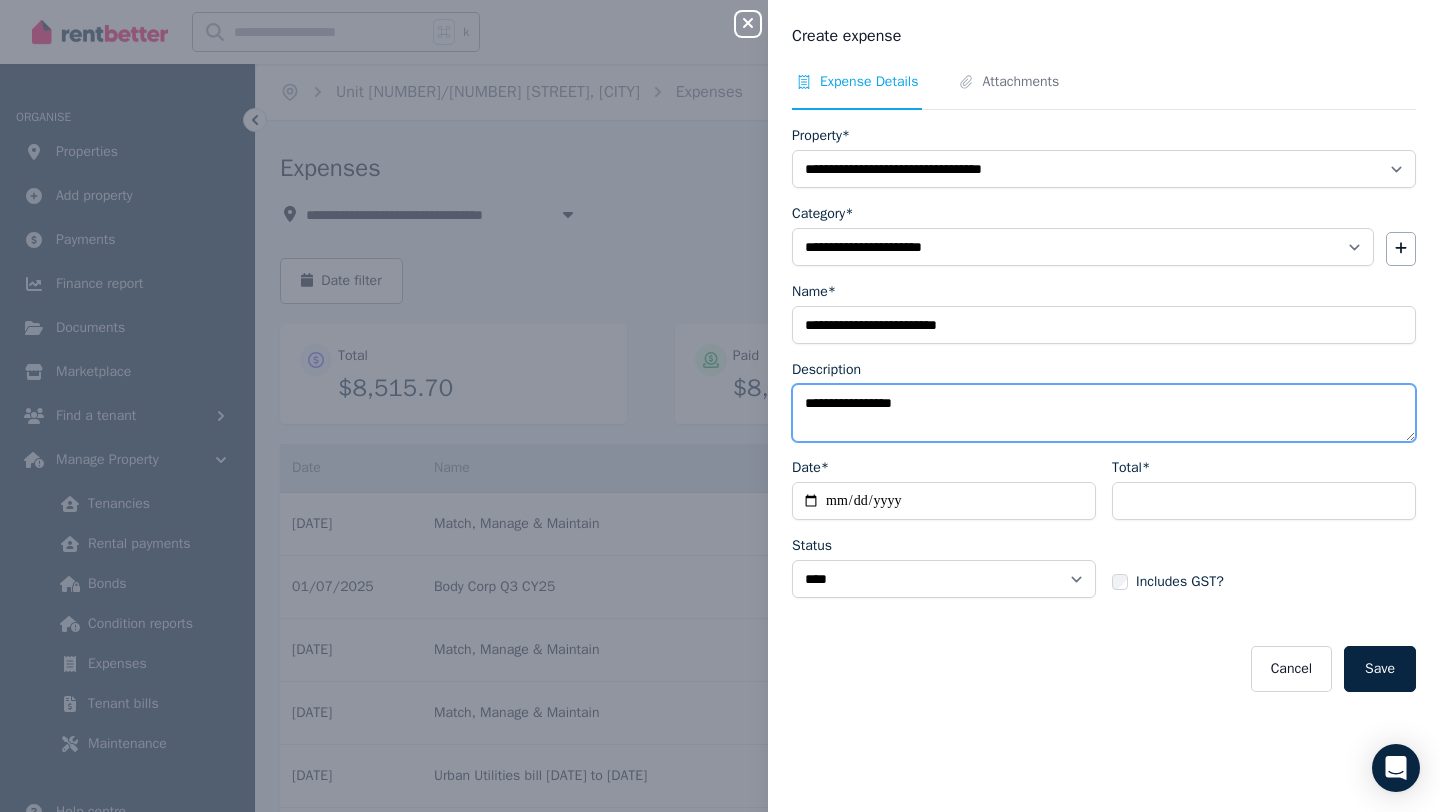 click on "**********" at bounding box center (1104, 413) 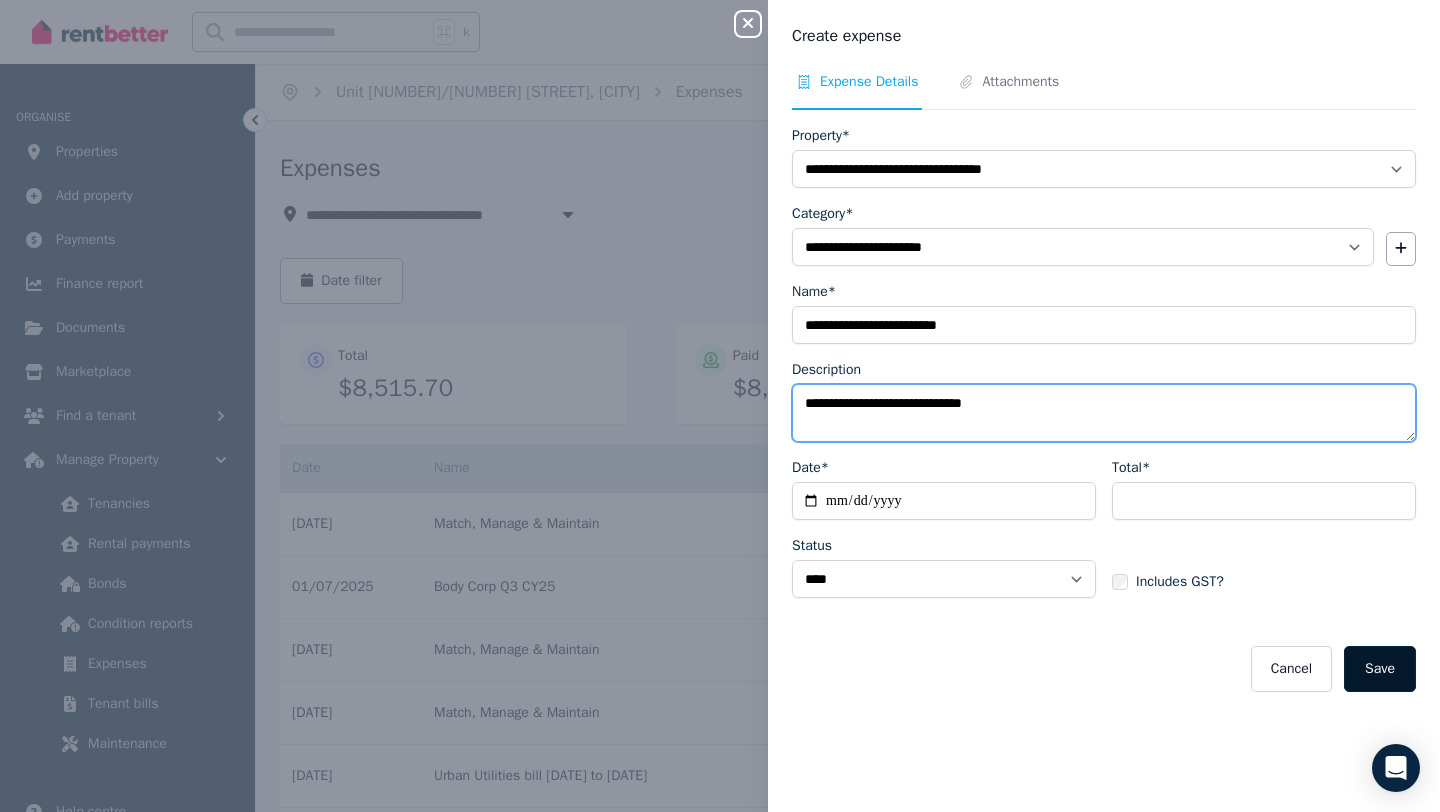 type on "**********" 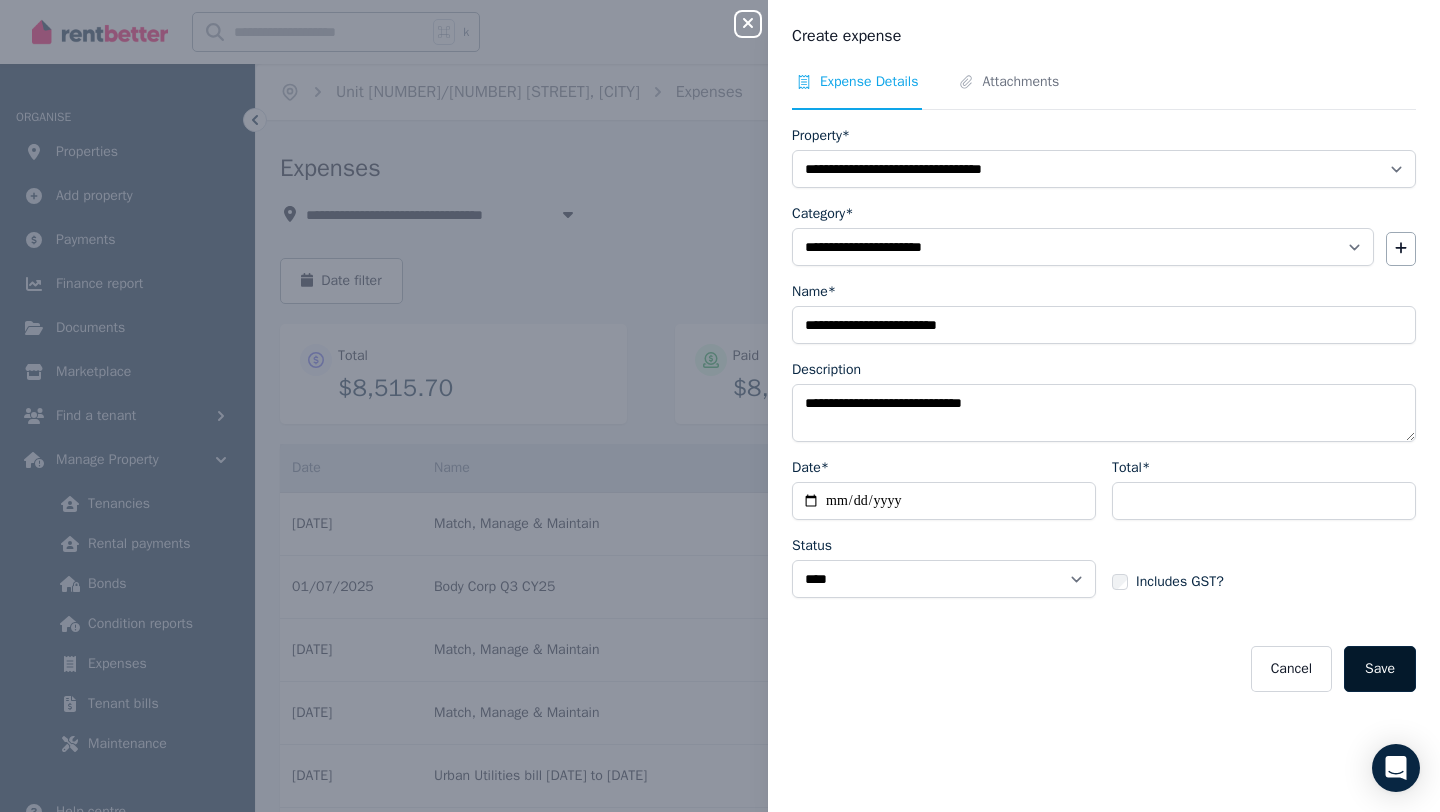 click on "Save" at bounding box center (1380, 669) 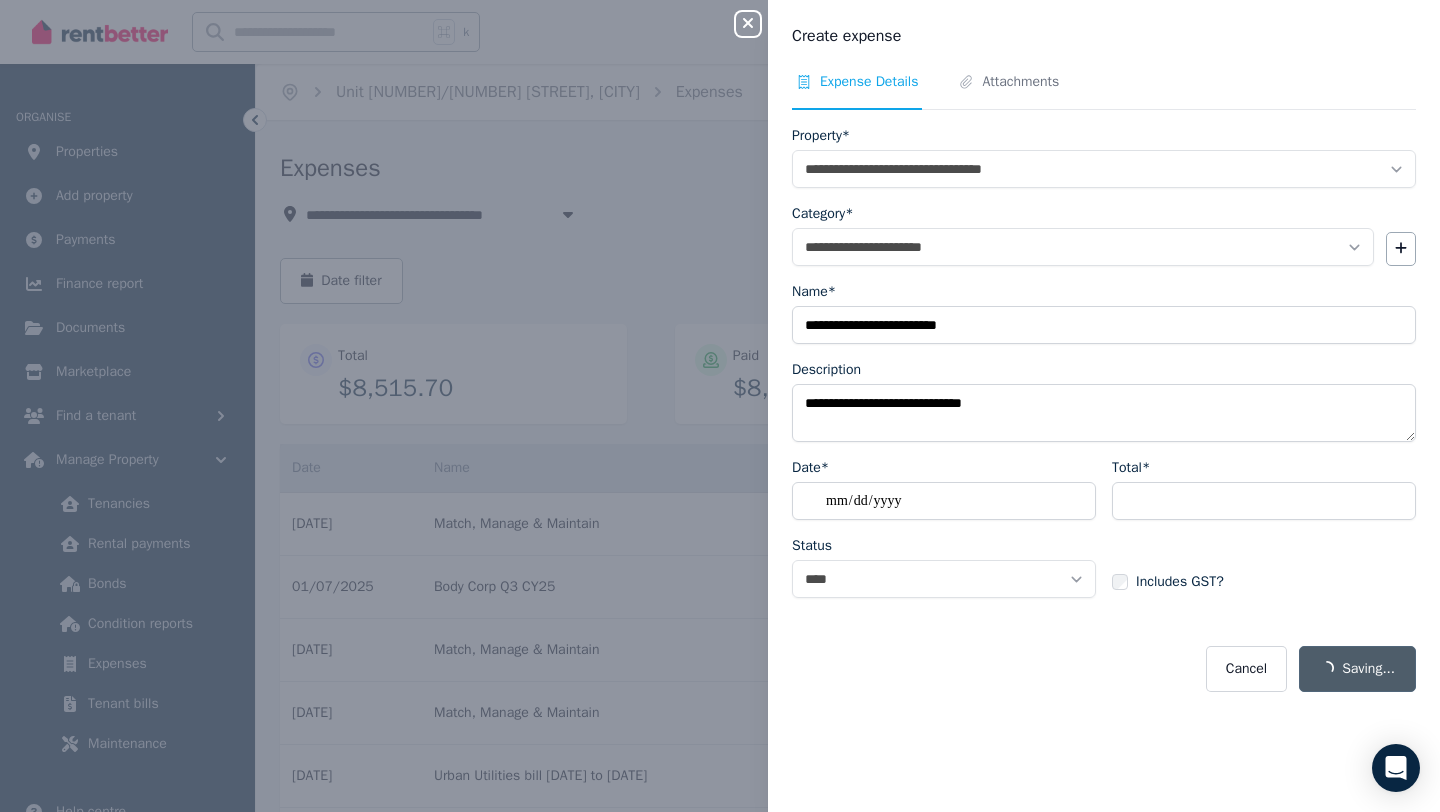 select on "**********" 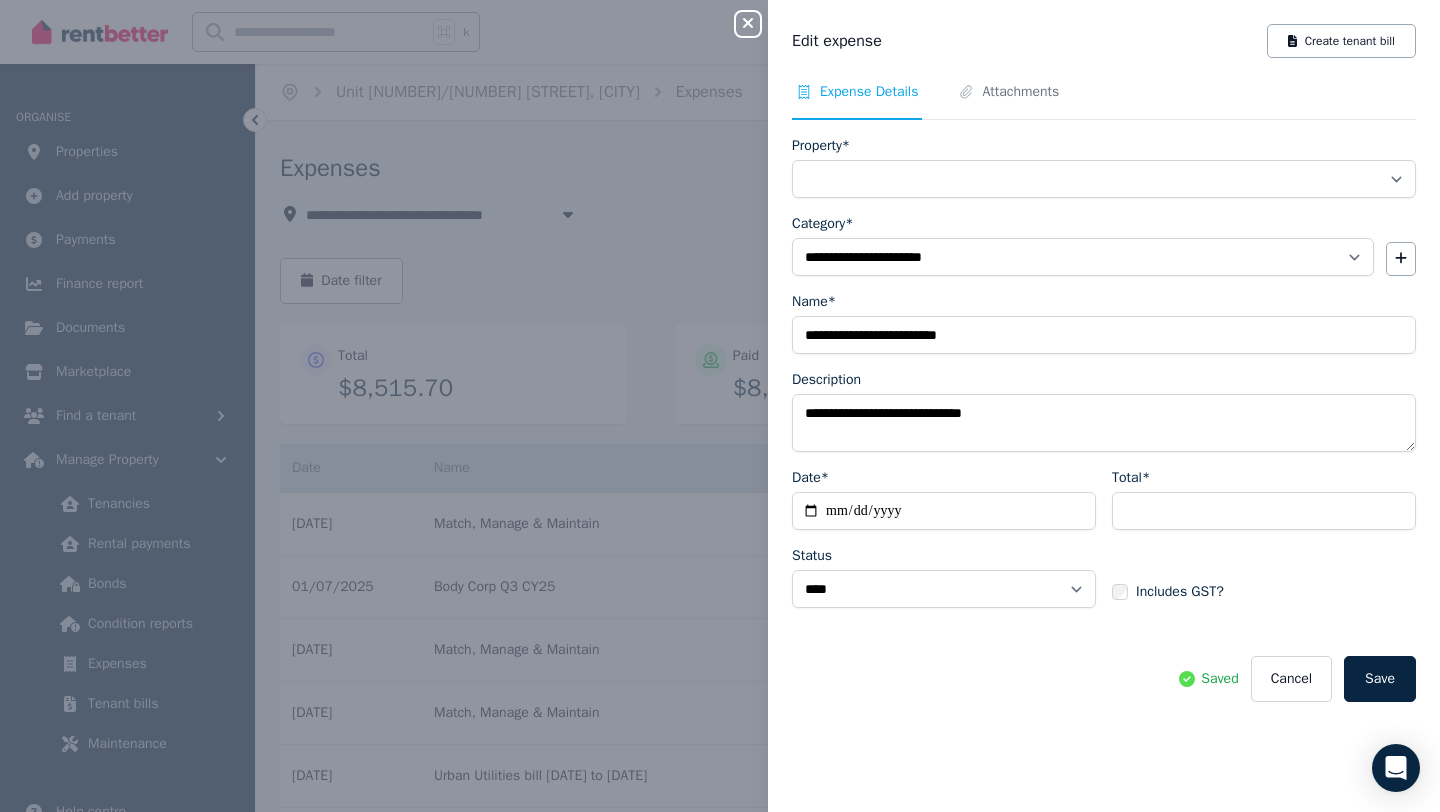 select on "**********" 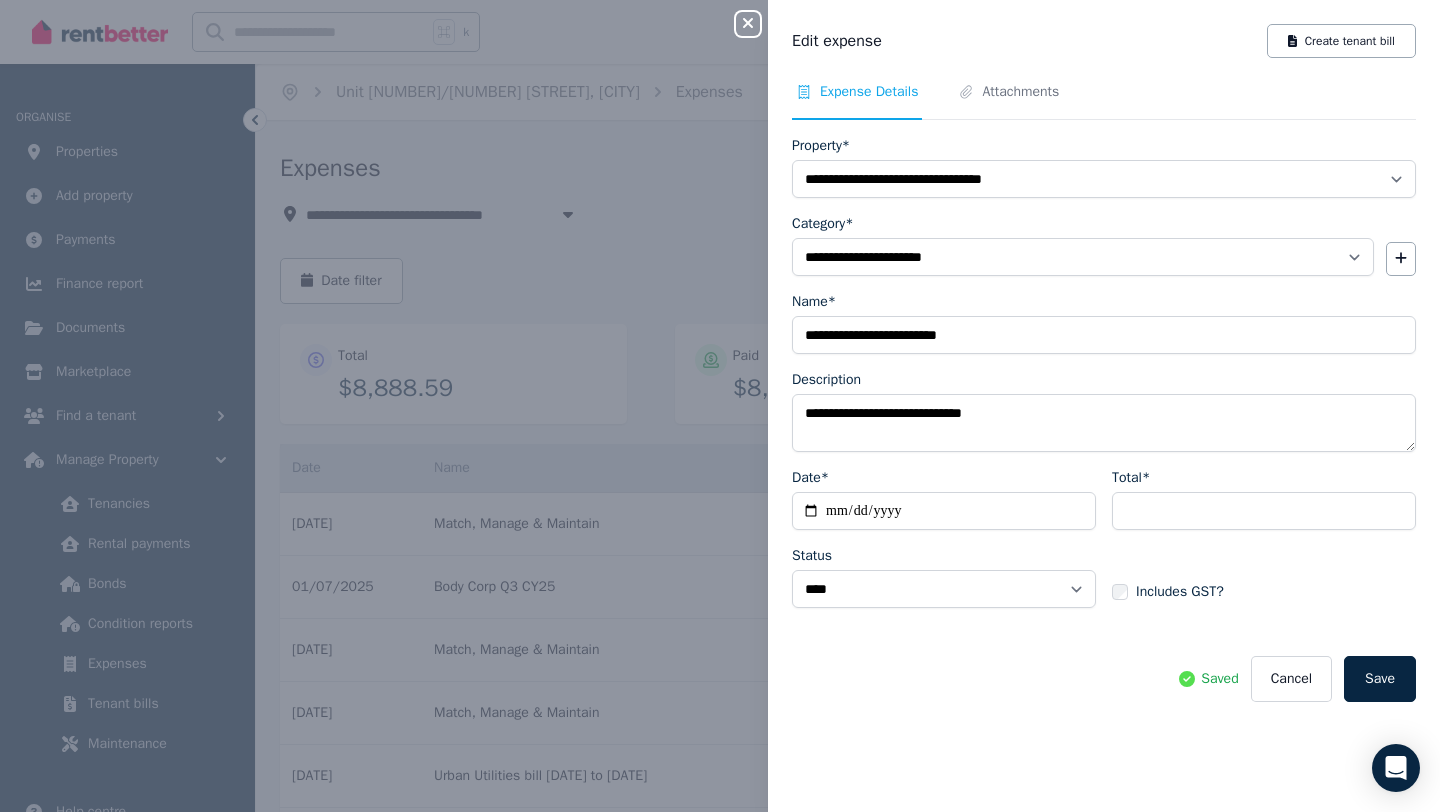 click 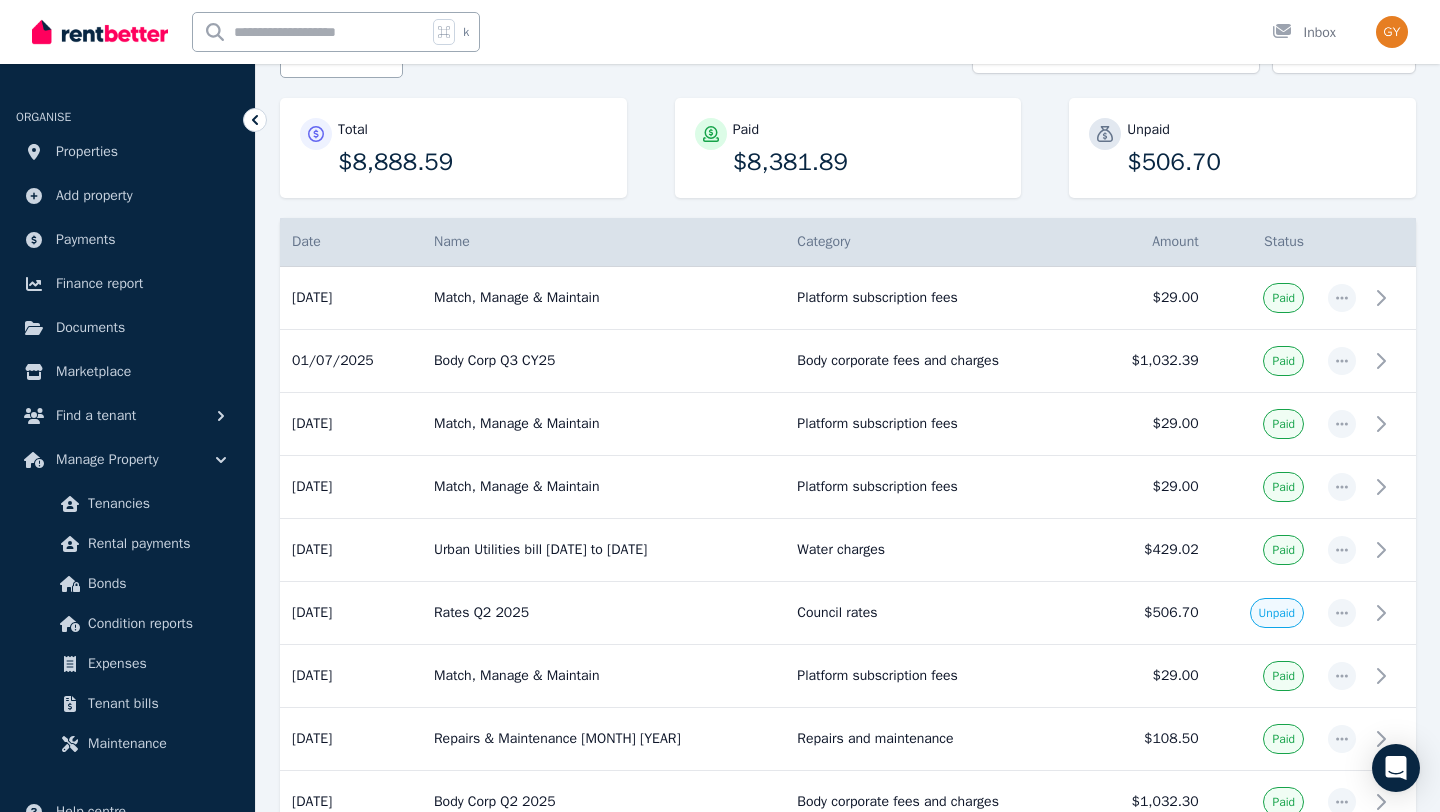 scroll, scrollTop: 0, scrollLeft: 0, axis: both 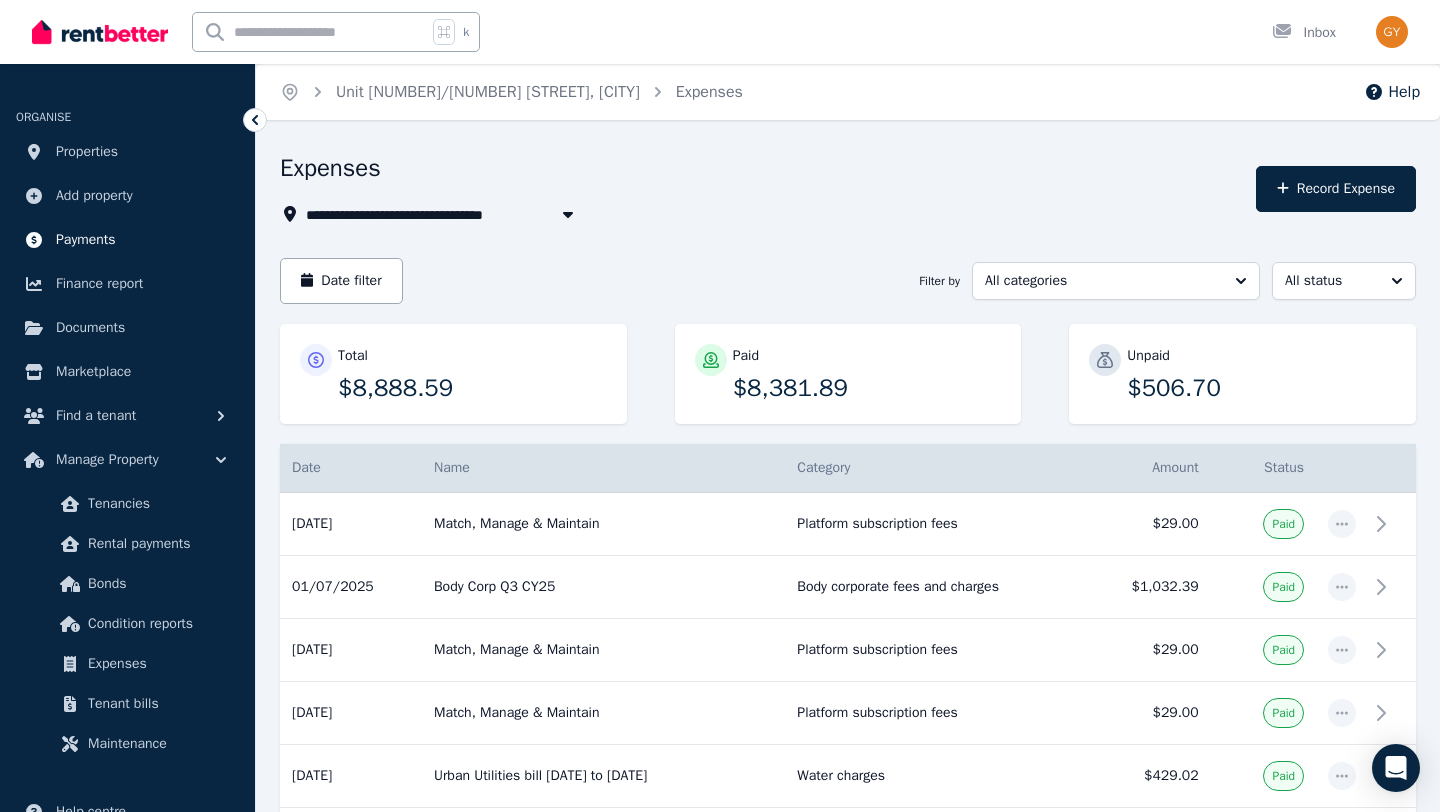 click on "Payments" at bounding box center (86, 240) 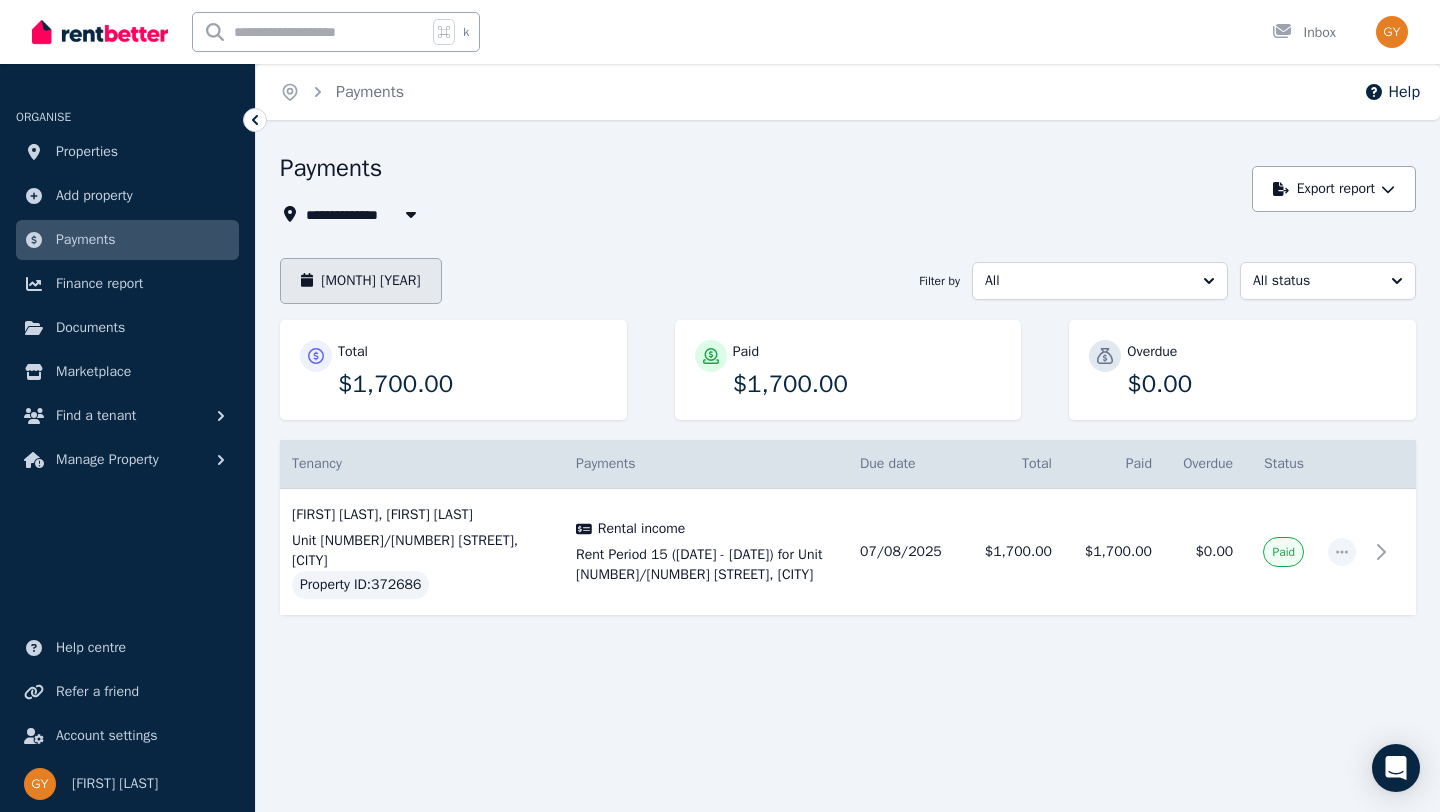 click on "[MONTH] [YEAR]" at bounding box center (361, 281) 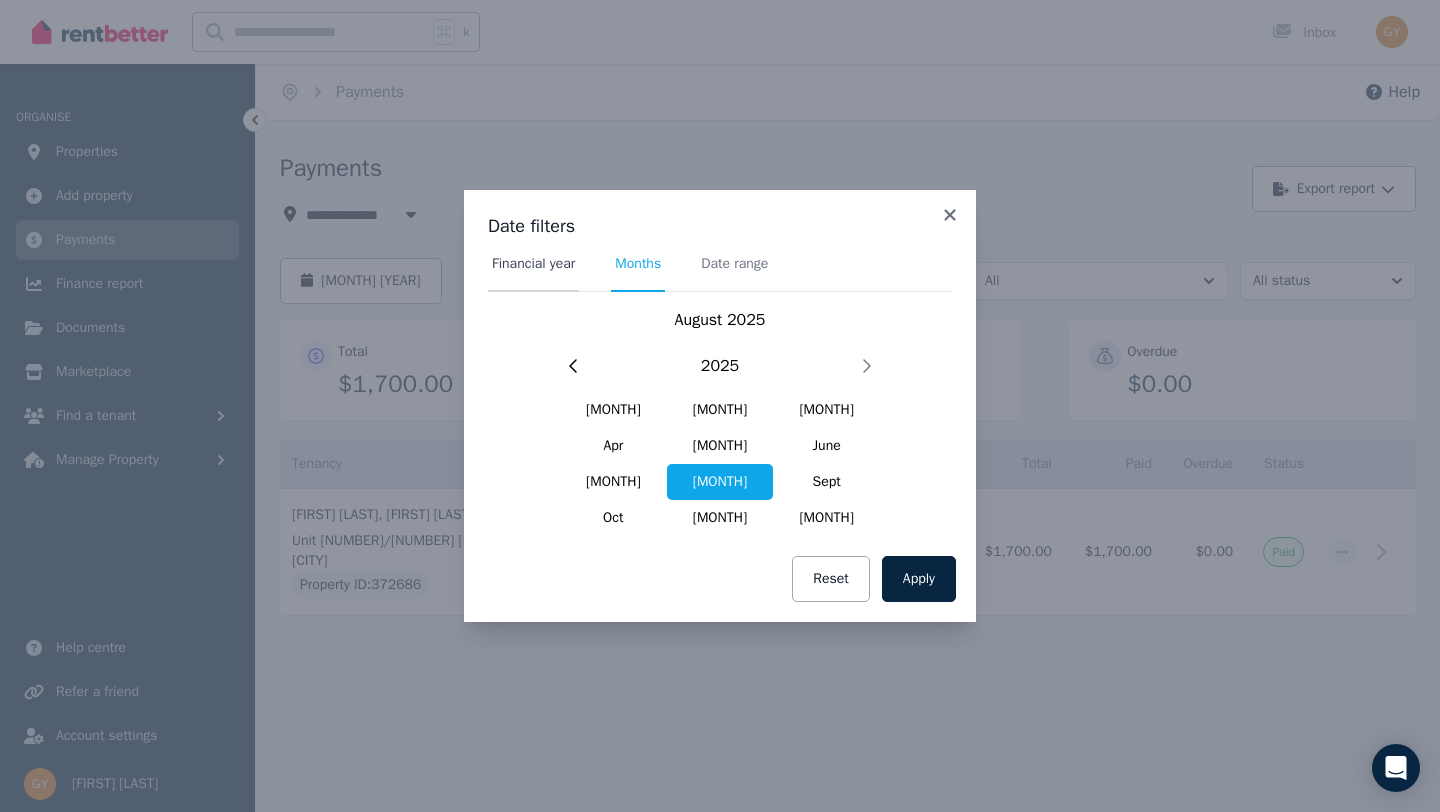 click on "Financial year" at bounding box center (533, 264) 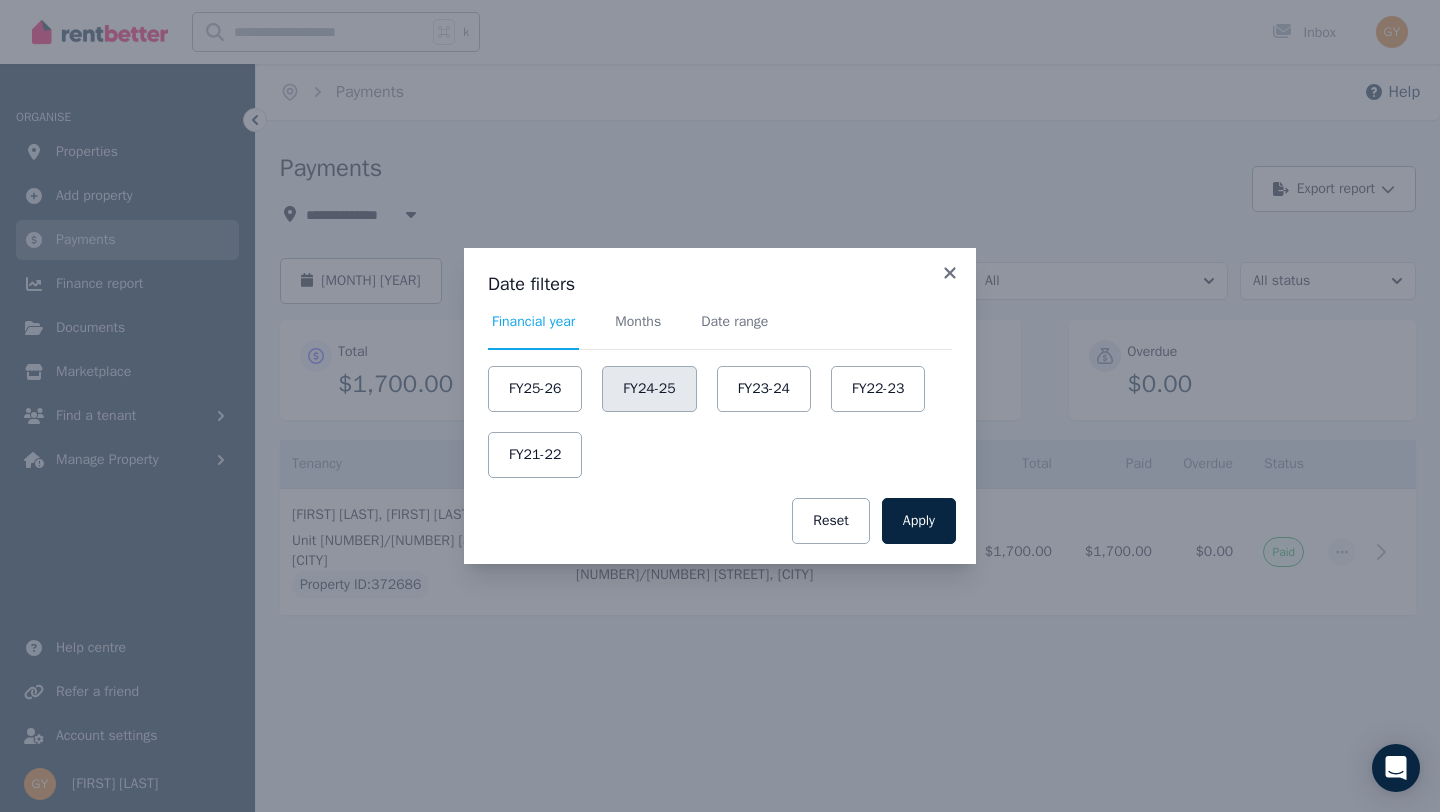 click on "FY24-25" at bounding box center (649, 389) 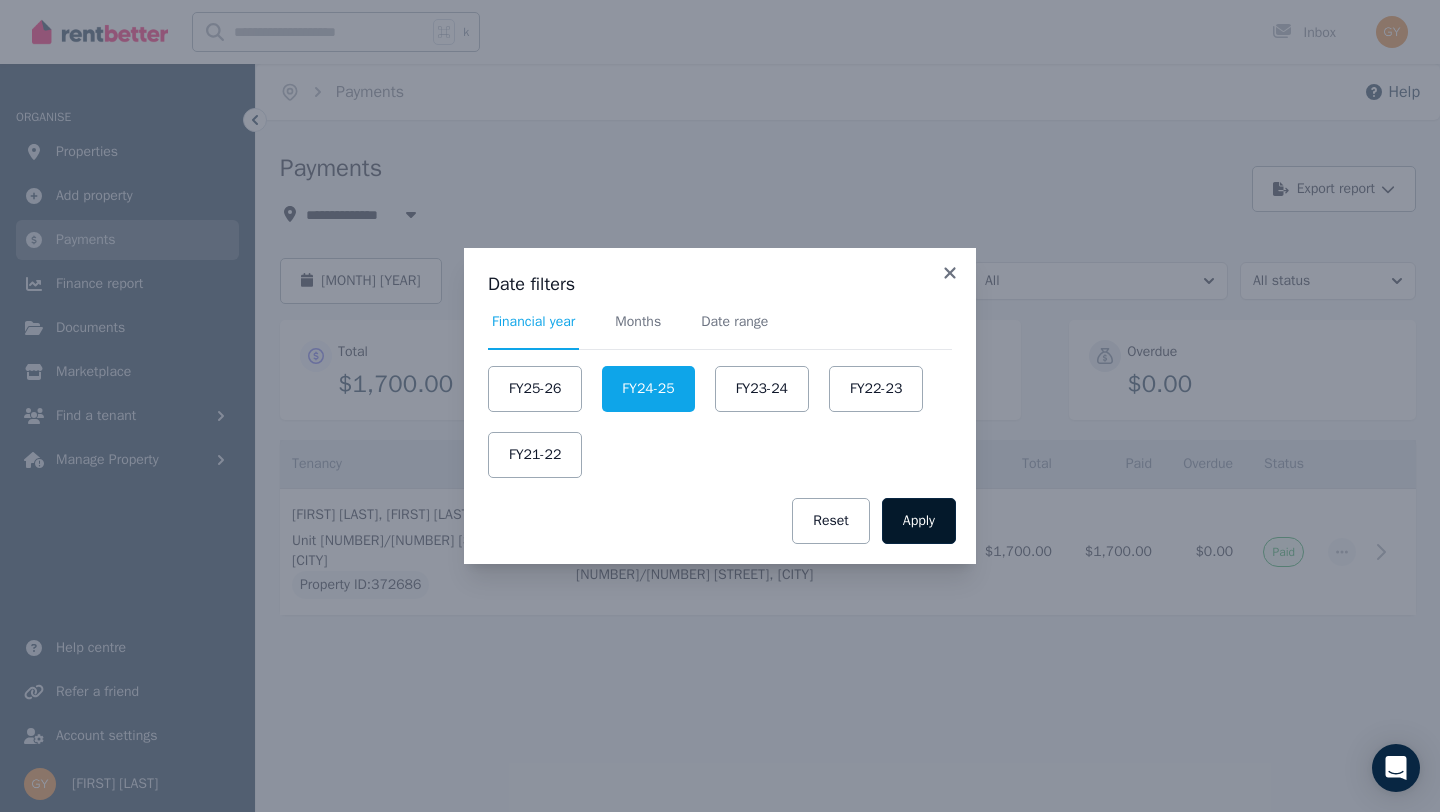 click on "Apply" at bounding box center [919, 521] 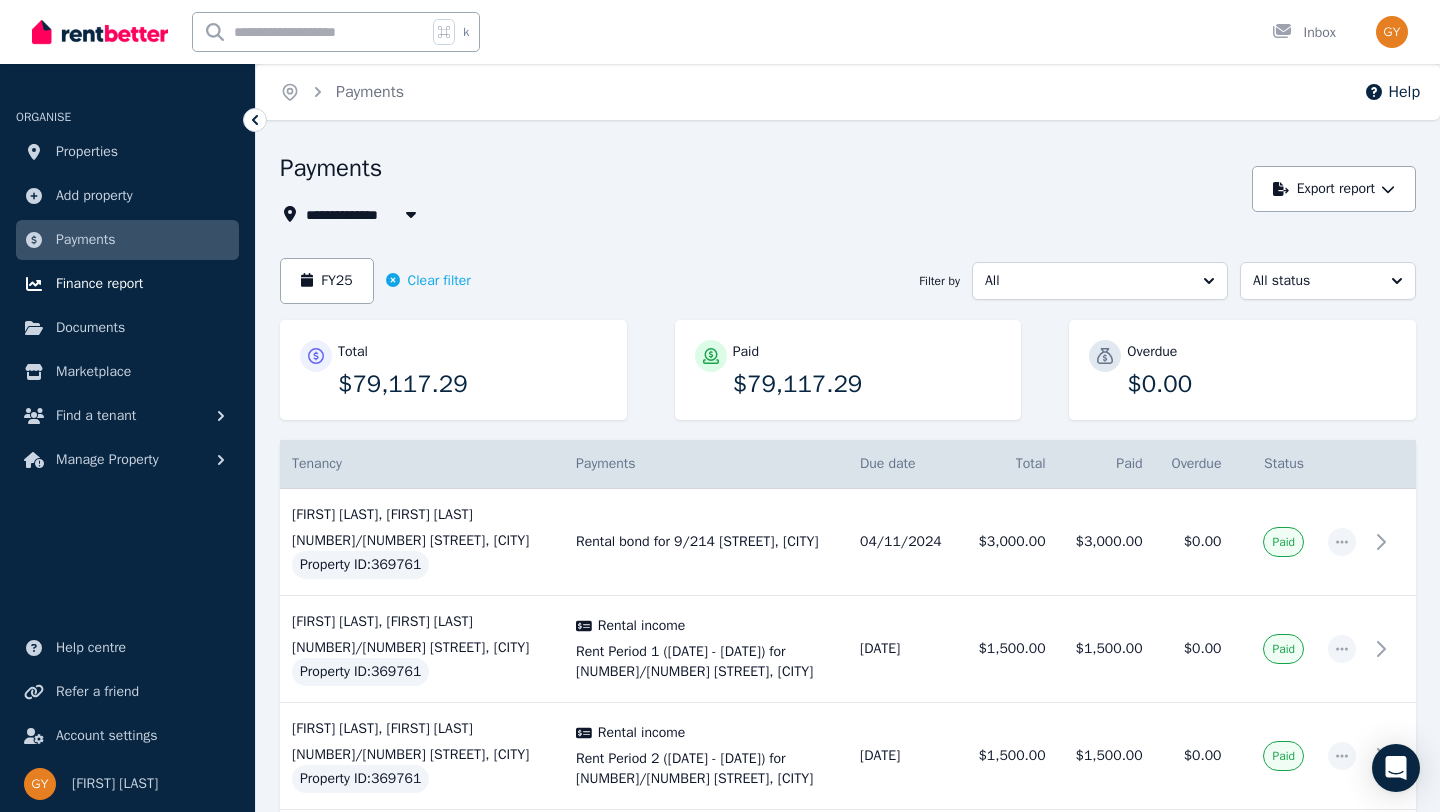 click on "Finance report" at bounding box center [99, 284] 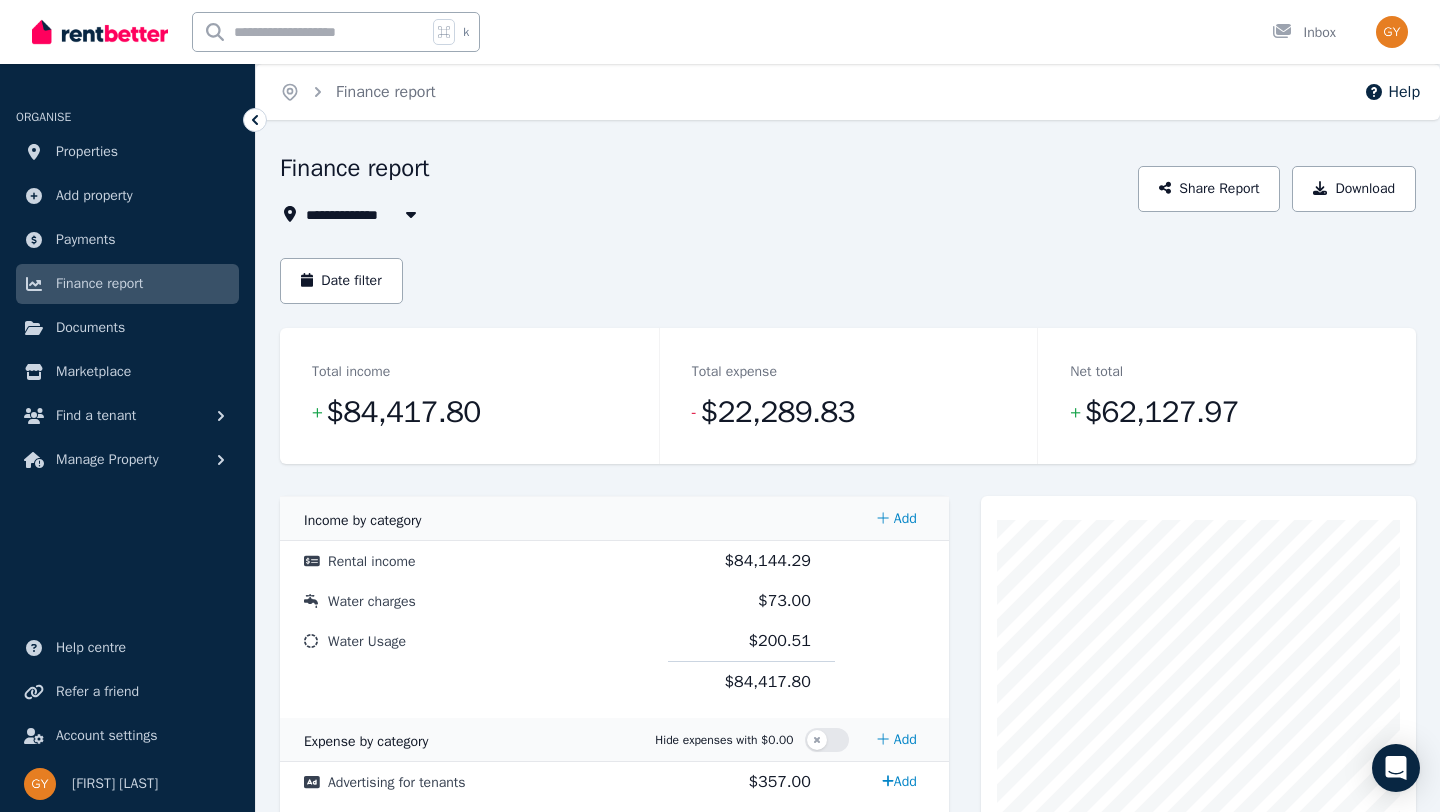 click 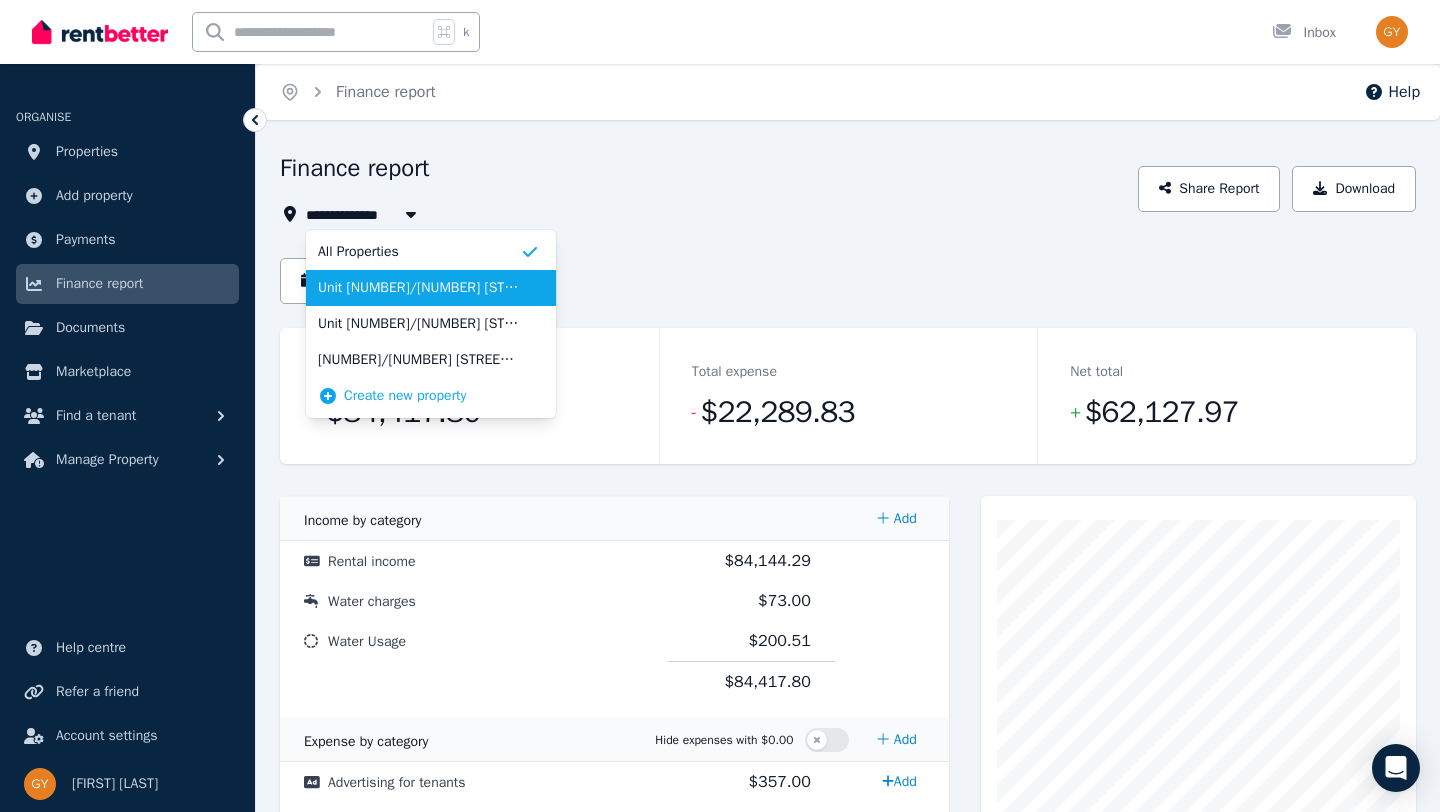 click on "Unit [NUMBER]/[NUMBER] [STREET], [CITY]" at bounding box center (419, 288) 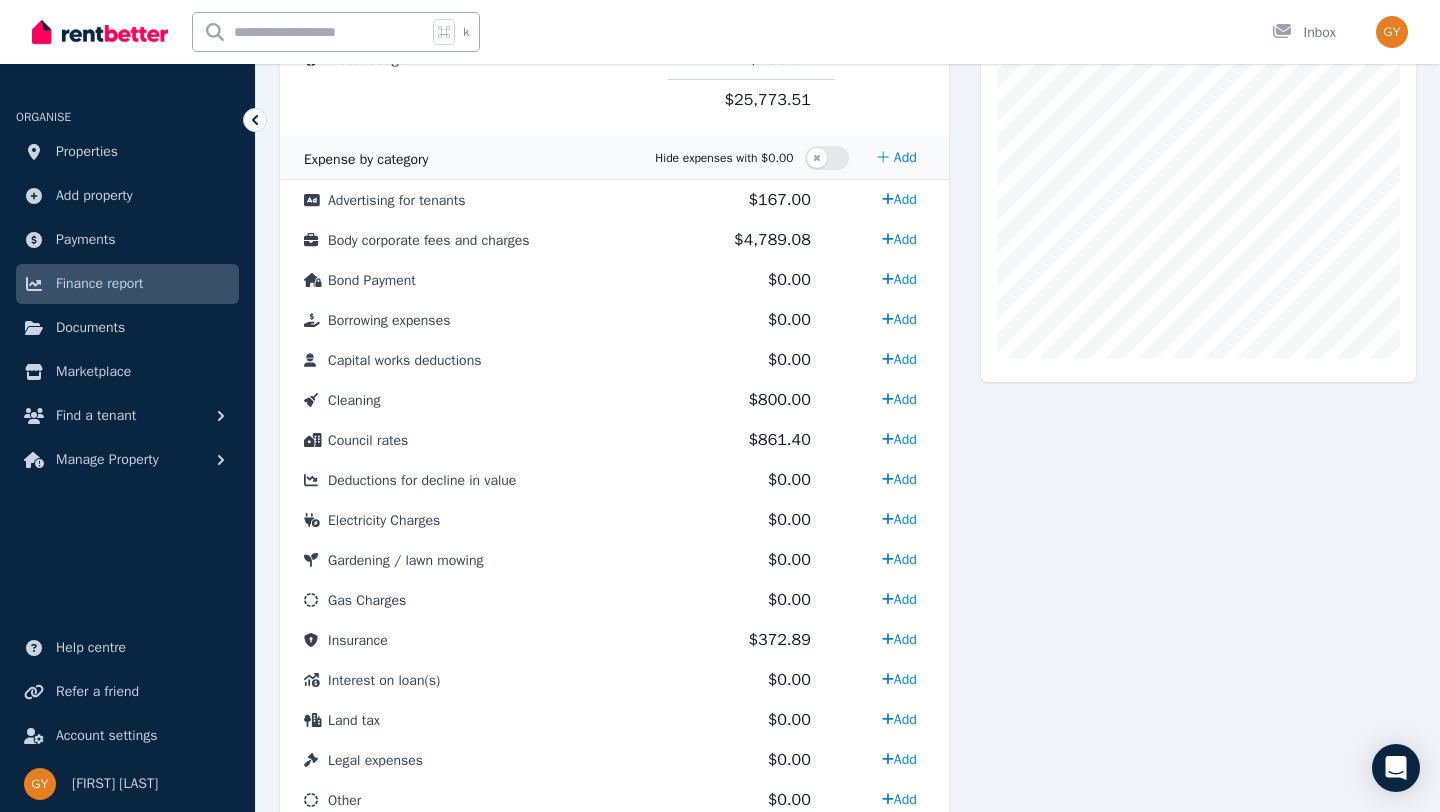 scroll, scrollTop: 555, scrollLeft: 0, axis: vertical 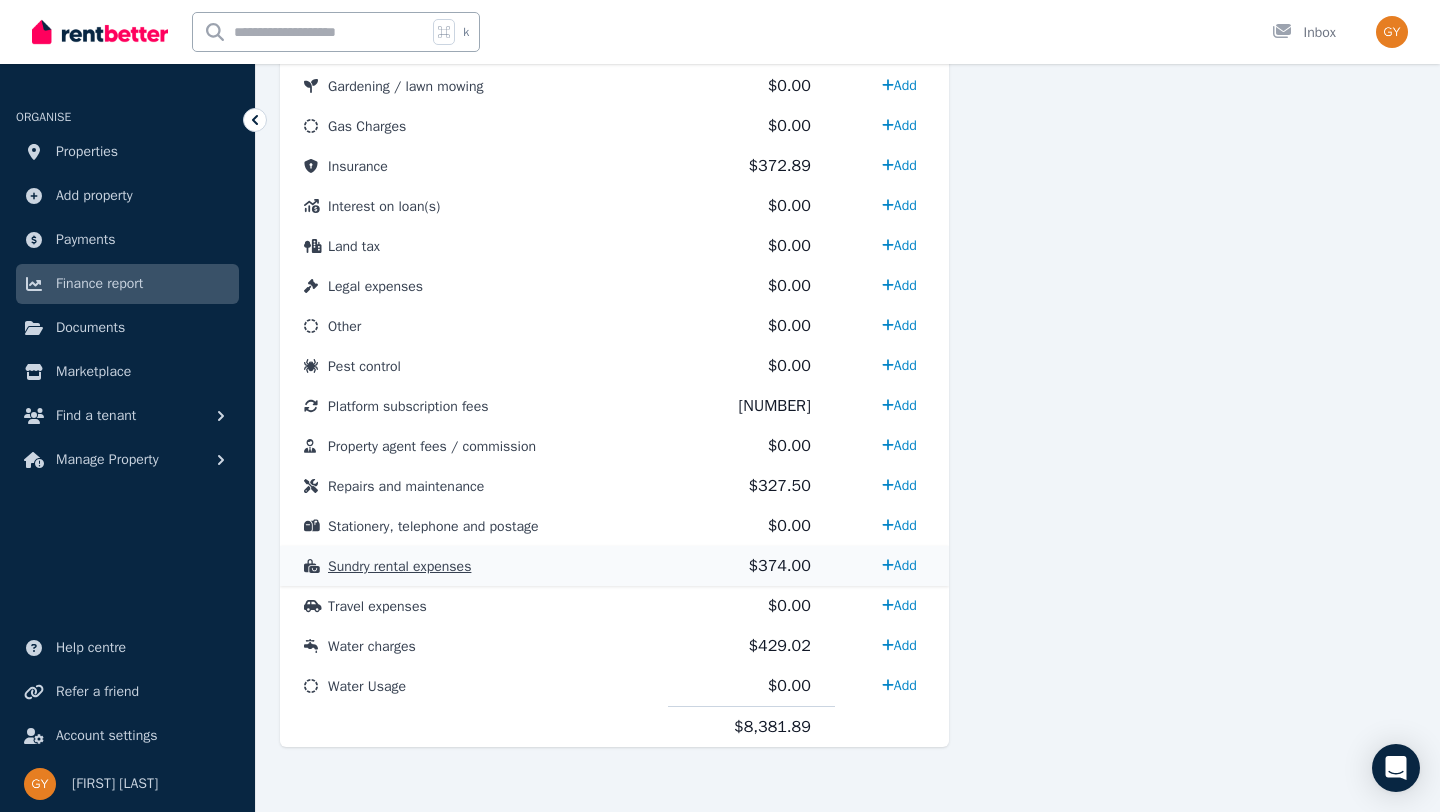 click on "Sundry rental expenses" at bounding box center [399, 566] 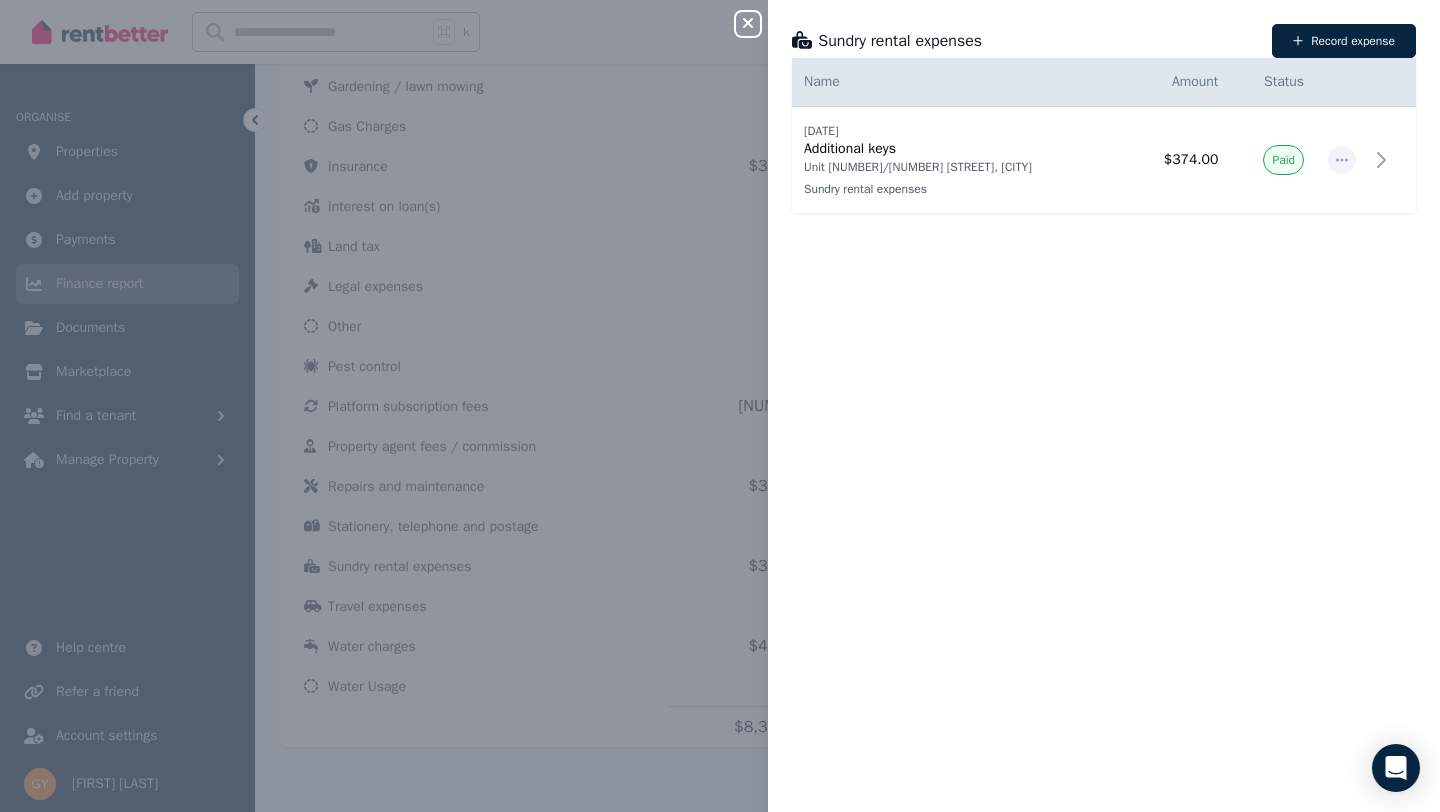 click 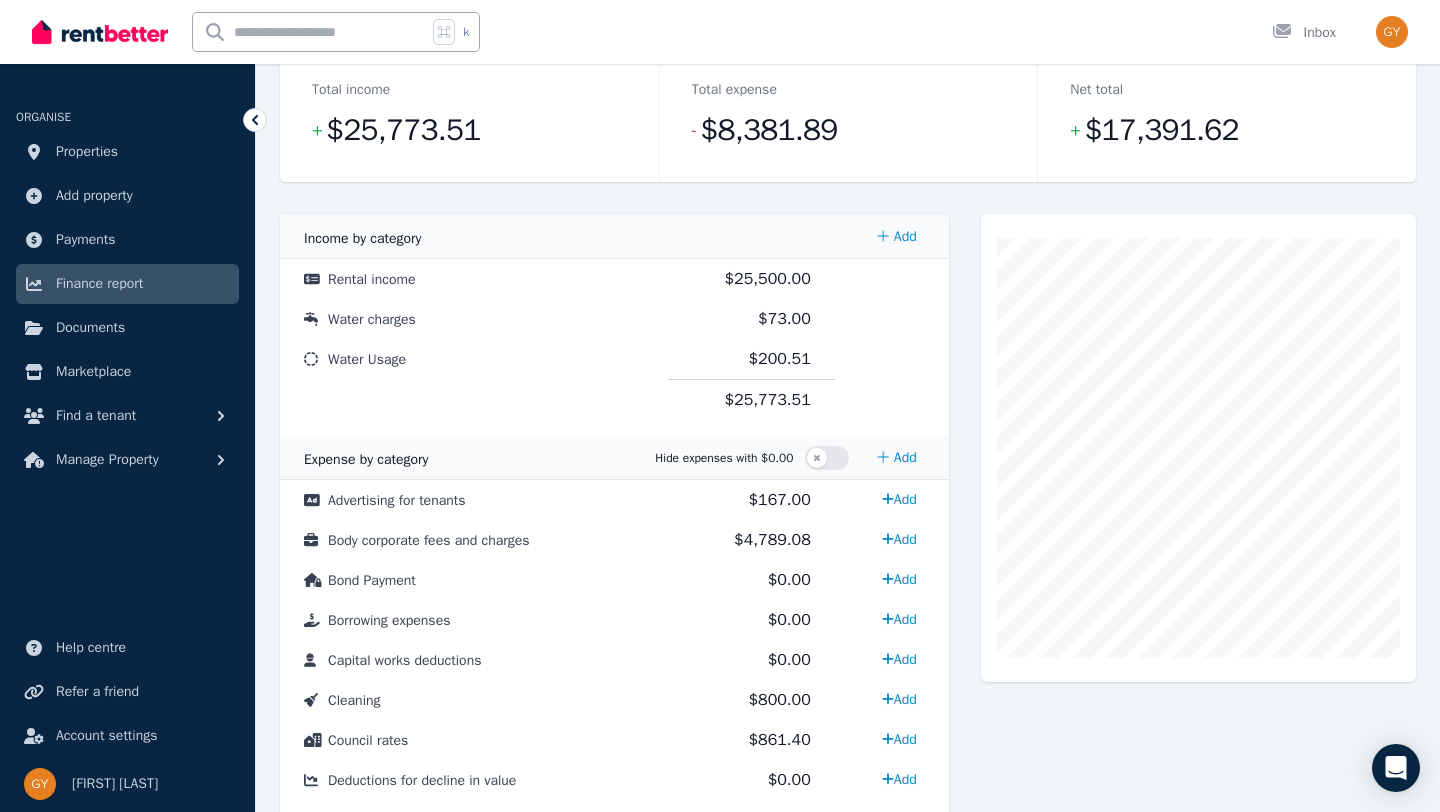 scroll, scrollTop: 278, scrollLeft: 0, axis: vertical 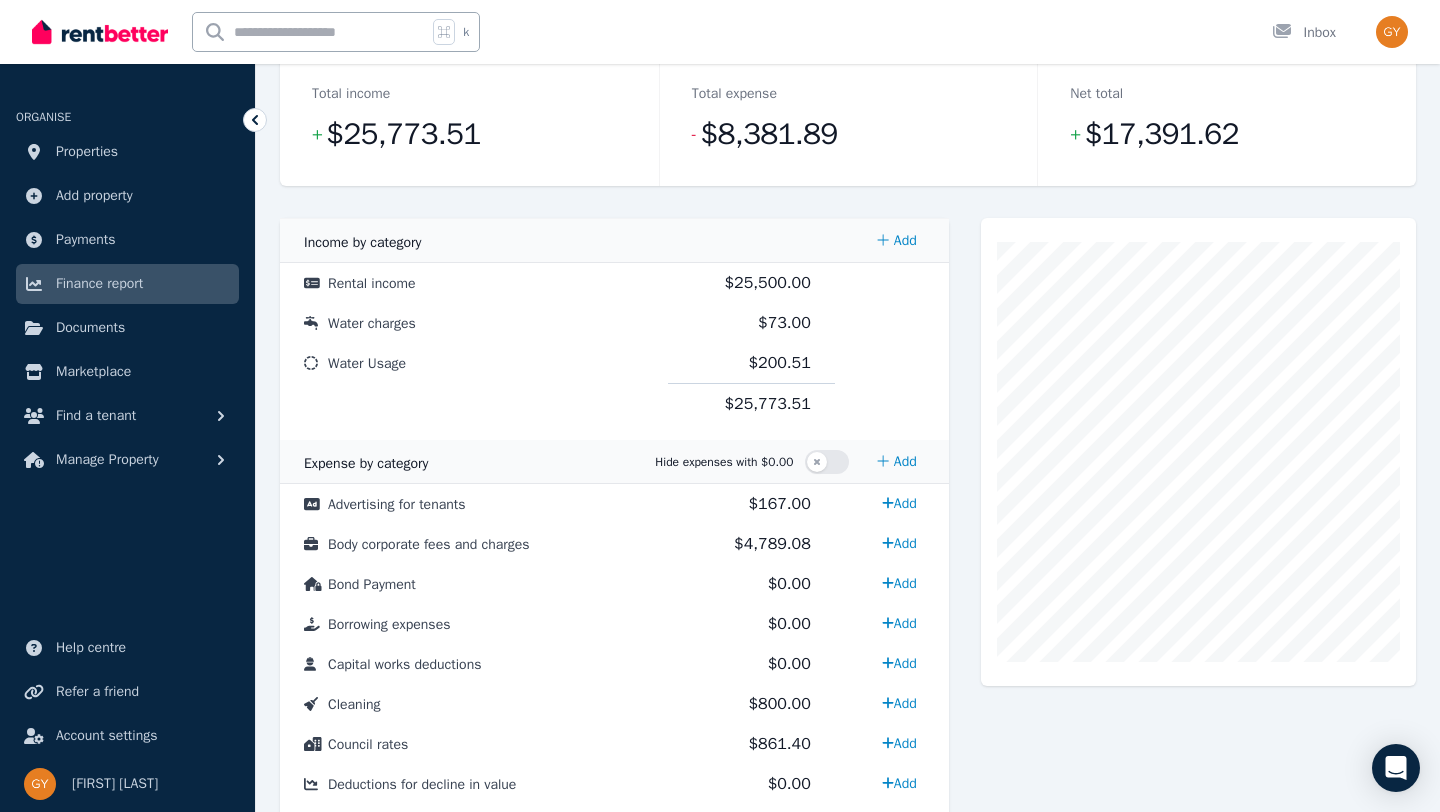 click 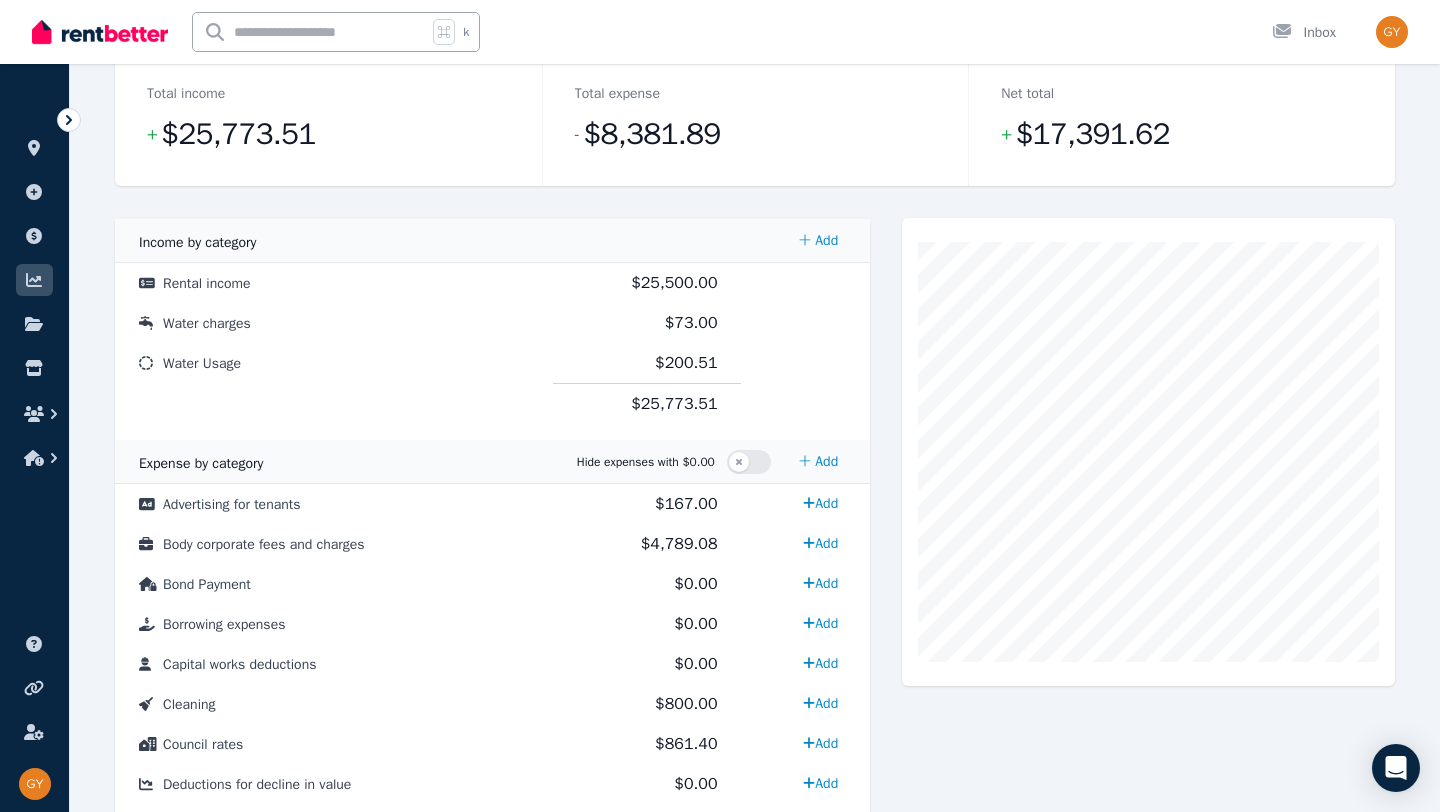 click 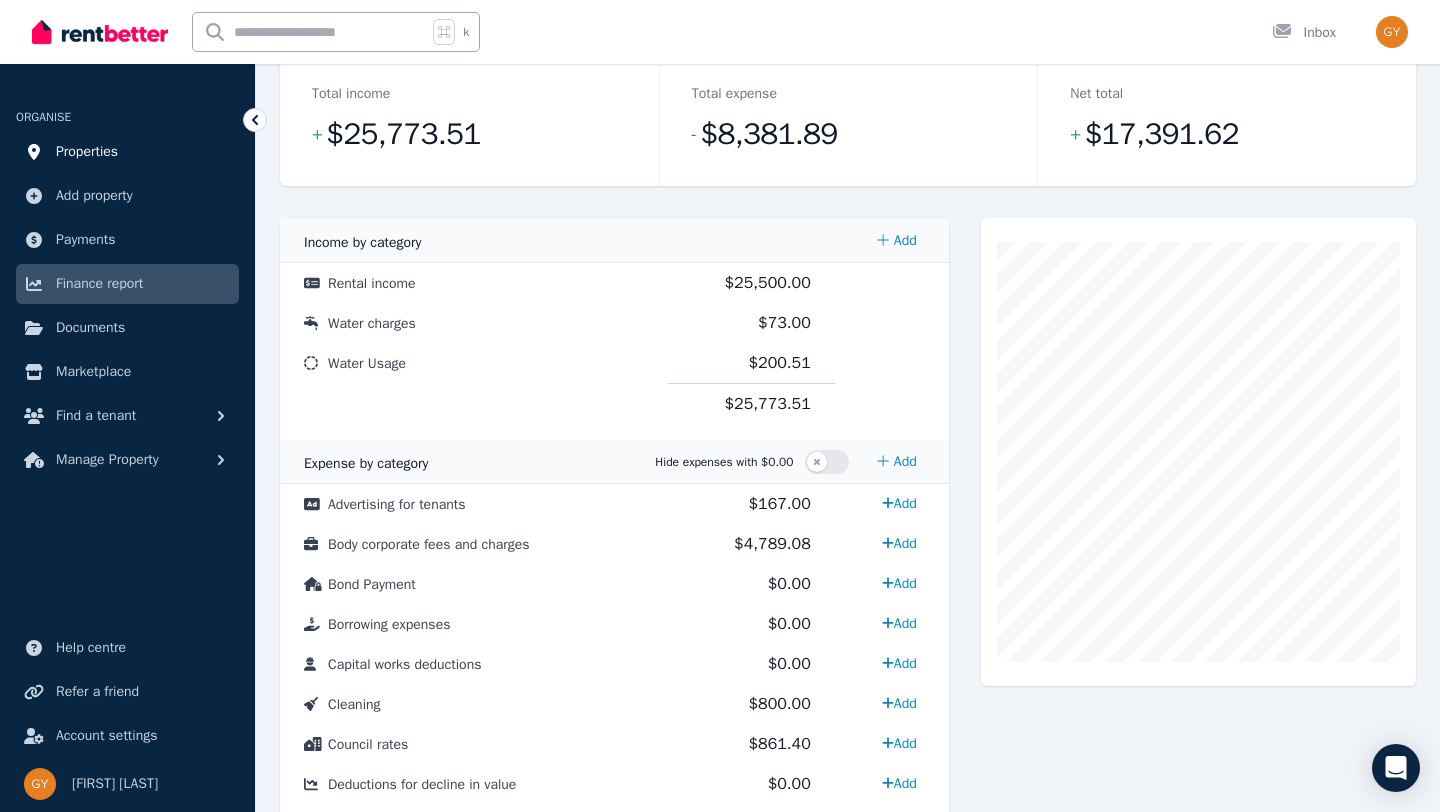 click on "Properties" at bounding box center [87, 152] 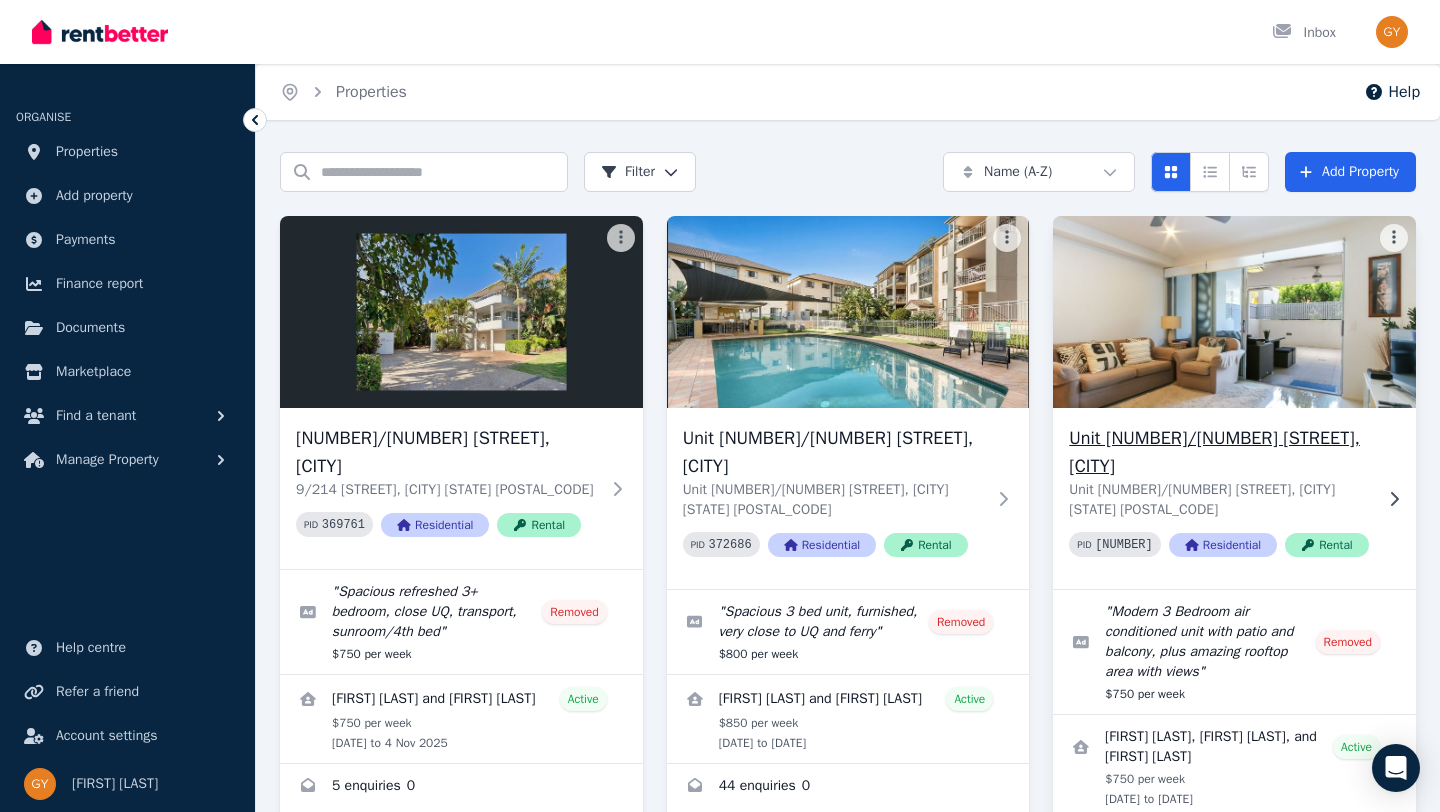 click on "Unit [NUMBER]/[NUMBER] [STREET], [CITY]" at bounding box center (1220, 452) 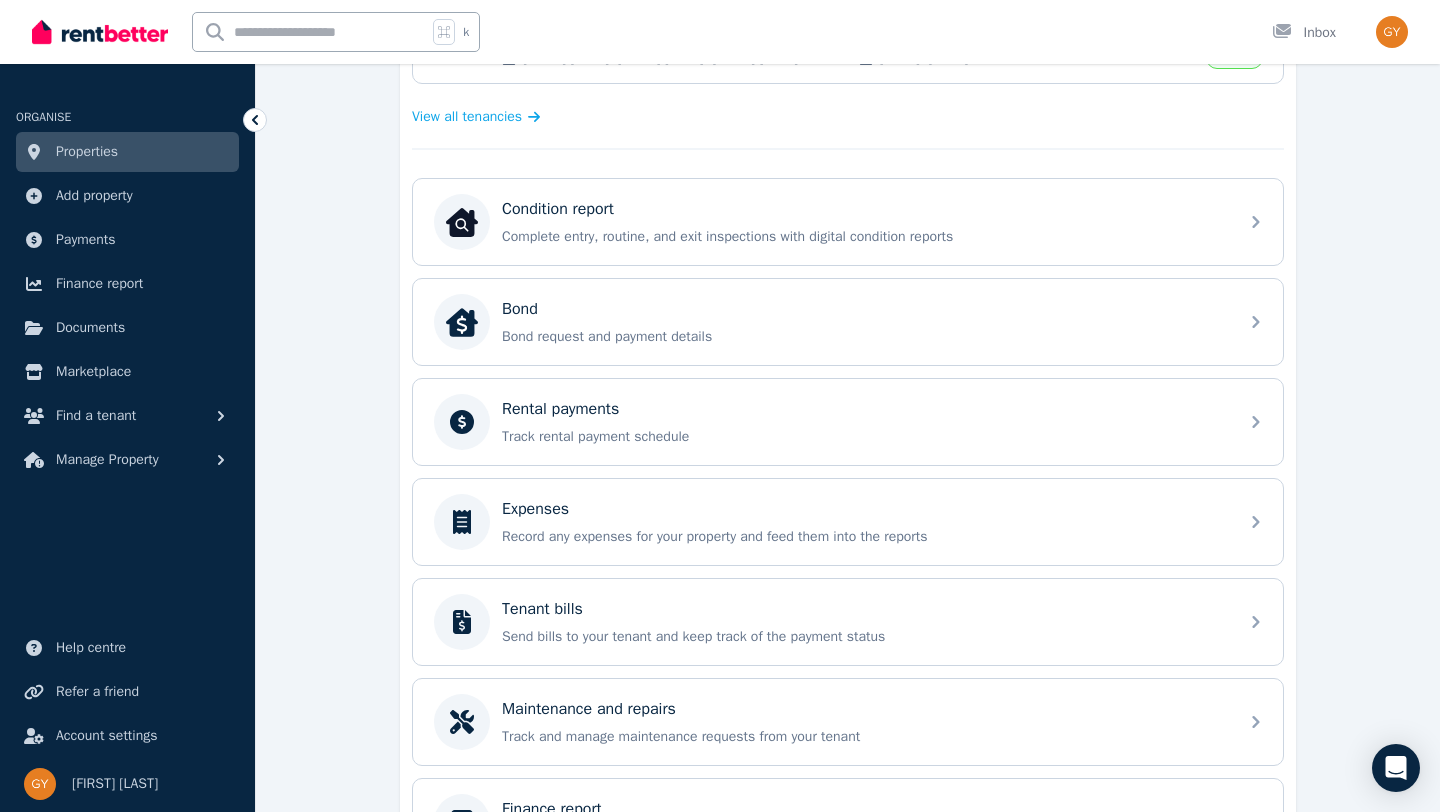 scroll, scrollTop: 696, scrollLeft: 0, axis: vertical 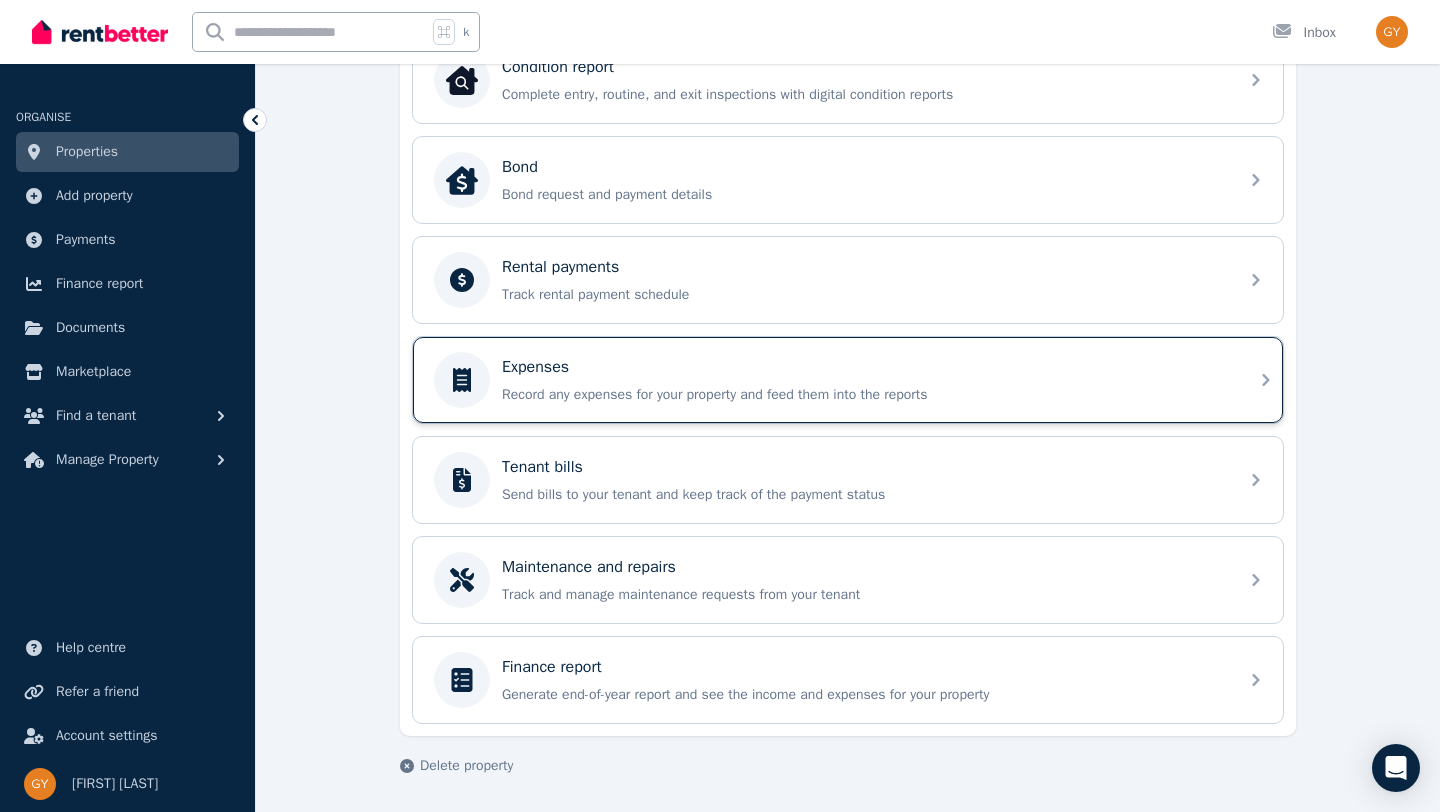 click on "Expenses" at bounding box center [535, 367] 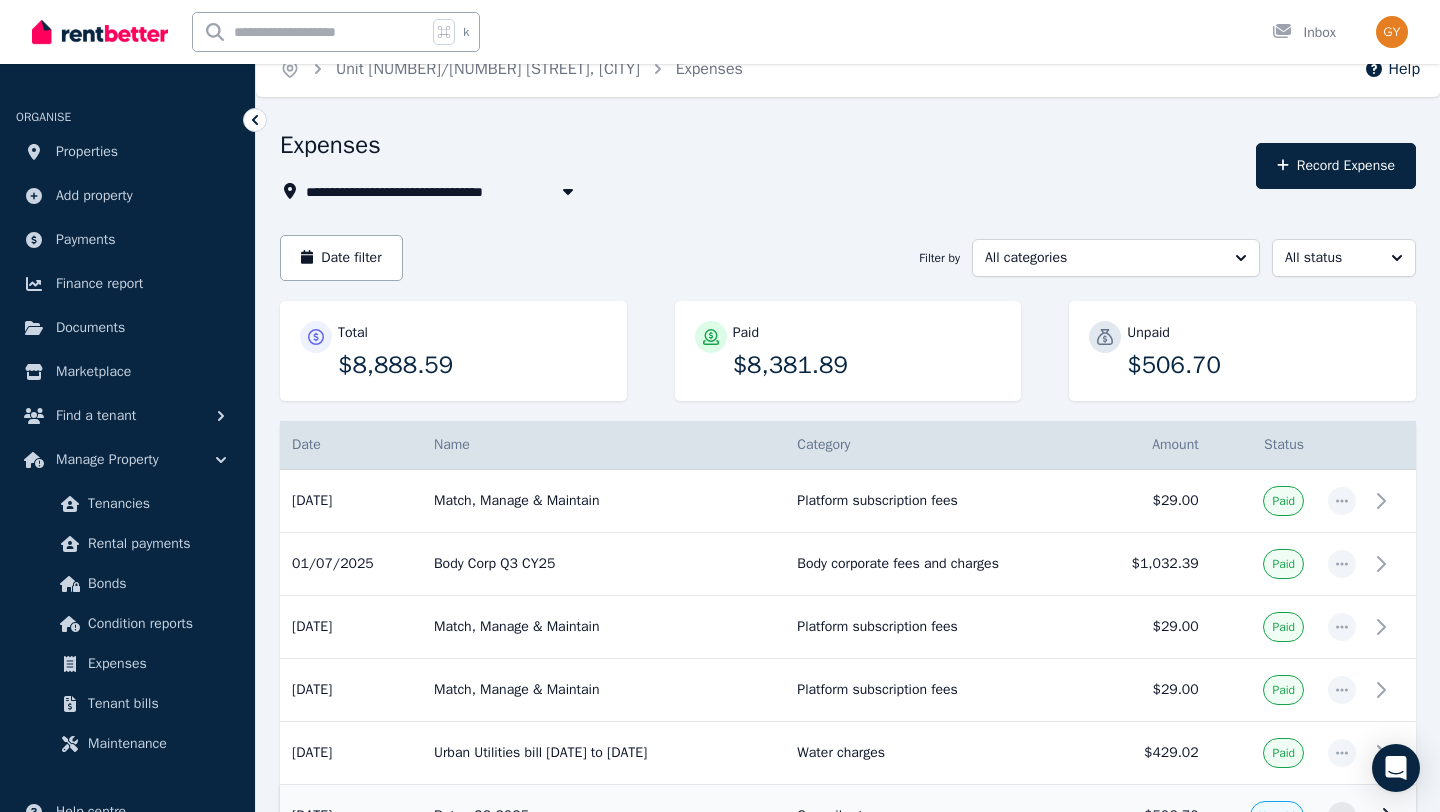 scroll, scrollTop: 0, scrollLeft: 0, axis: both 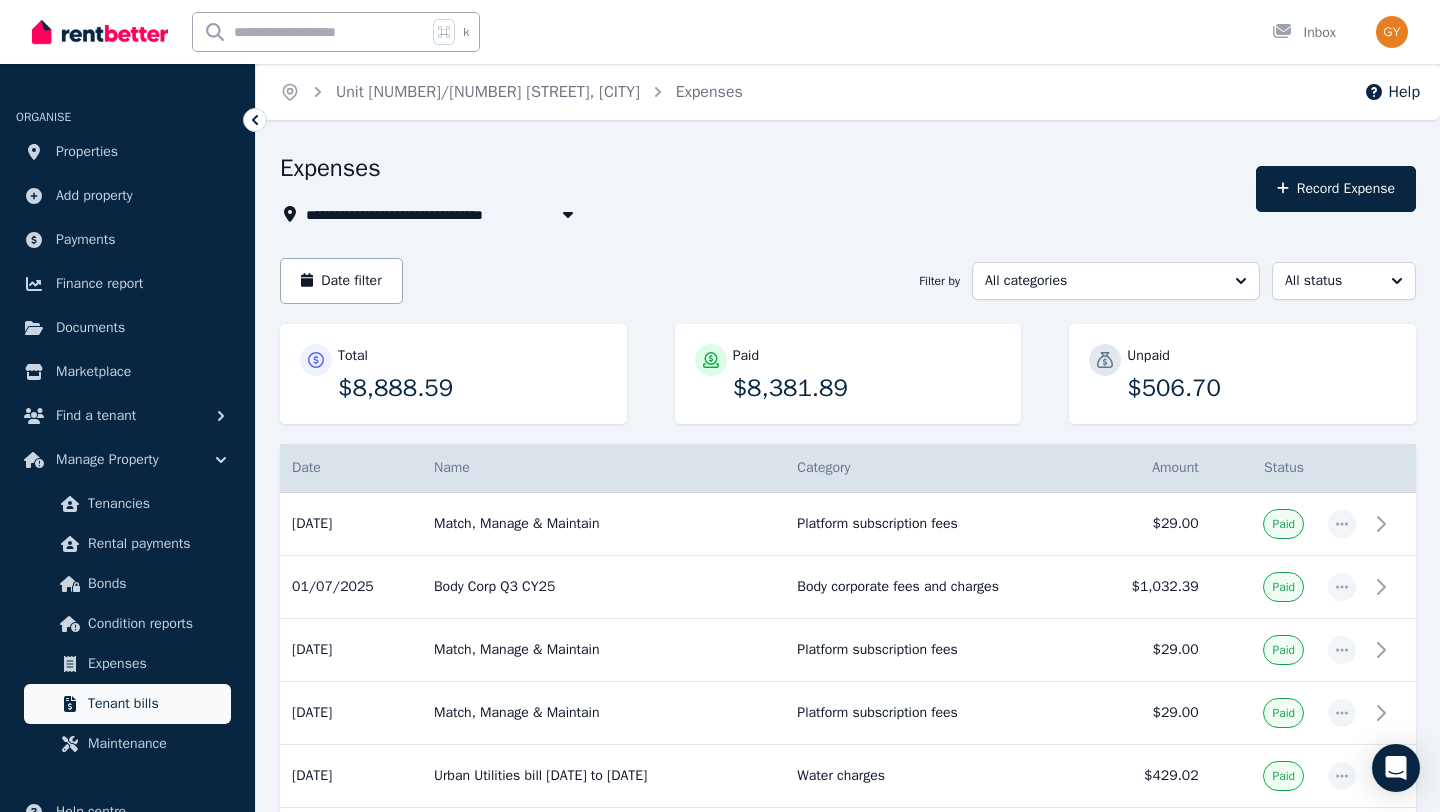 click on "Tenant bills" at bounding box center [155, 704] 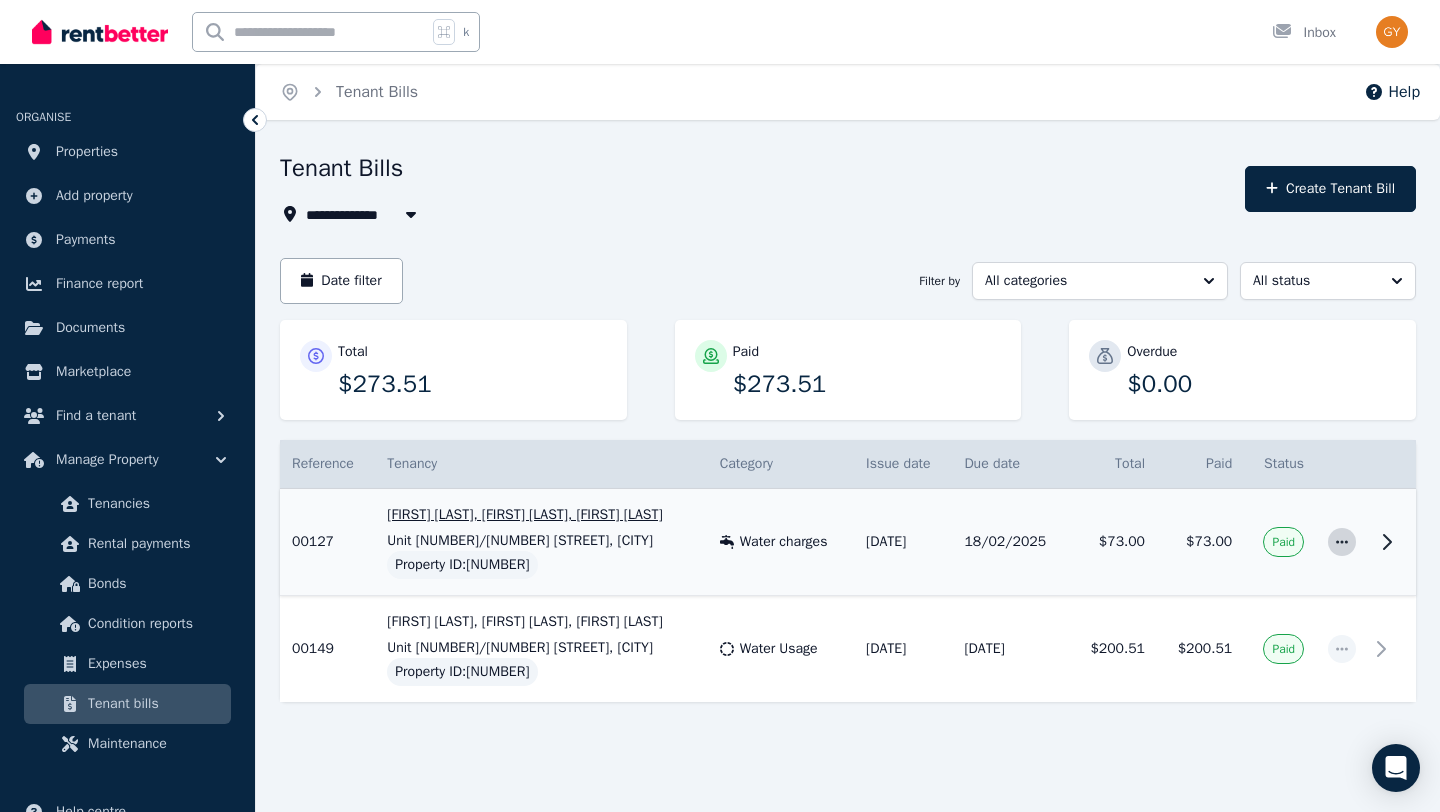 click 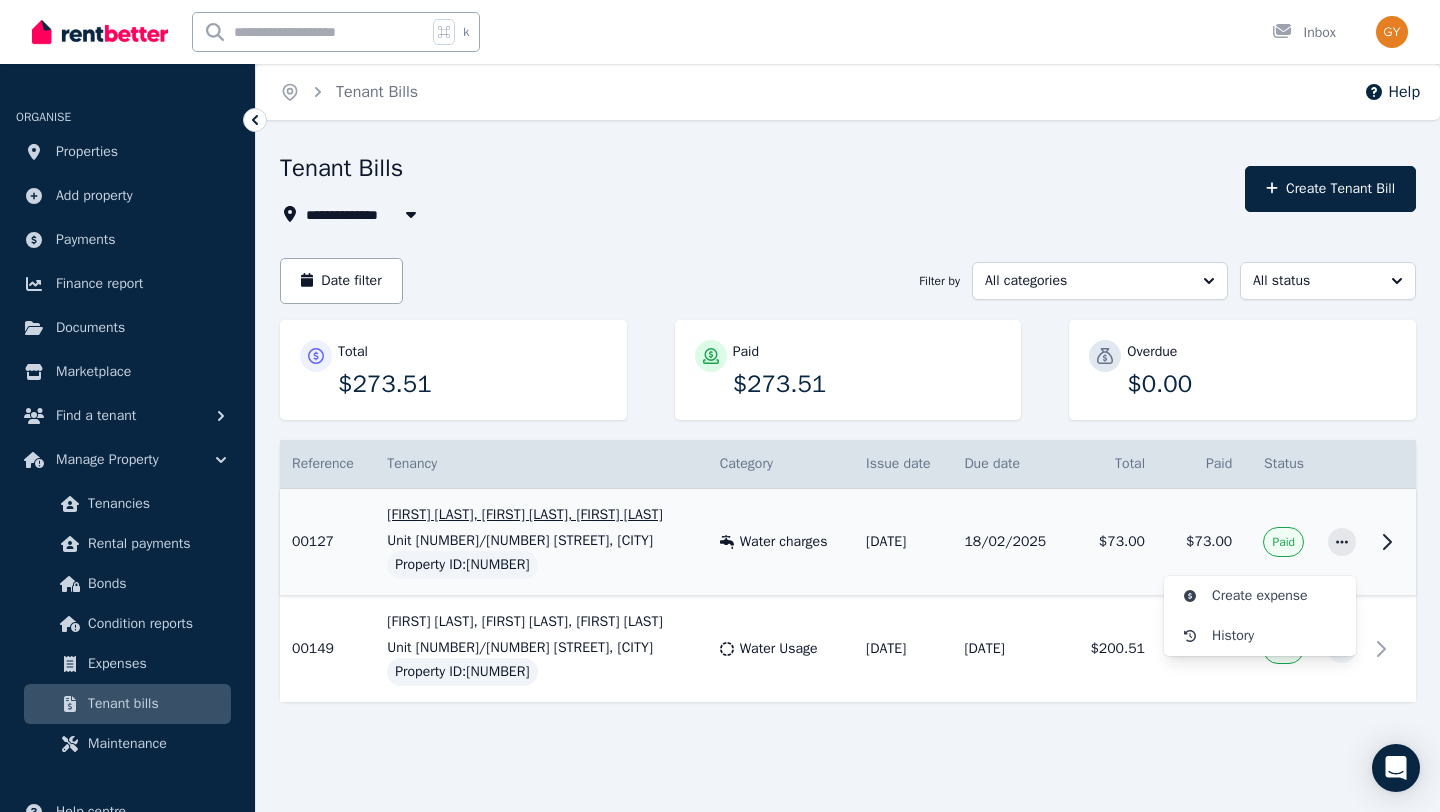 click 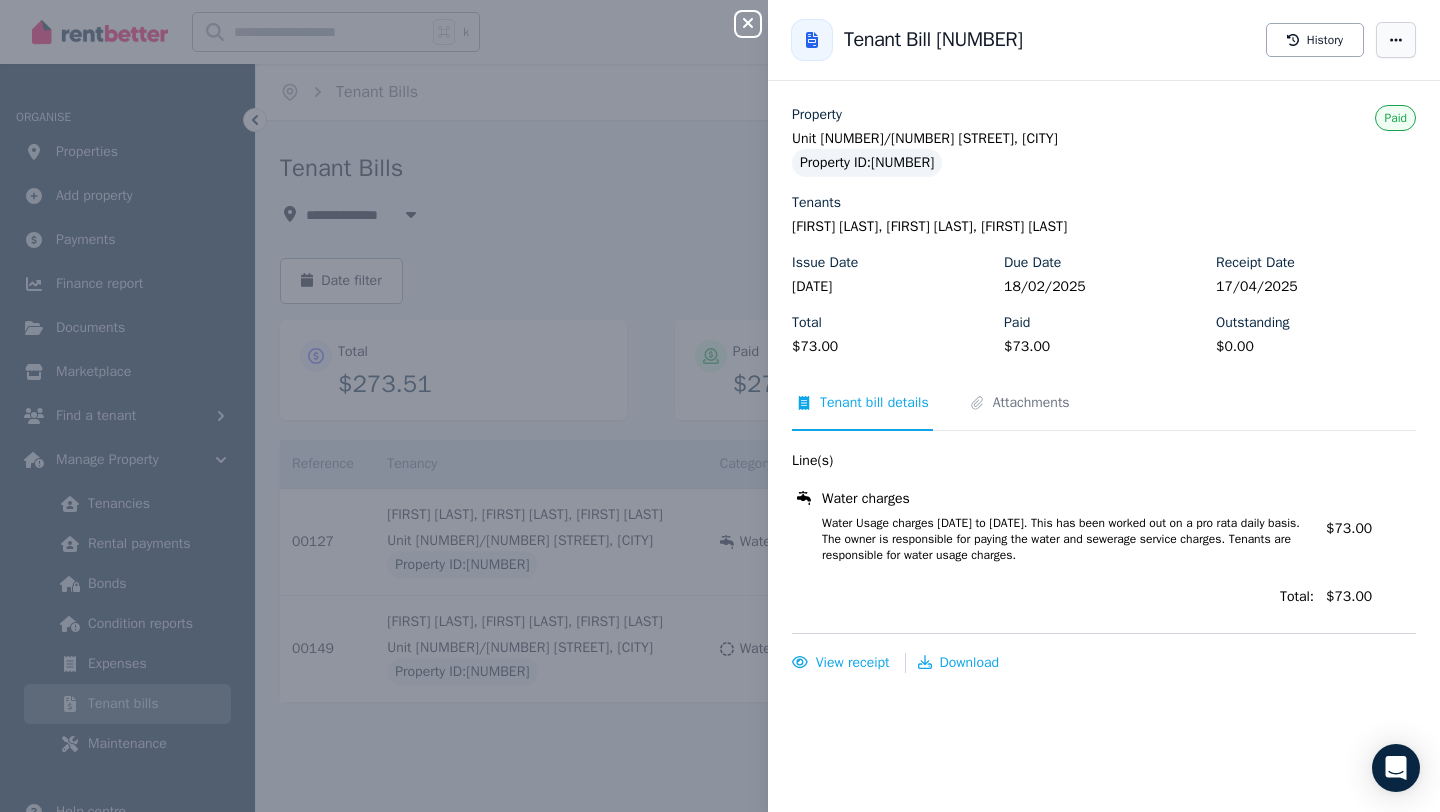 click 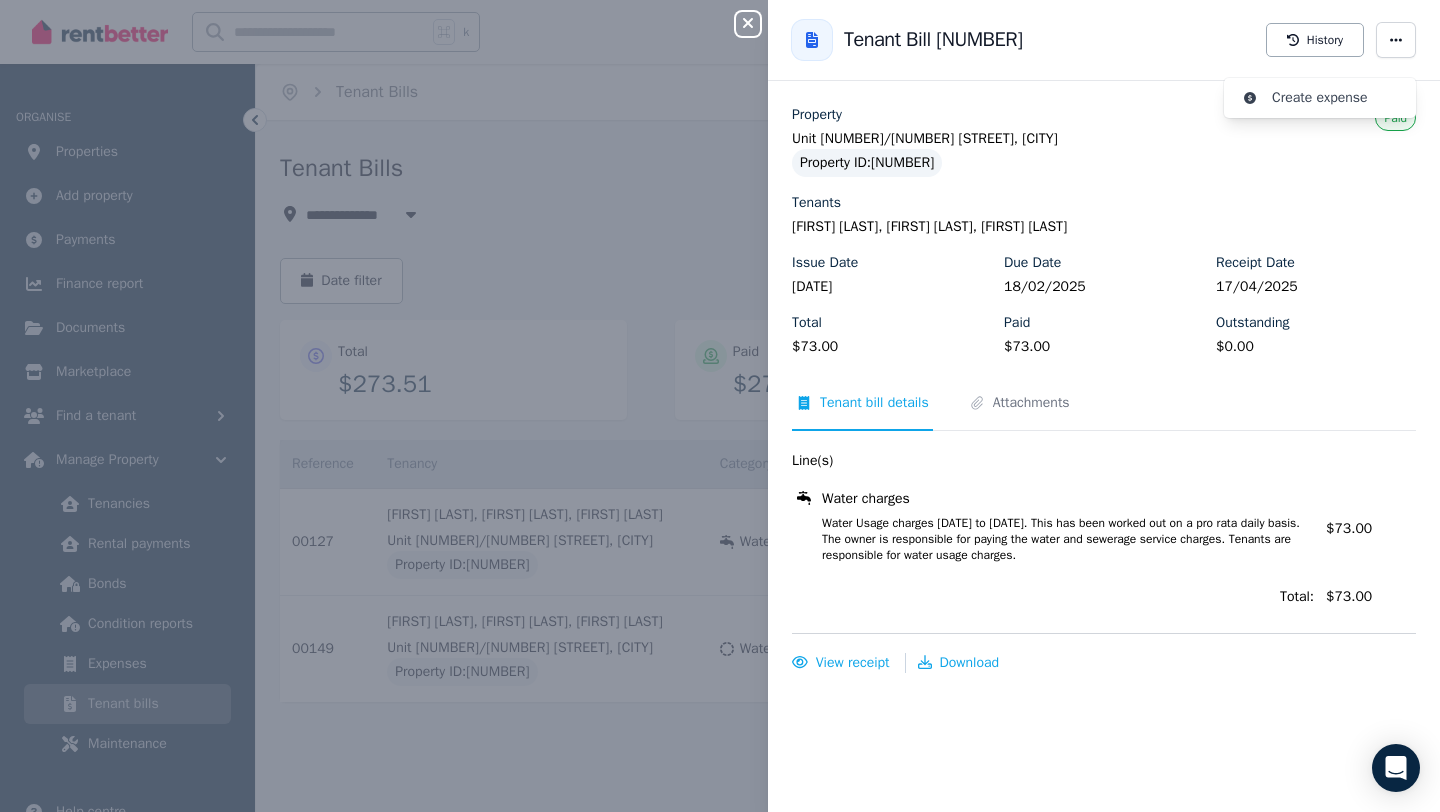 click on "Unit [NUMBER]/[NUMBER] [STREET], [CITY]" at bounding box center [1104, 139] 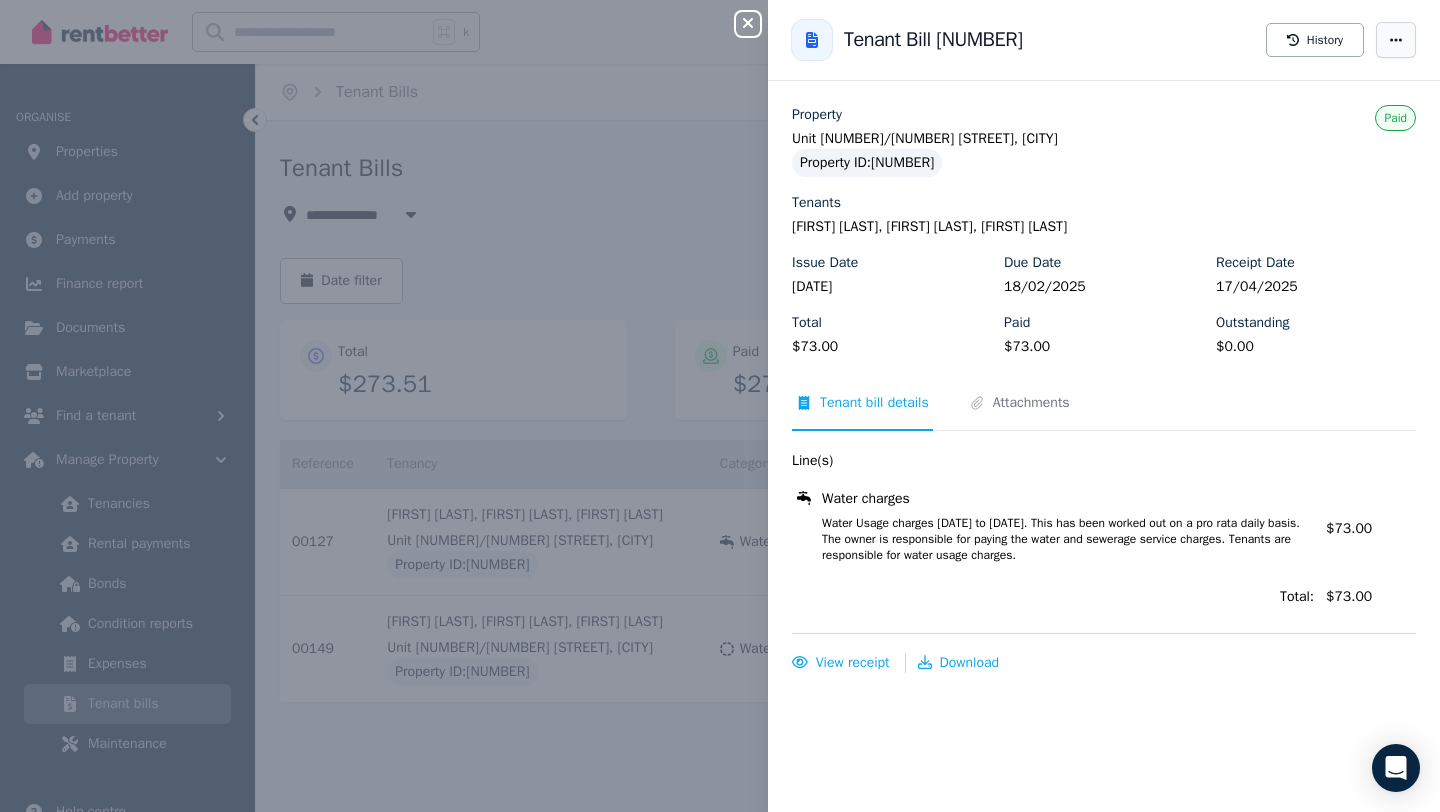 click 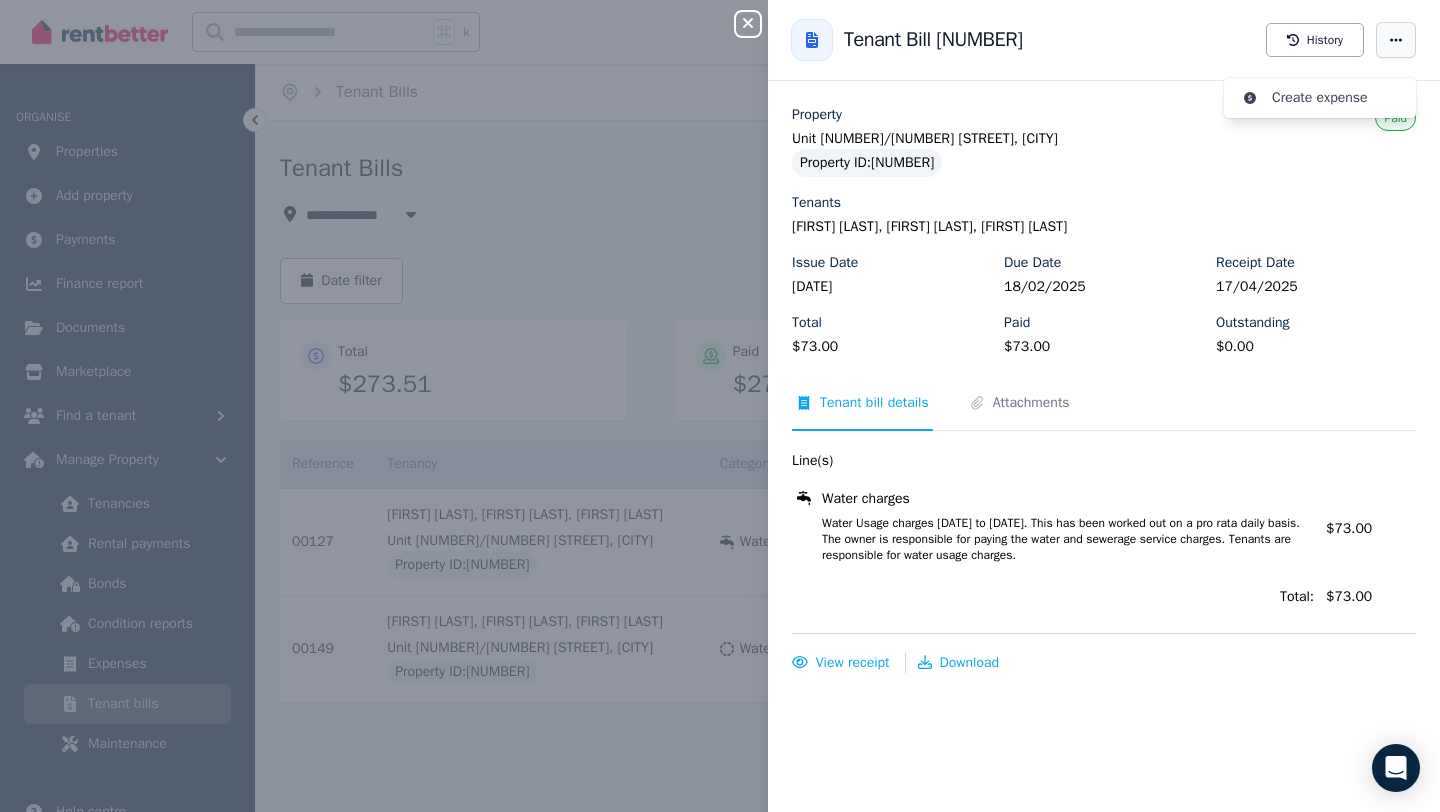 click 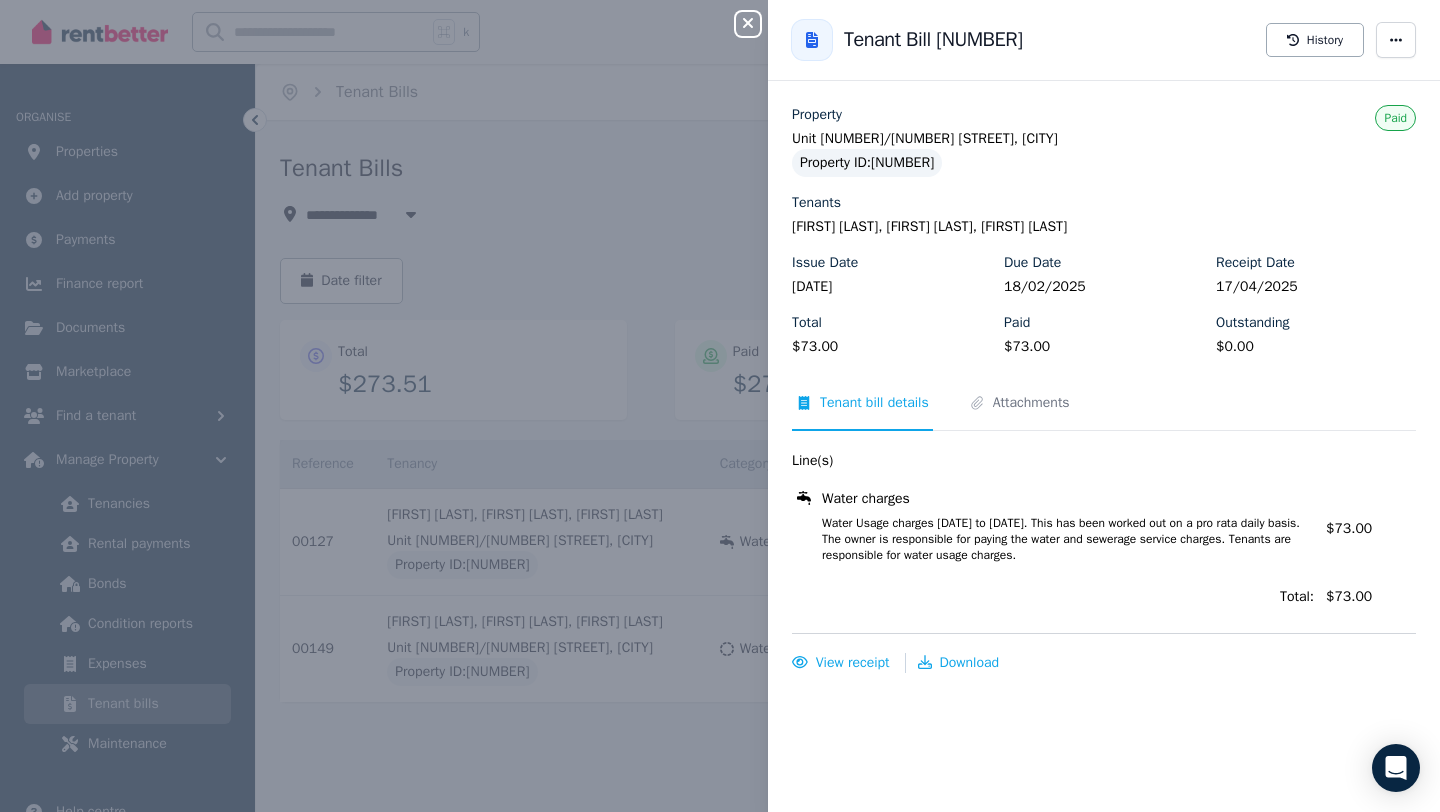 click 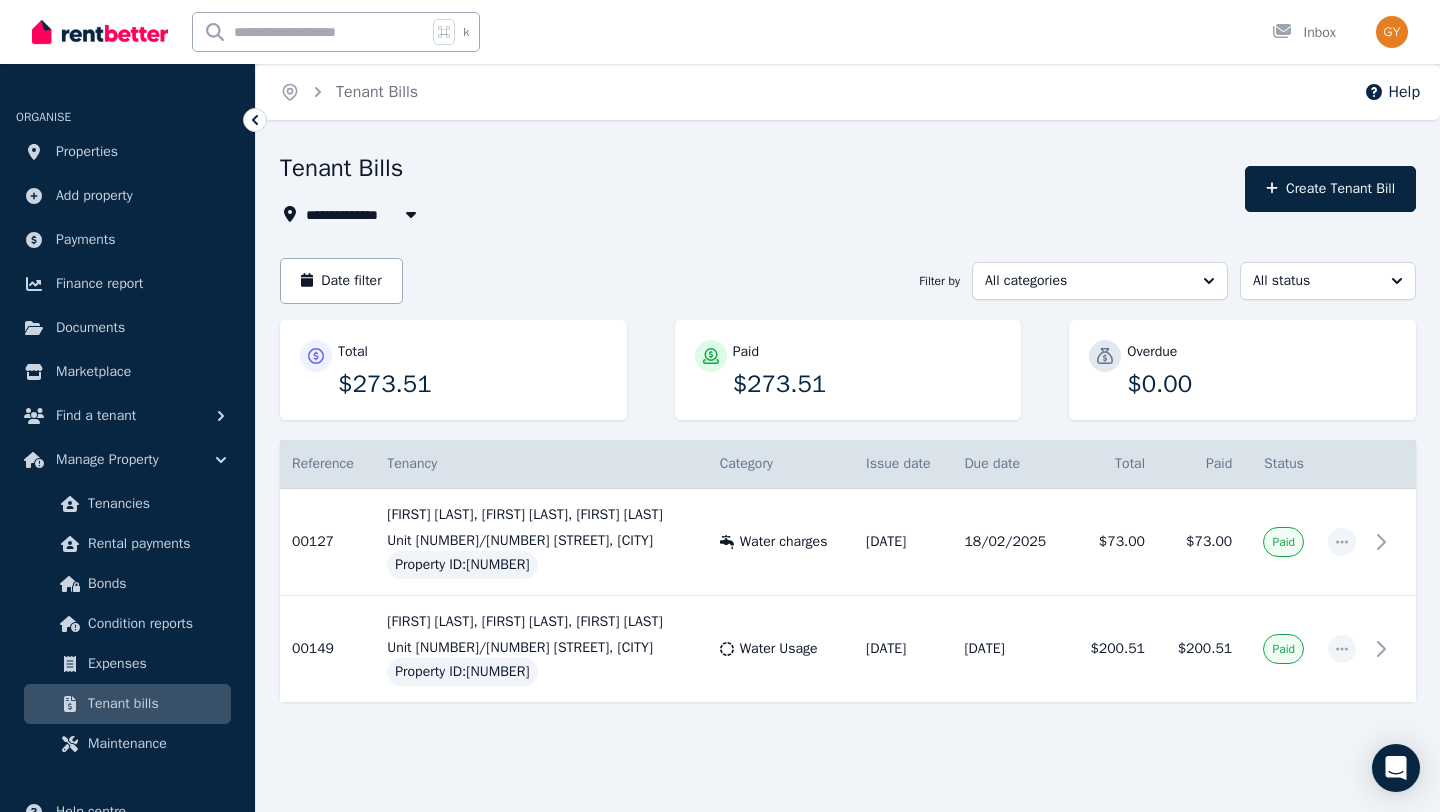 scroll, scrollTop: 38, scrollLeft: 0, axis: vertical 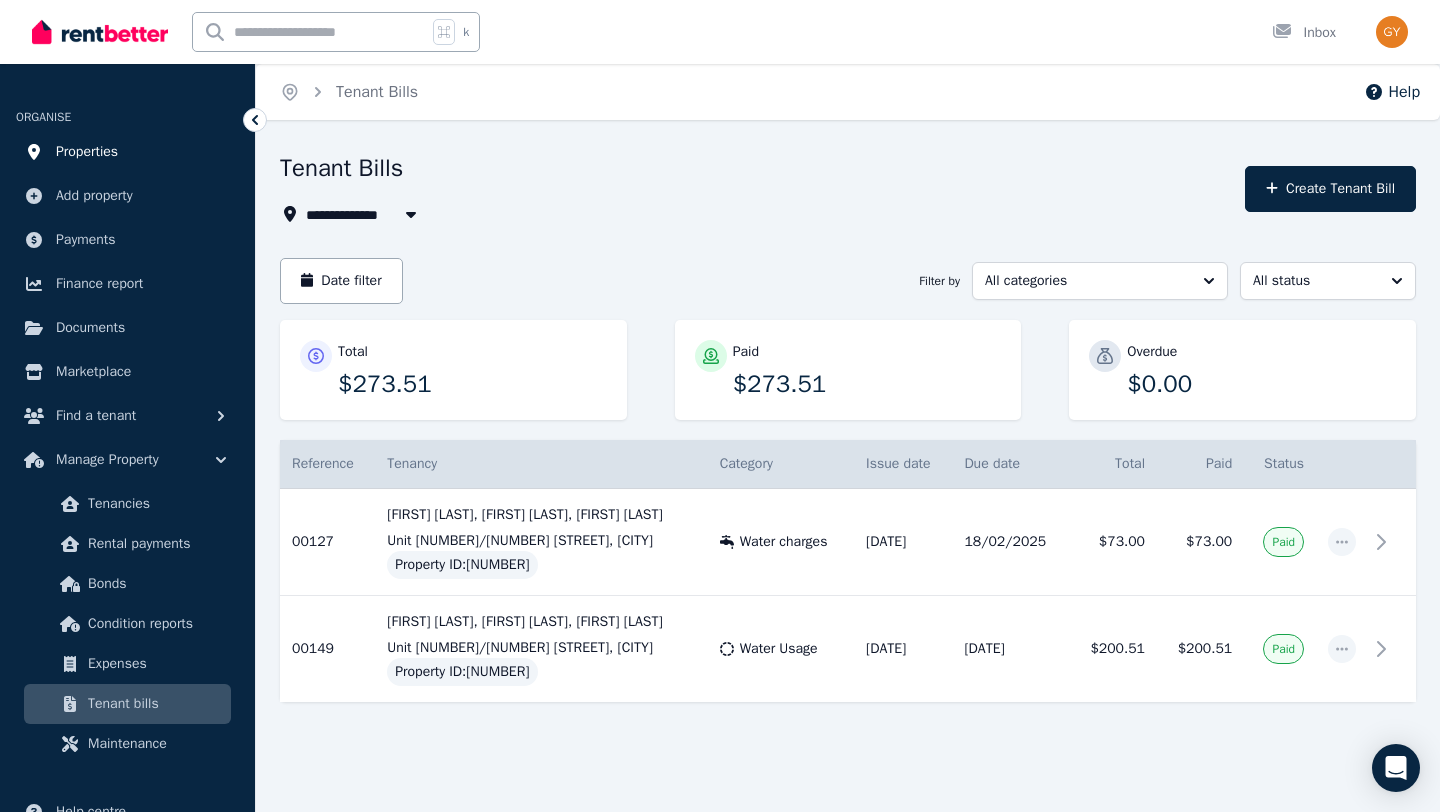 type 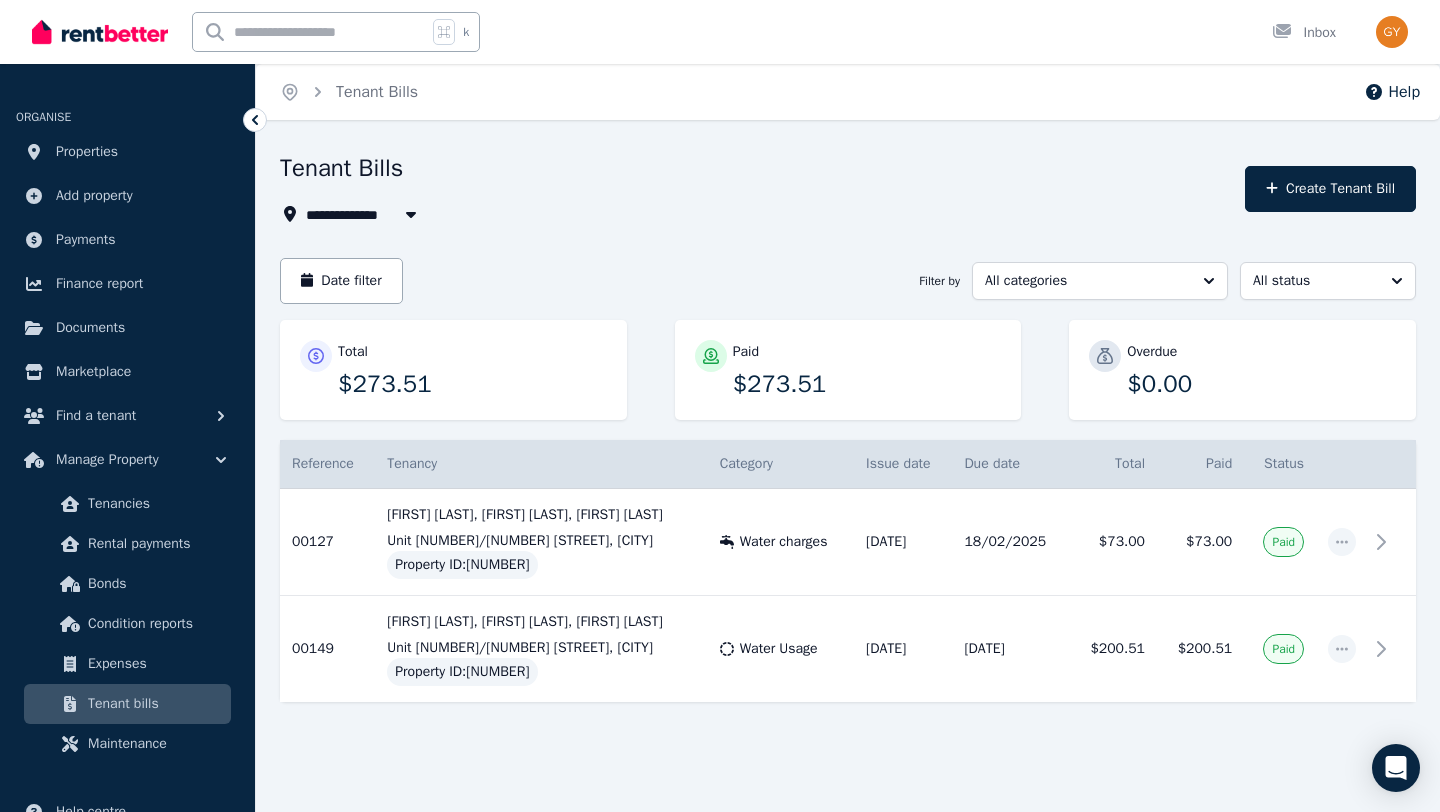 click 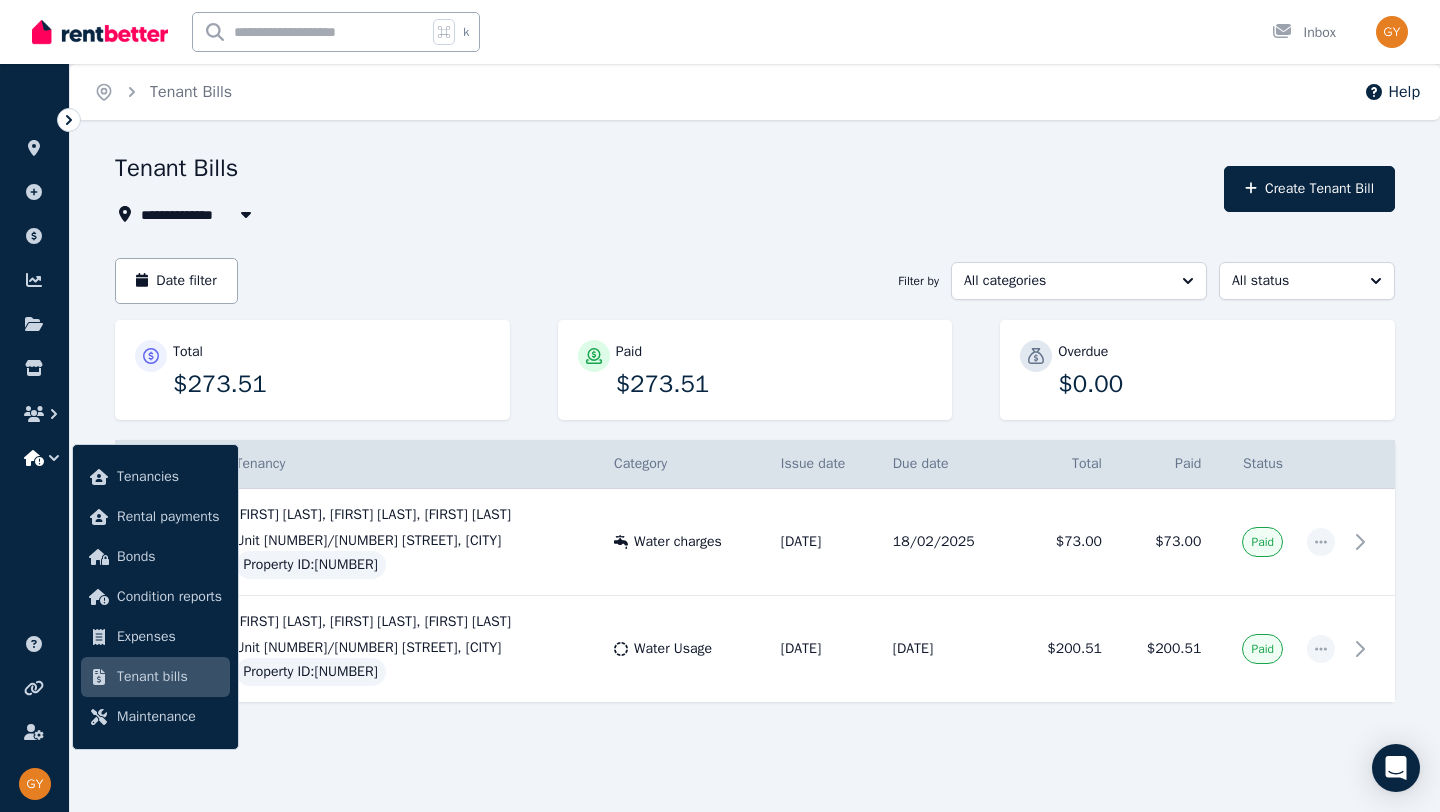 scroll, scrollTop: 0, scrollLeft: 0, axis: both 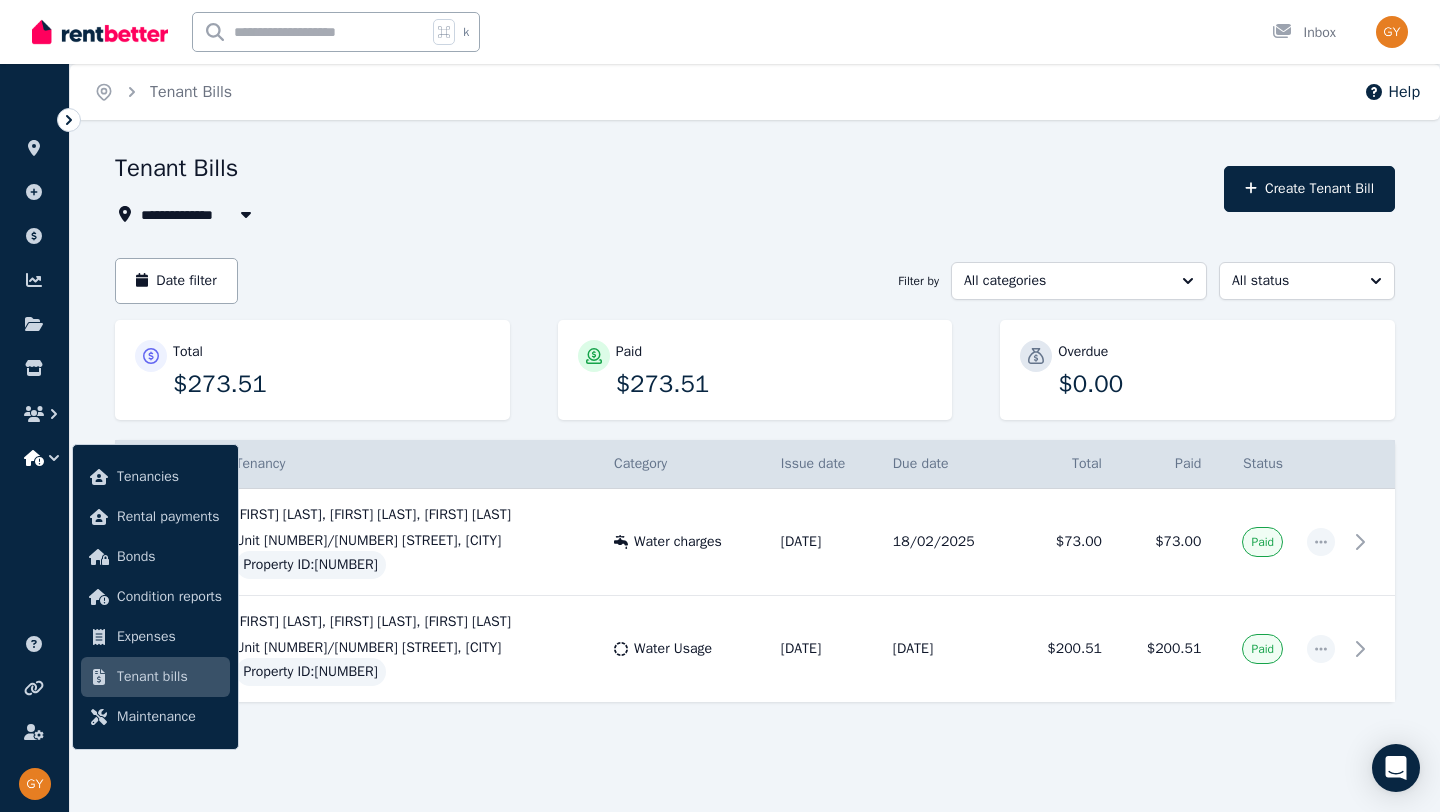 click 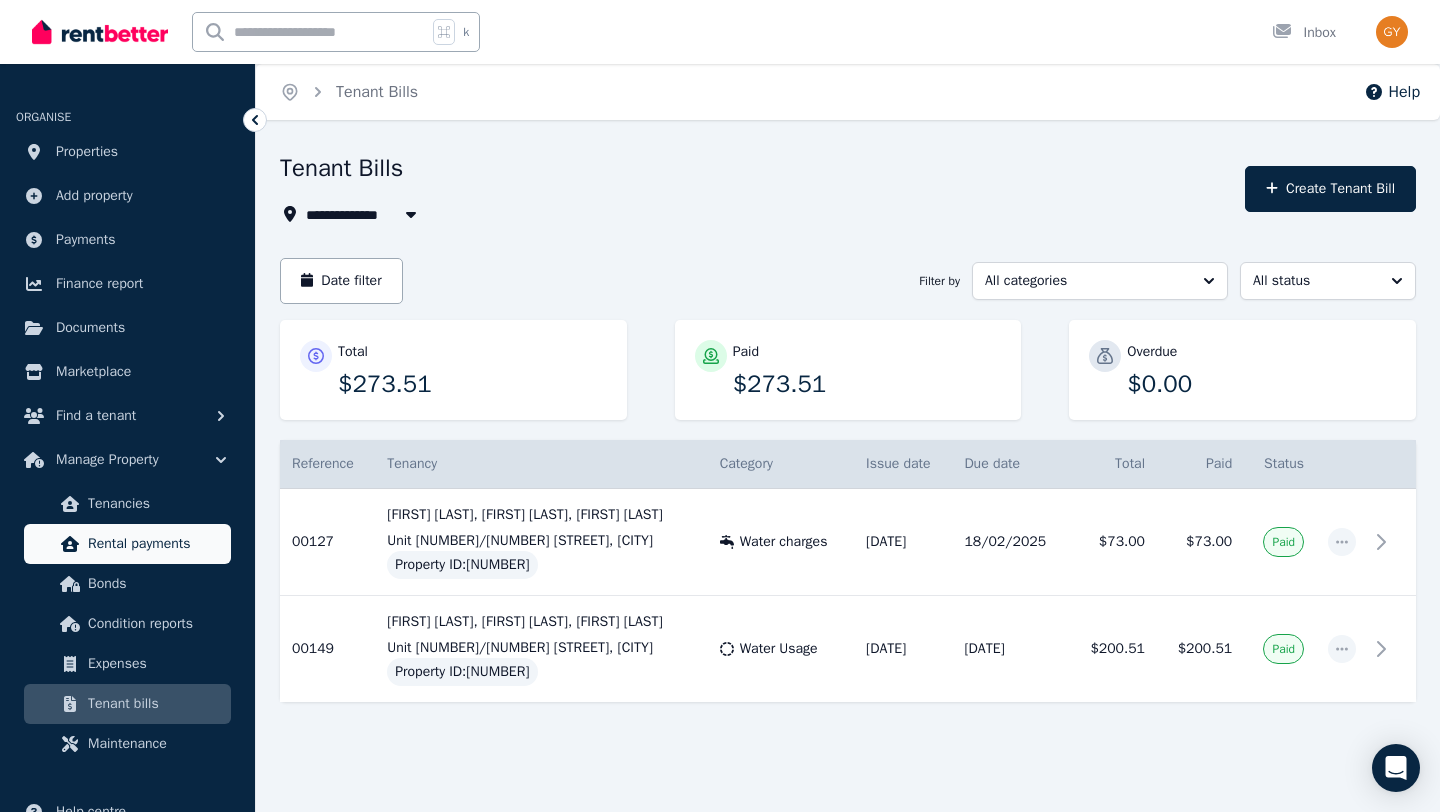 click on "Rental payments" at bounding box center (155, 544) 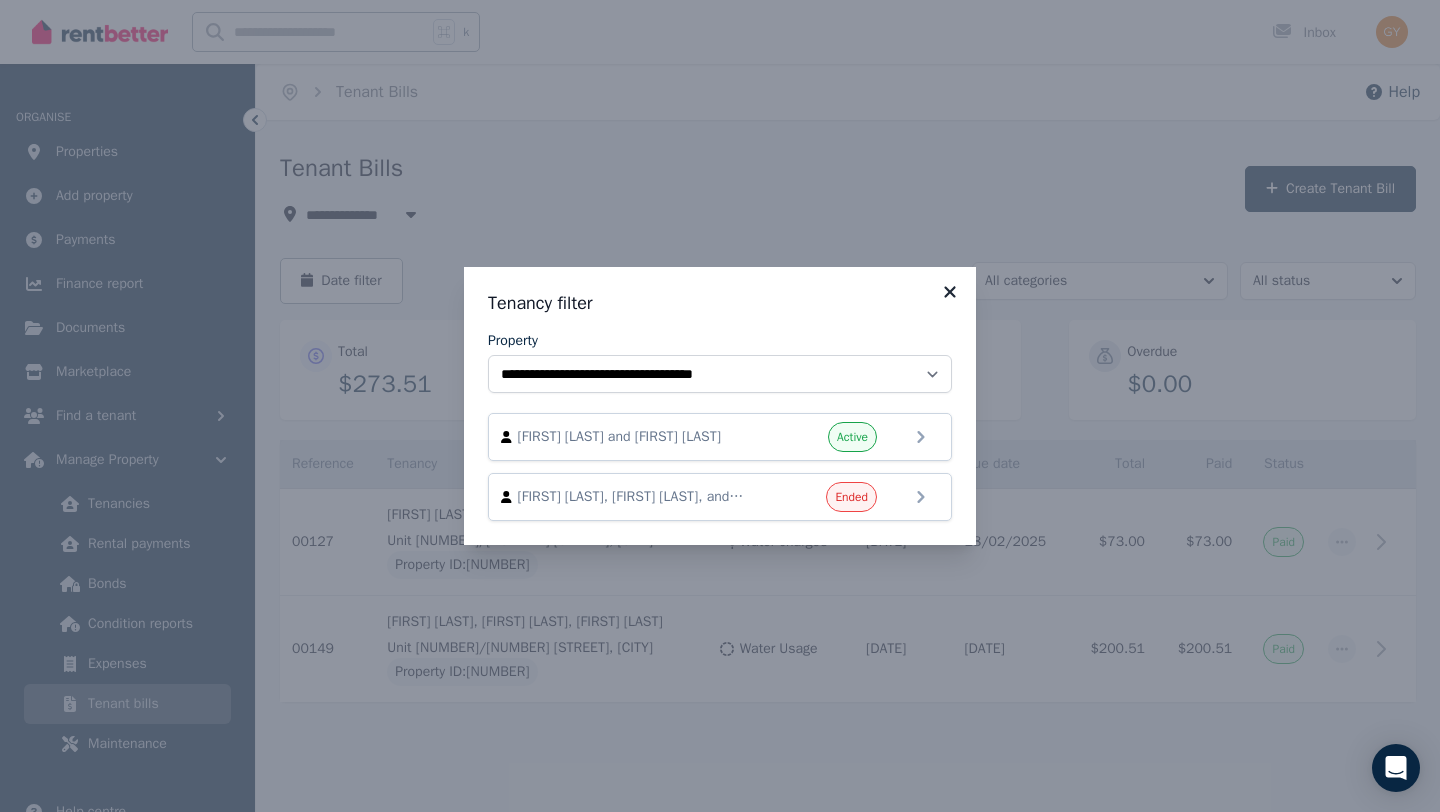 click 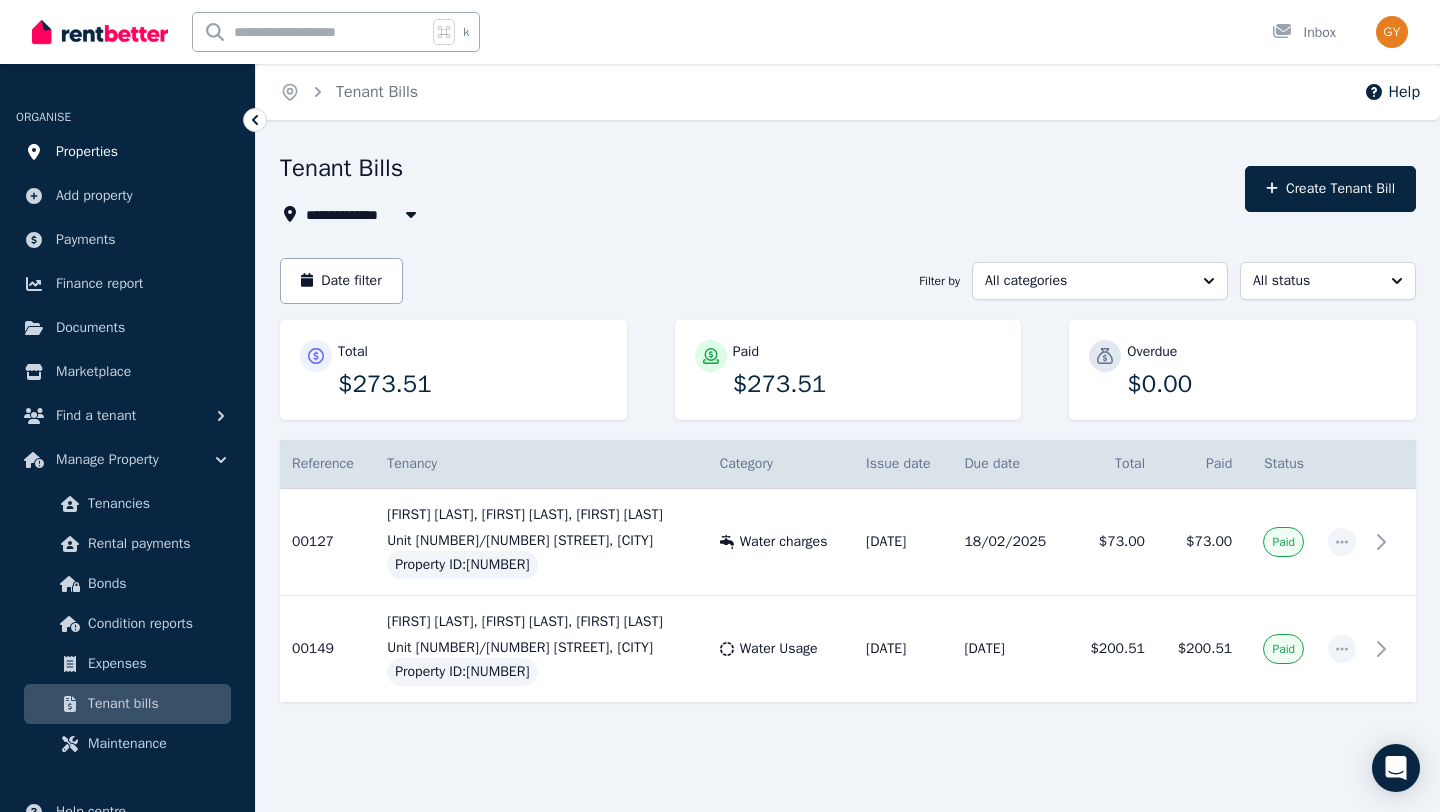 click on "Properties" at bounding box center (87, 152) 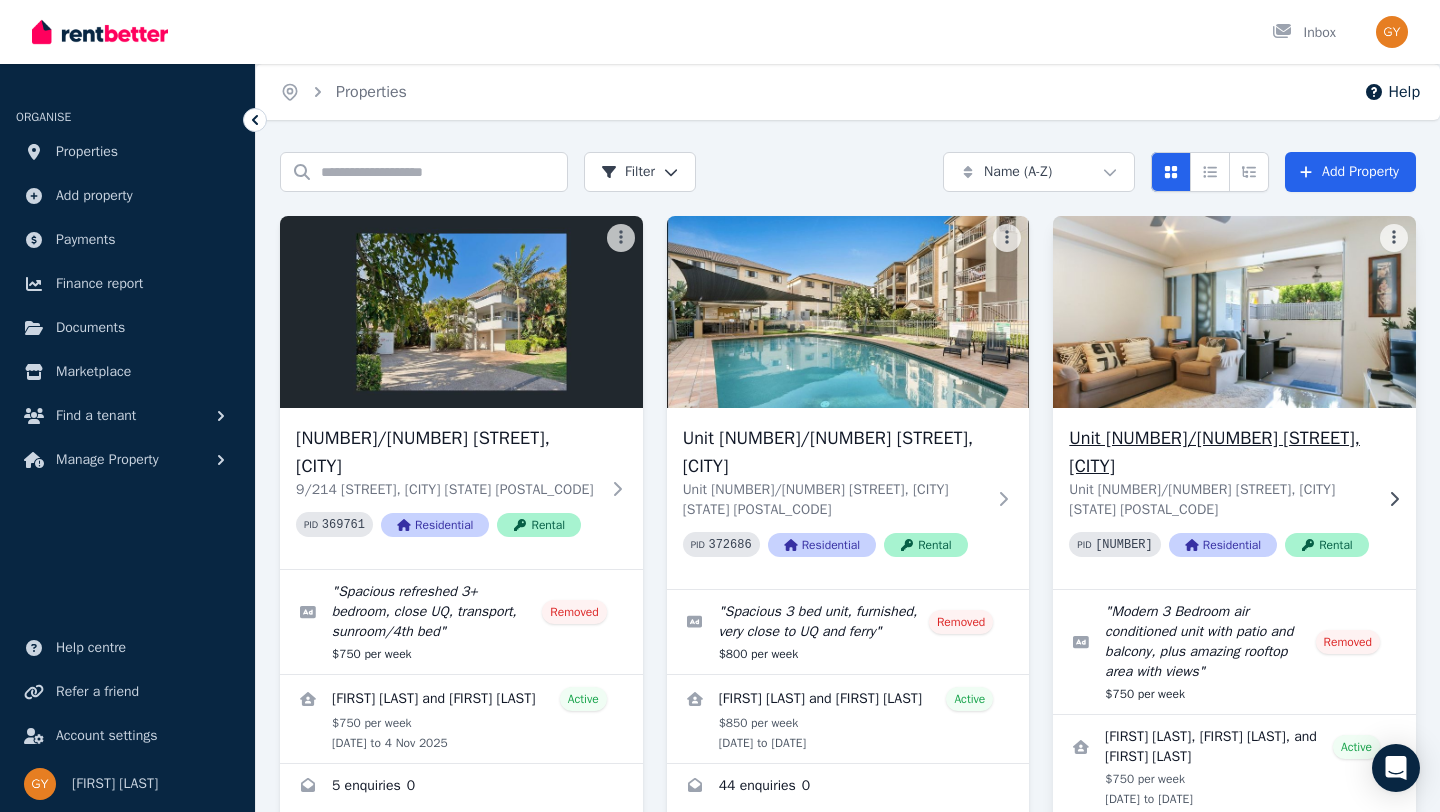 click on "Unit [NUMBER]/[NUMBER] [STREET], [CITY]" at bounding box center [1220, 452] 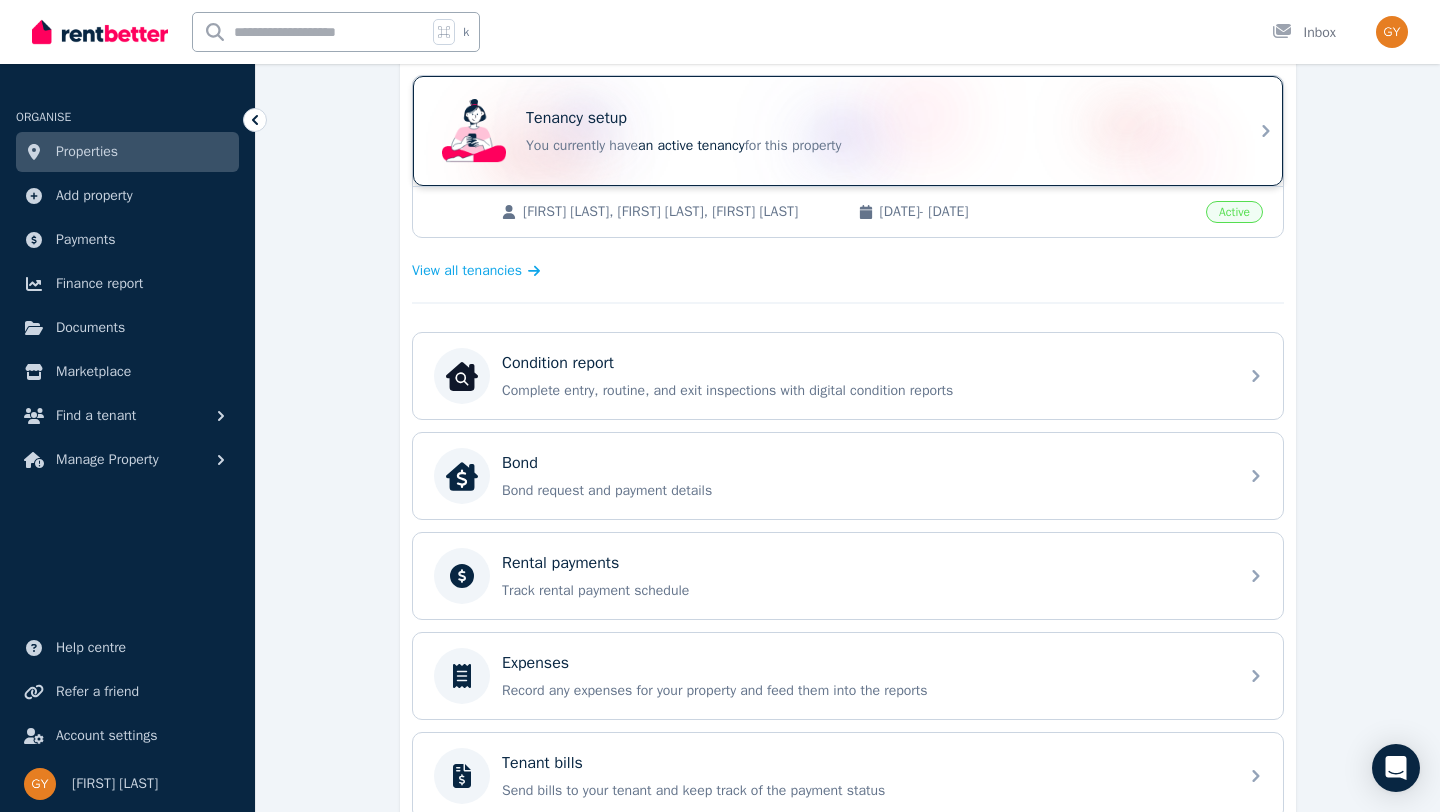 scroll, scrollTop: 414, scrollLeft: 0, axis: vertical 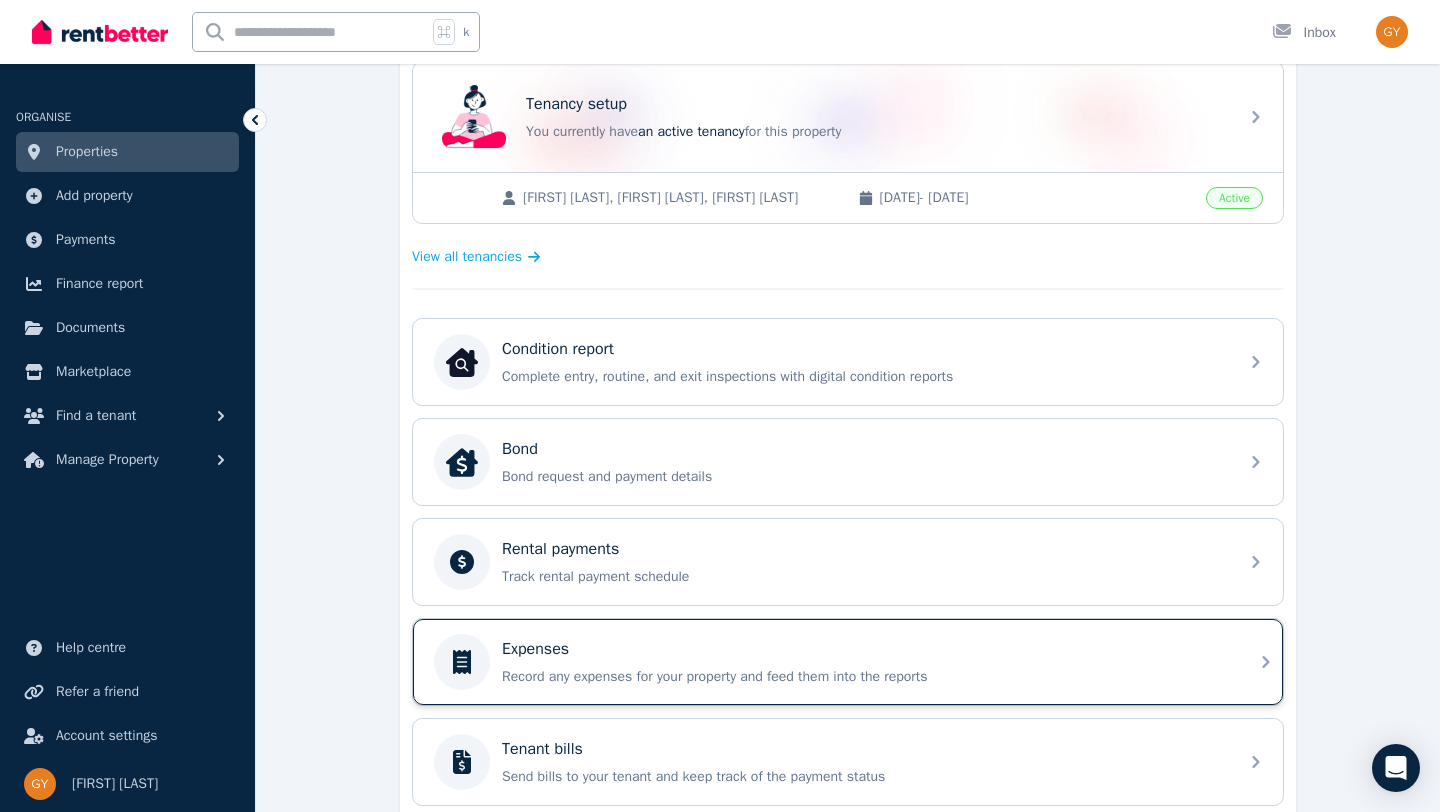 click on "Expenses" at bounding box center (535, 649) 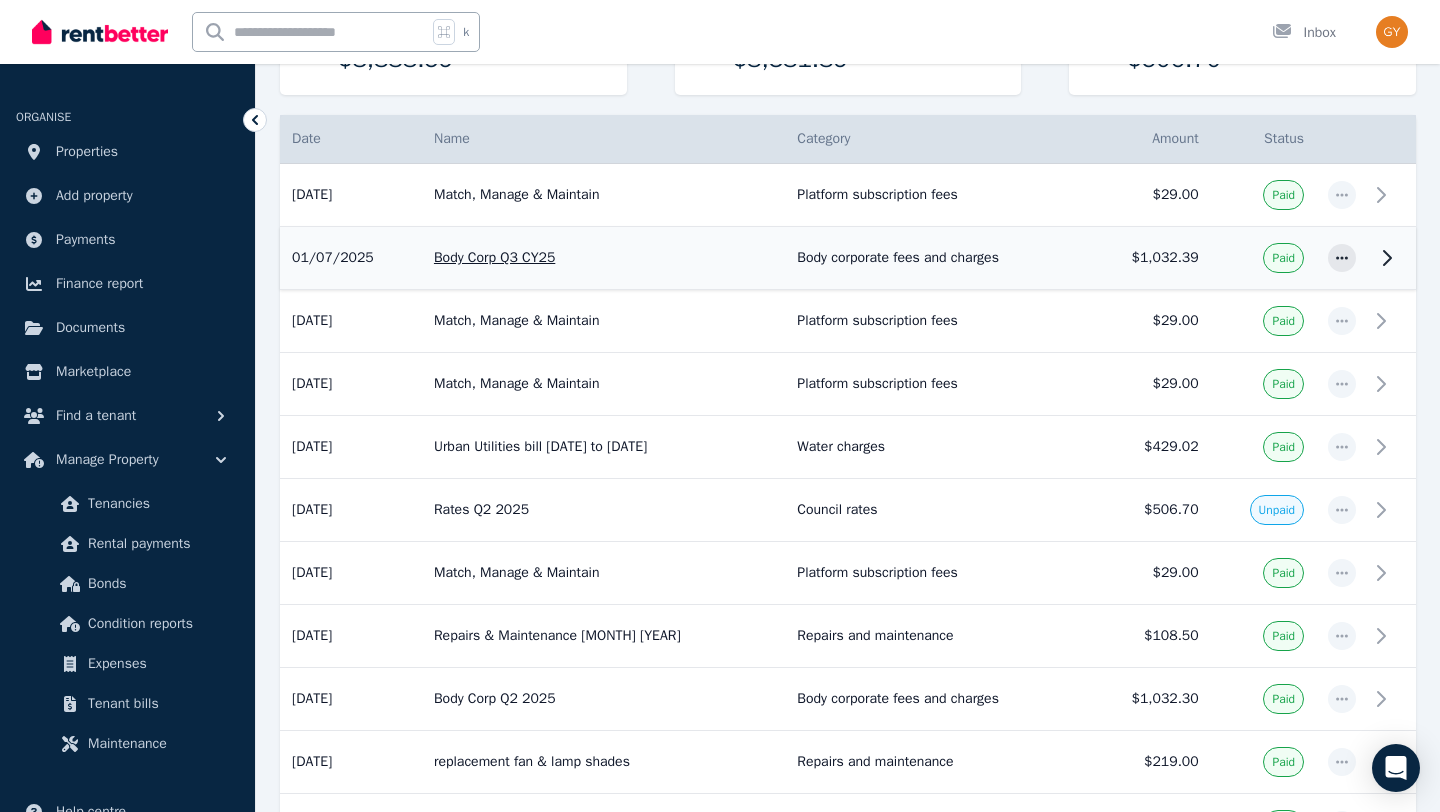 scroll, scrollTop: 331, scrollLeft: 0, axis: vertical 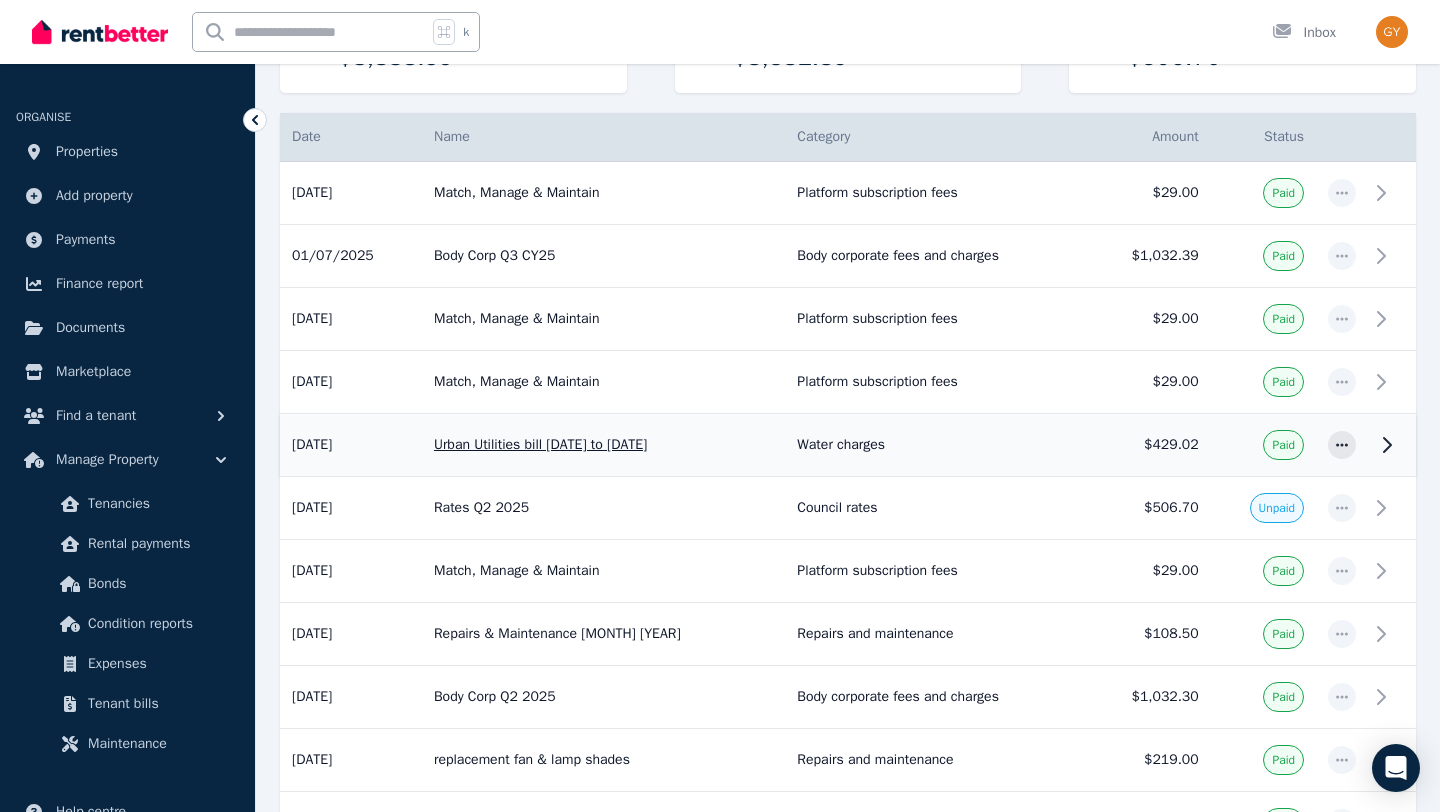 click on "Urban Utilities bill [DATE] to [DATE]" at bounding box center [603, 445] 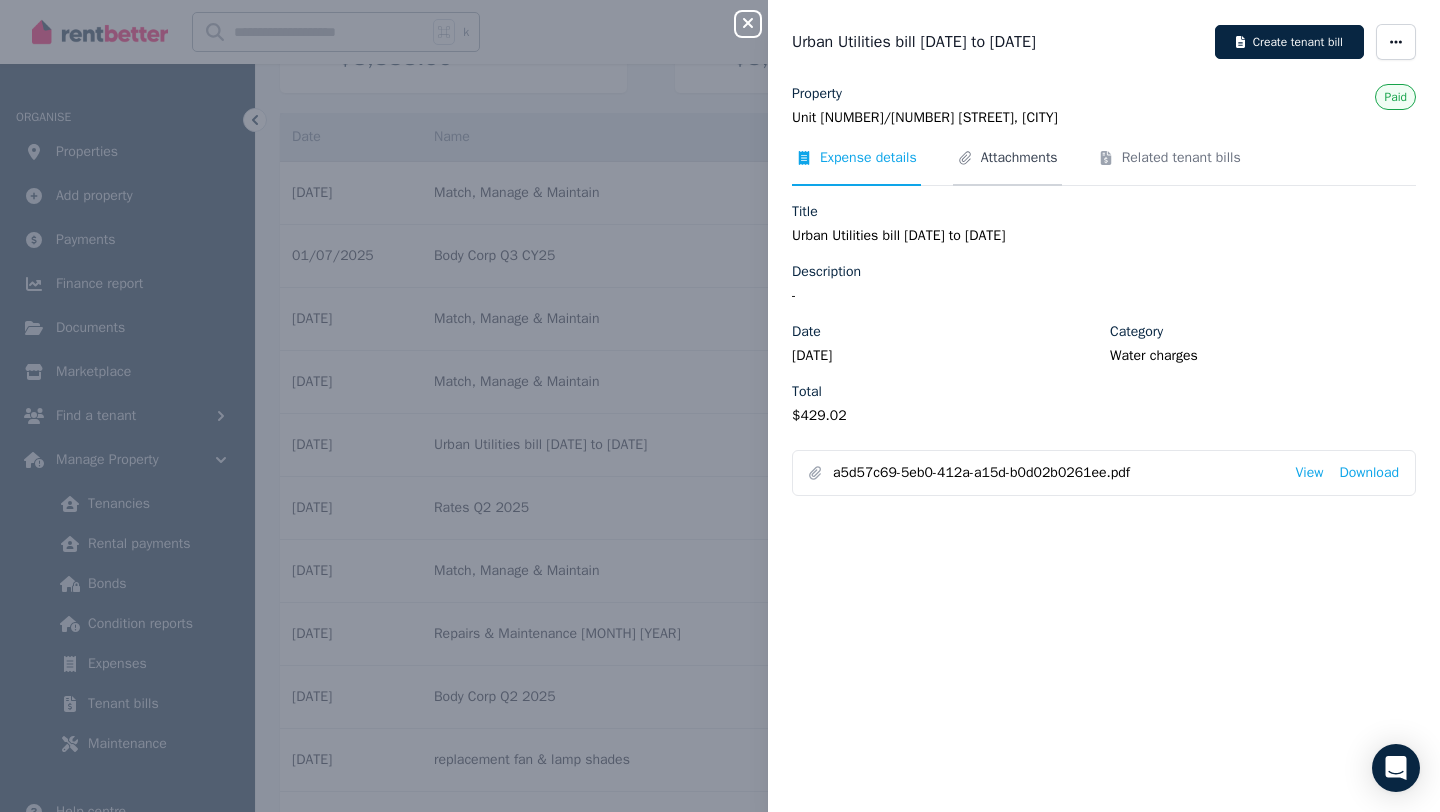 click on "Attachments" at bounding box center (1019, 158) 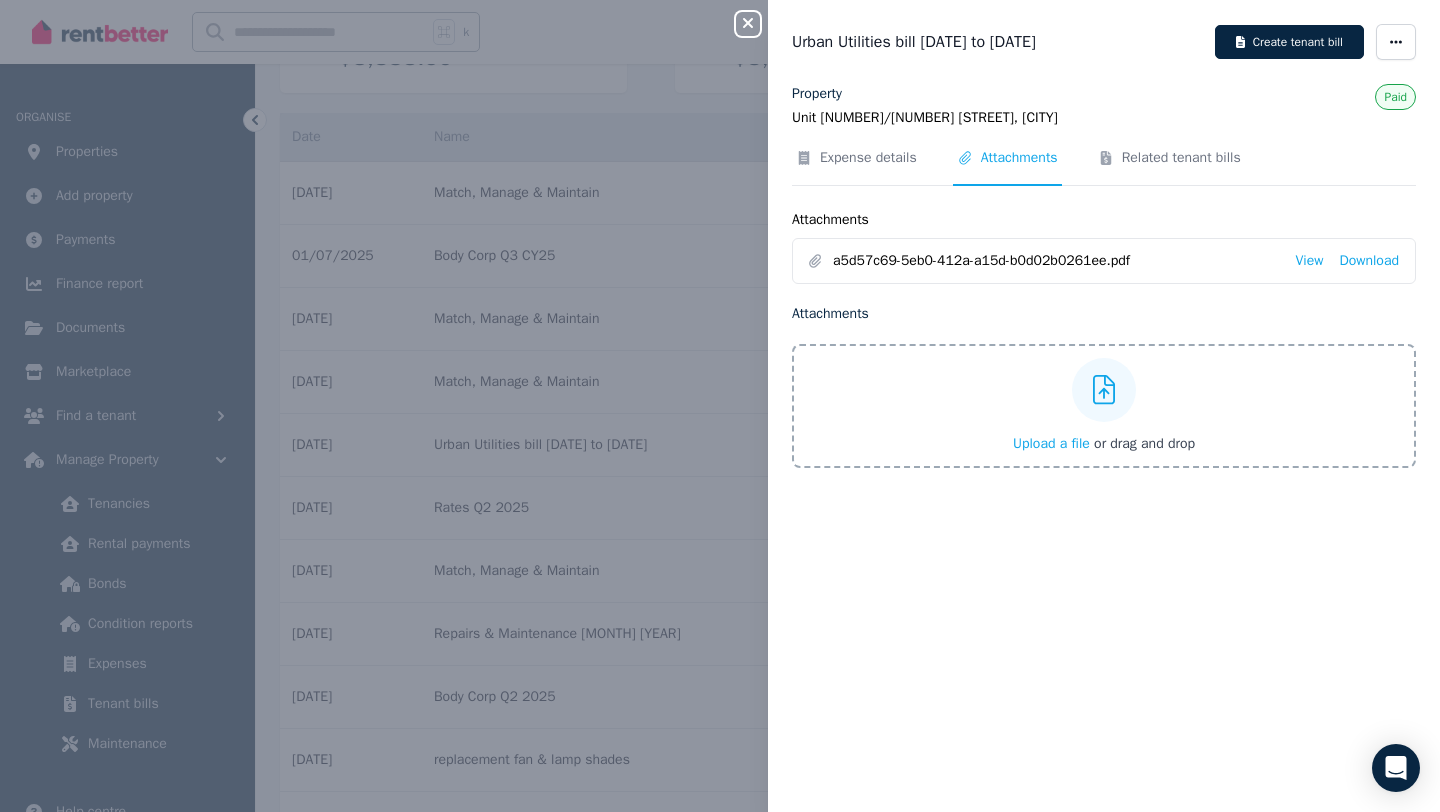 click on "a5d57c69-5eb0-412a-a15d-b0d02b0261ee.pdf" at bounding box center (1056, 261) 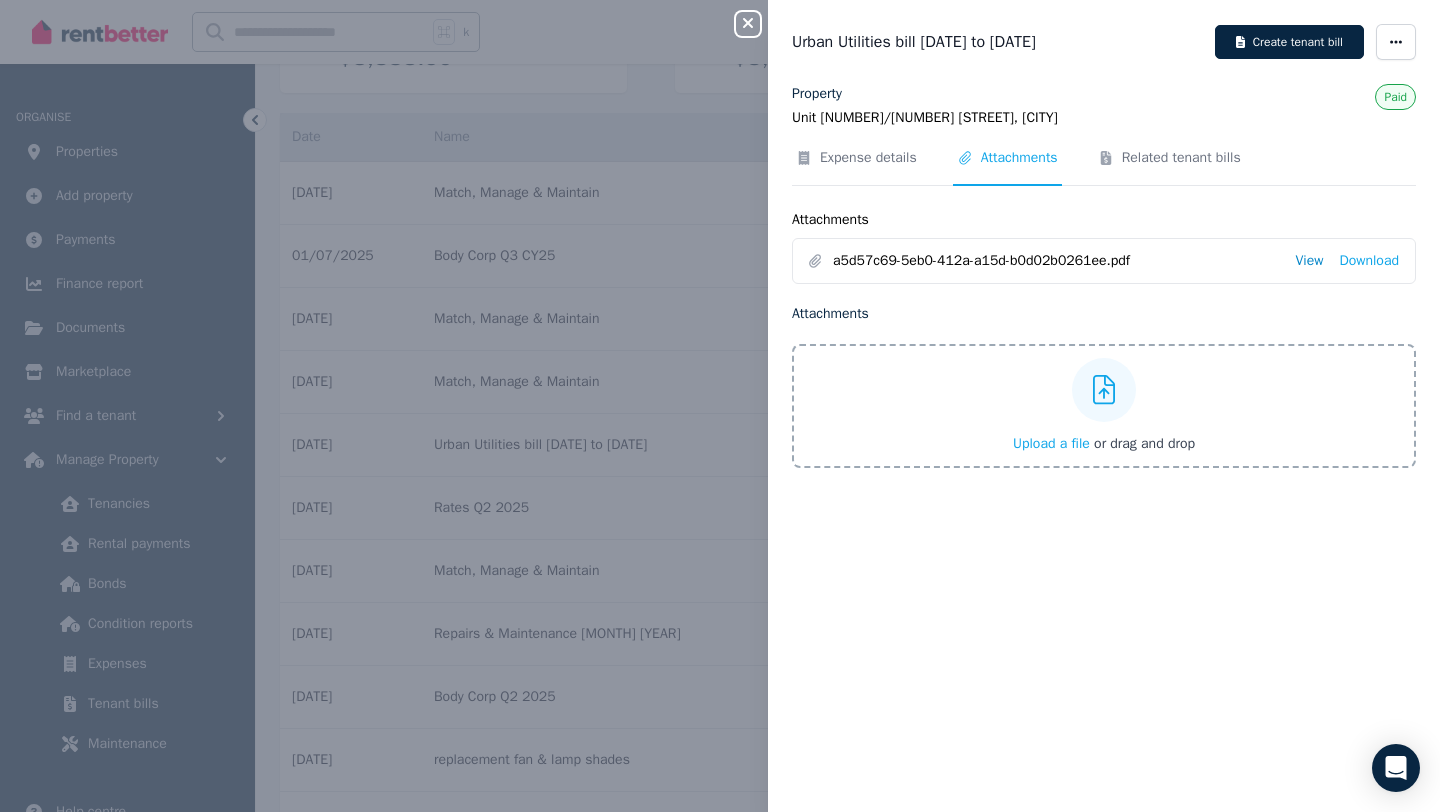 click on "View" at bounding box center [1309, 261] 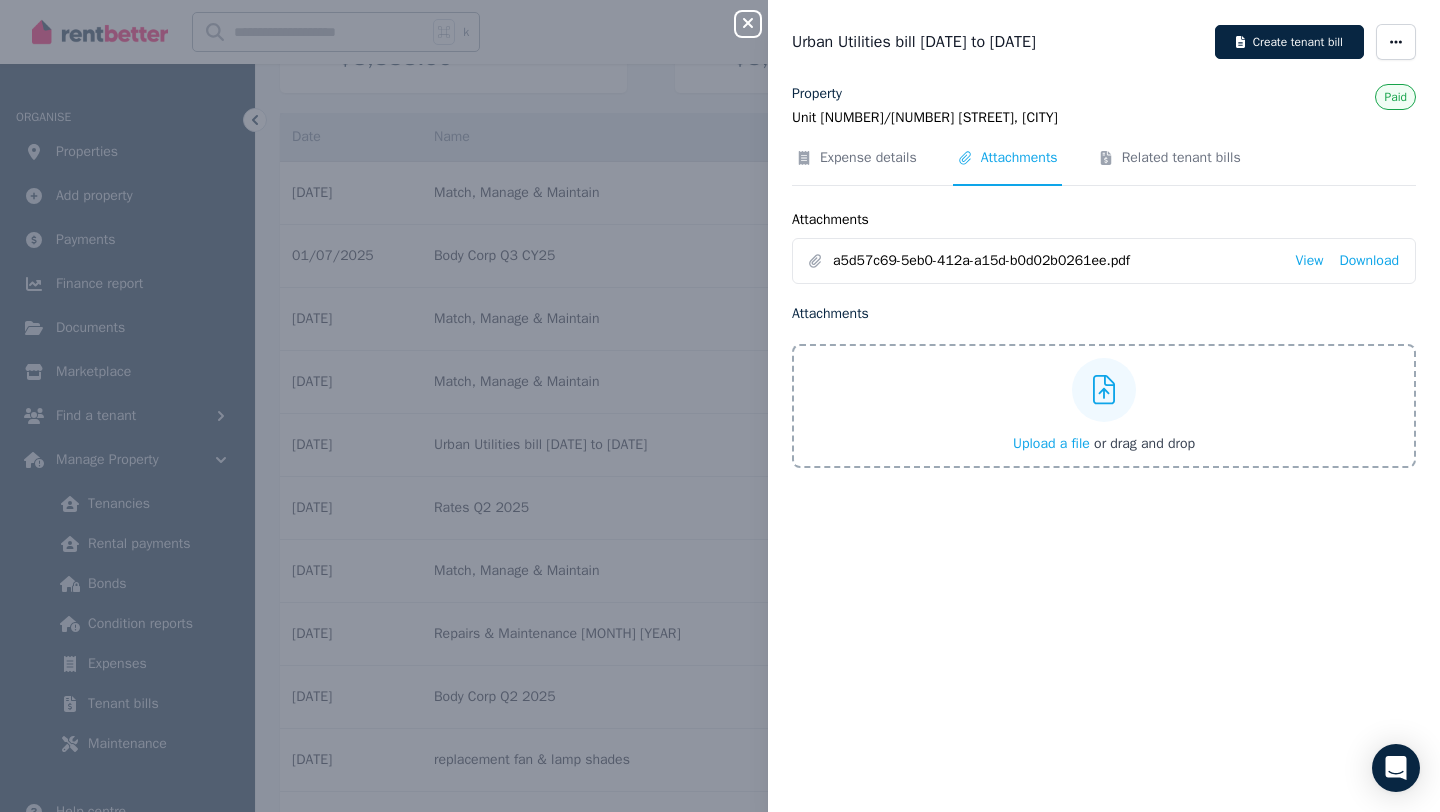 click 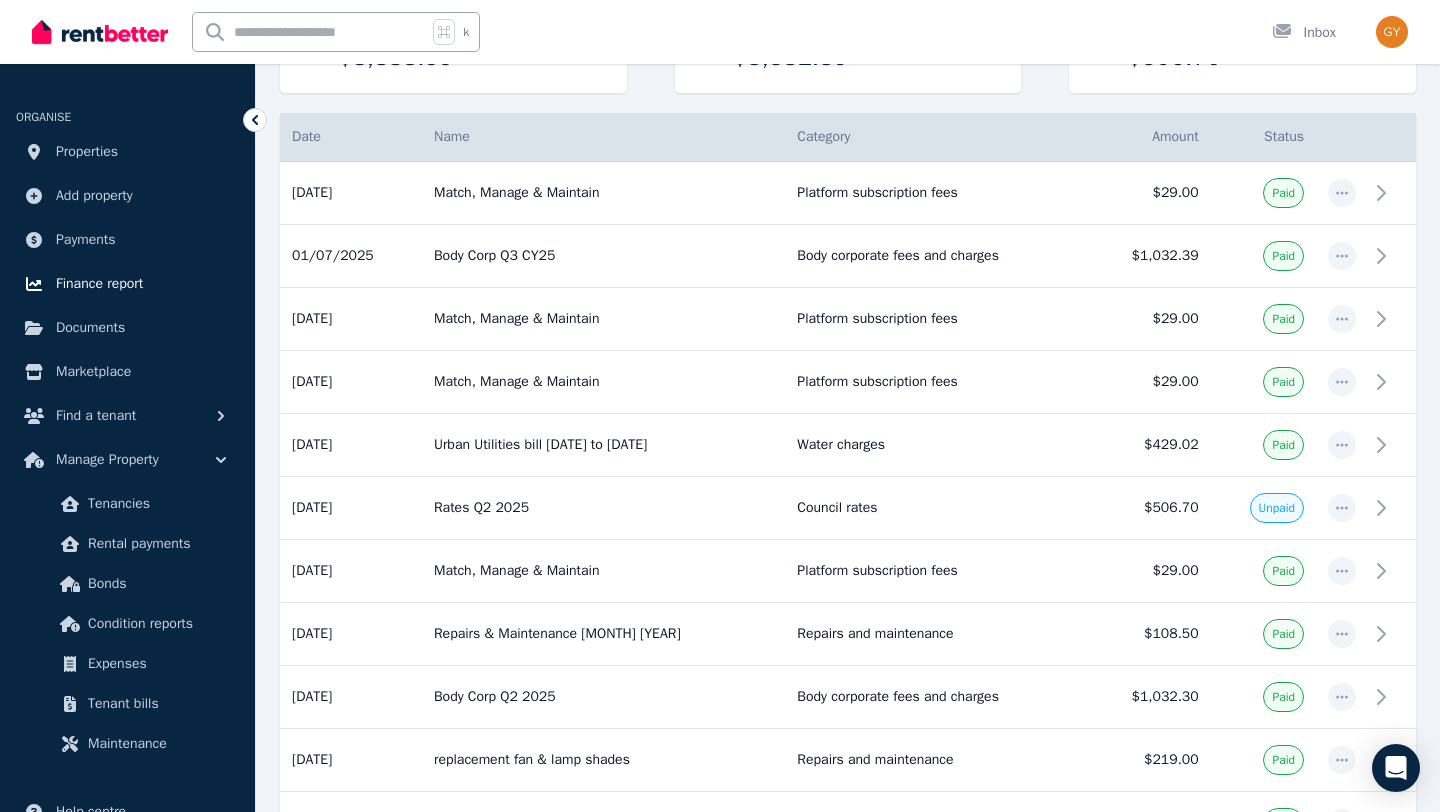 click on "Finance report" at bounding box center (127, 284) 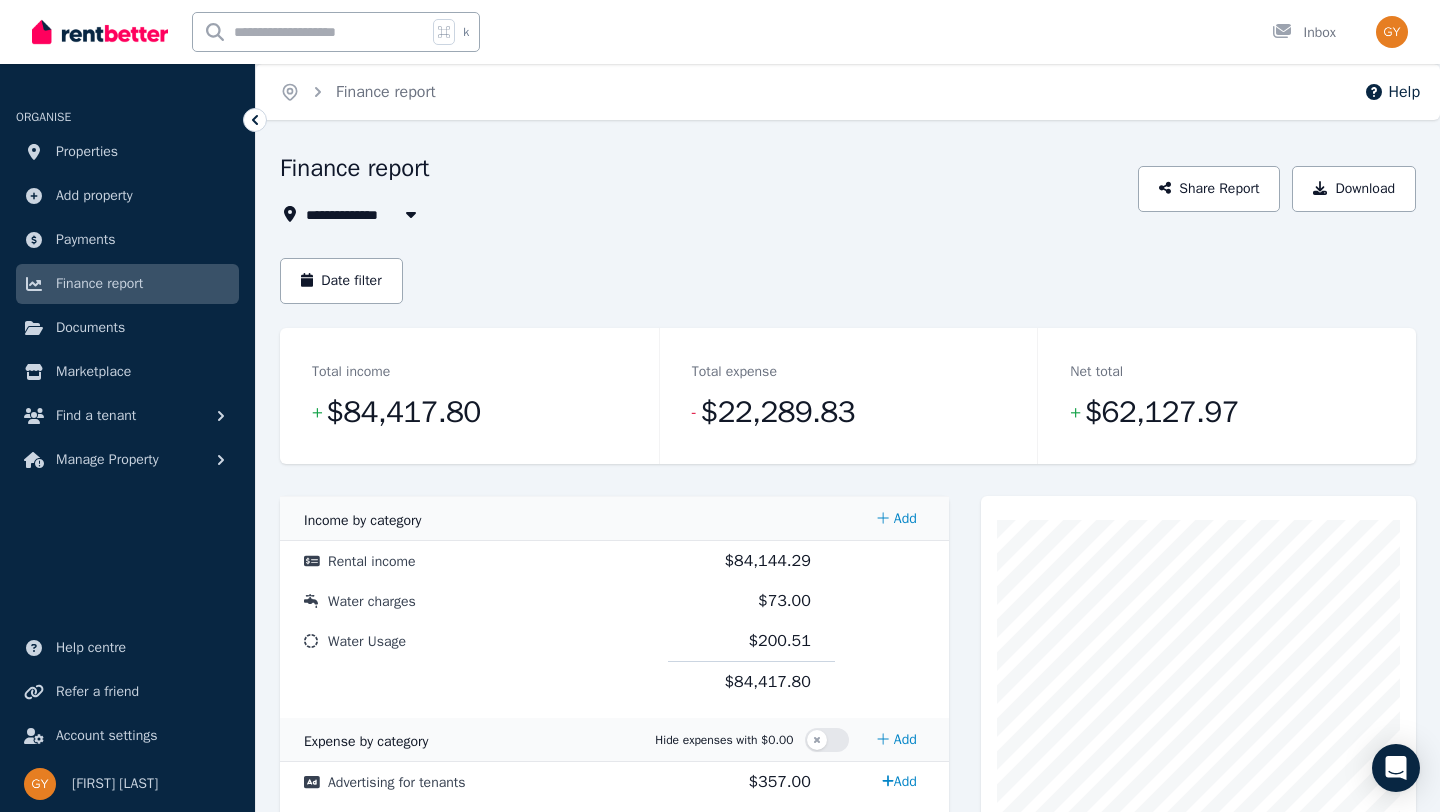 click on "All Properties" at bounding box center (364, 214) 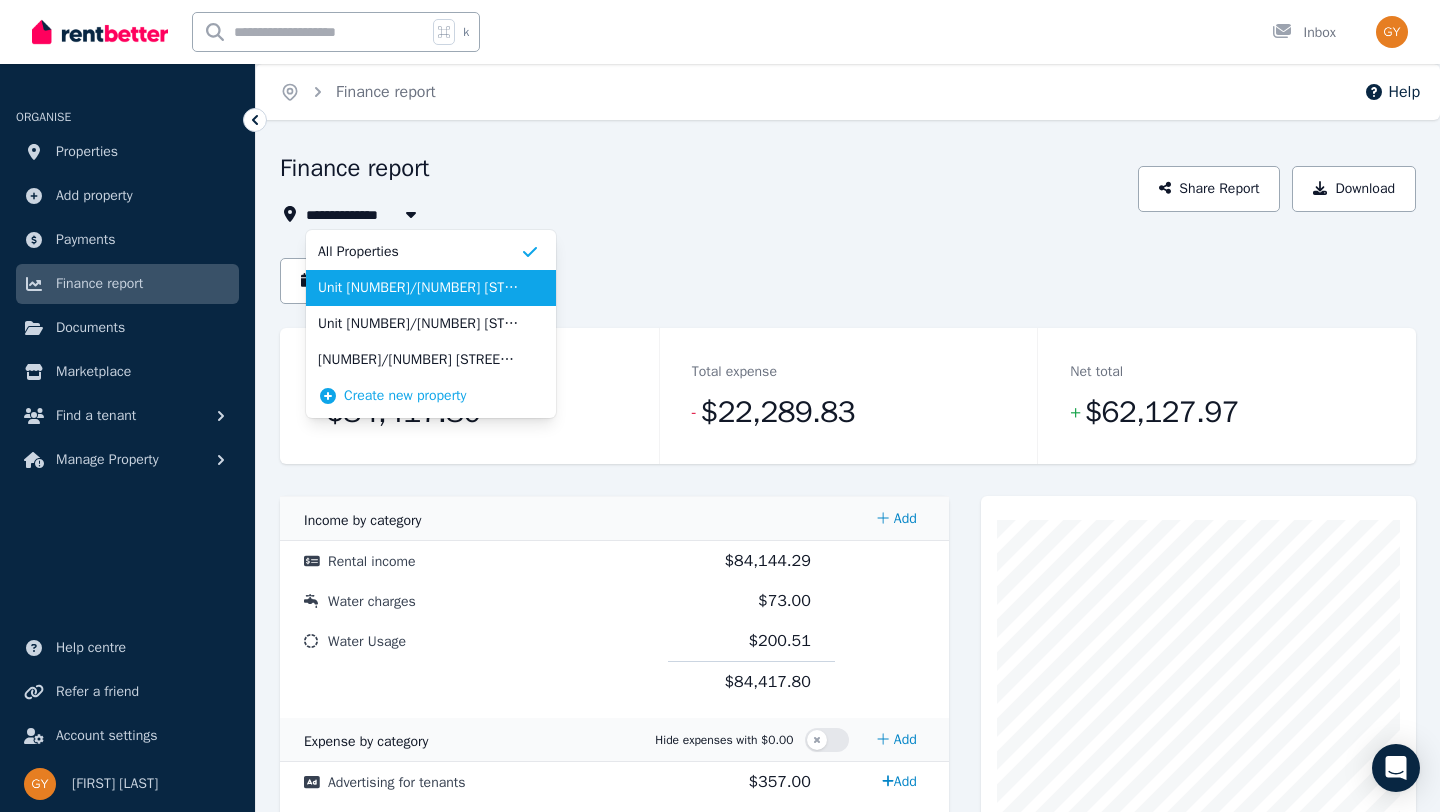 click on "Unit [NUMBER]/[NUMBER] [STREET], [CITY]" at bounding box center [419, 288] 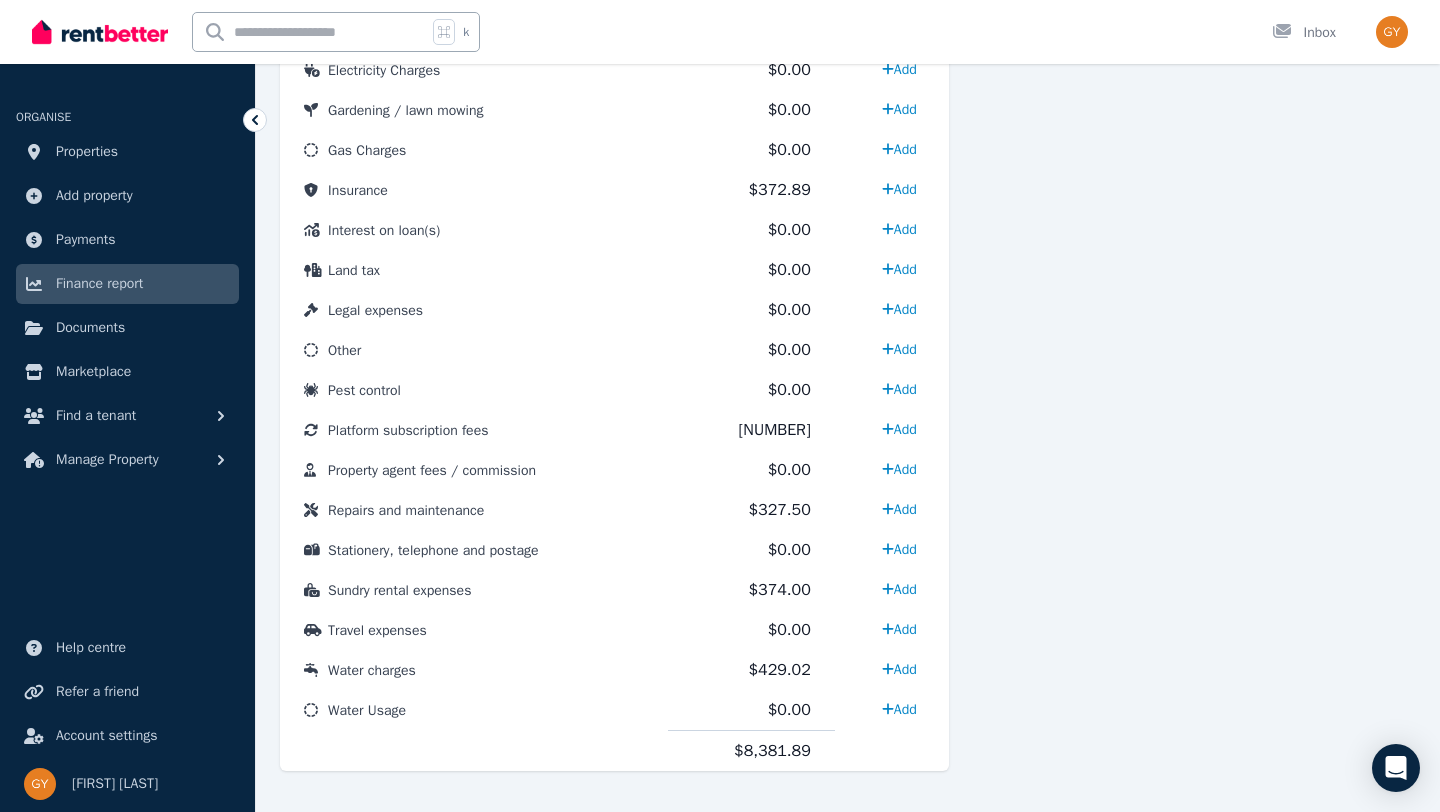 scroll, scrollTop: 1059, scrollLeft: 0, axis: vertical 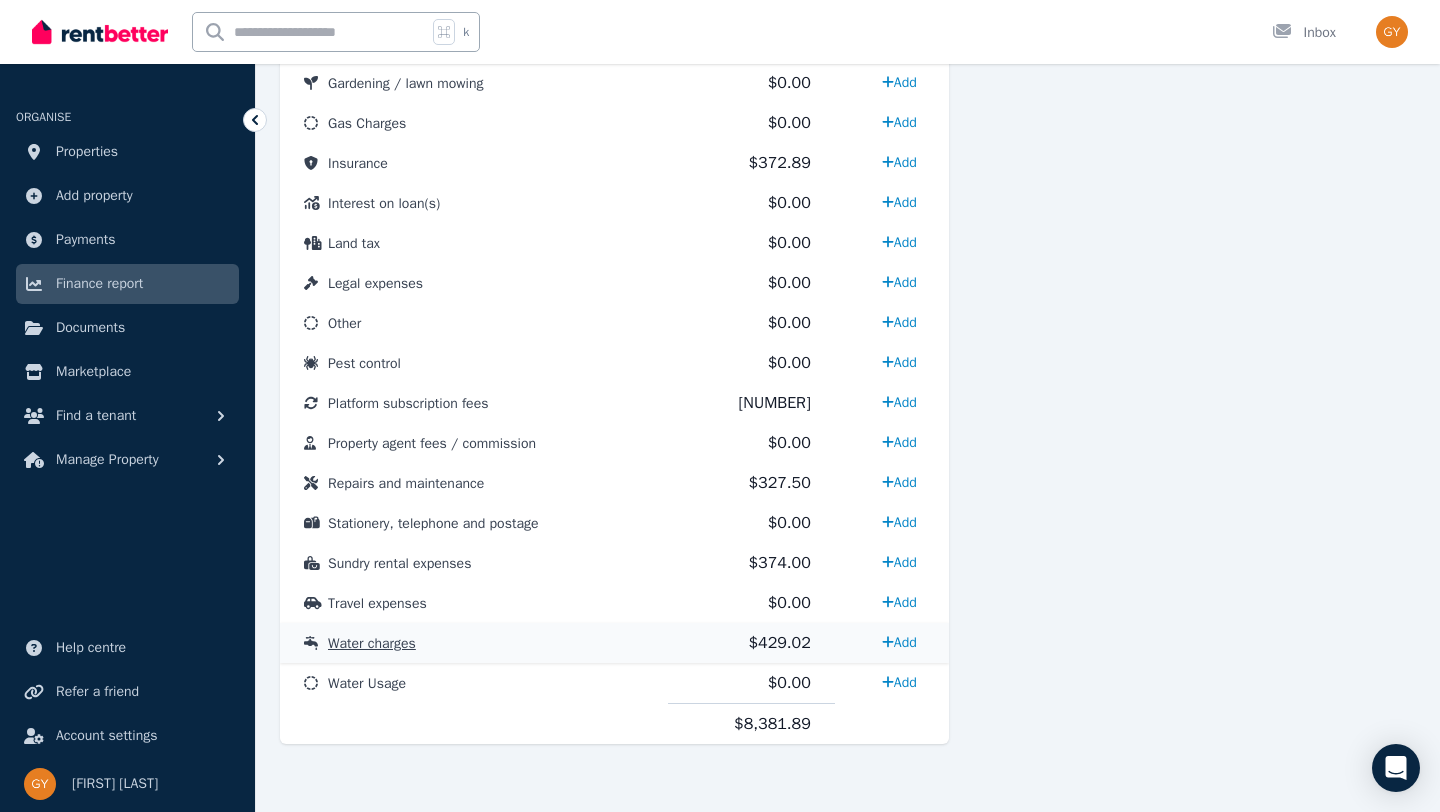 click on "Water charges" at bounding box center [372, 643] 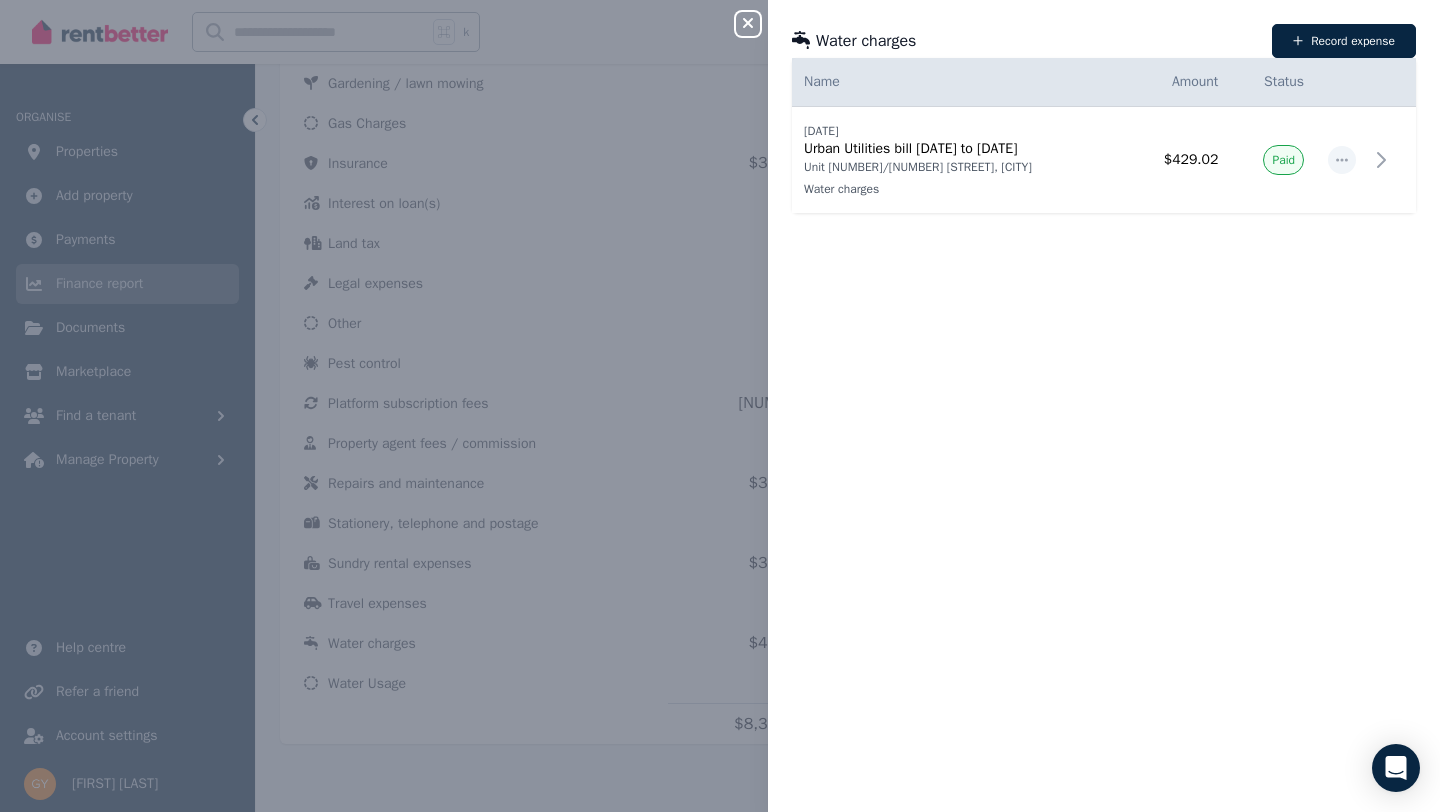 click on "Close panel" at bounding box center (748, 24) 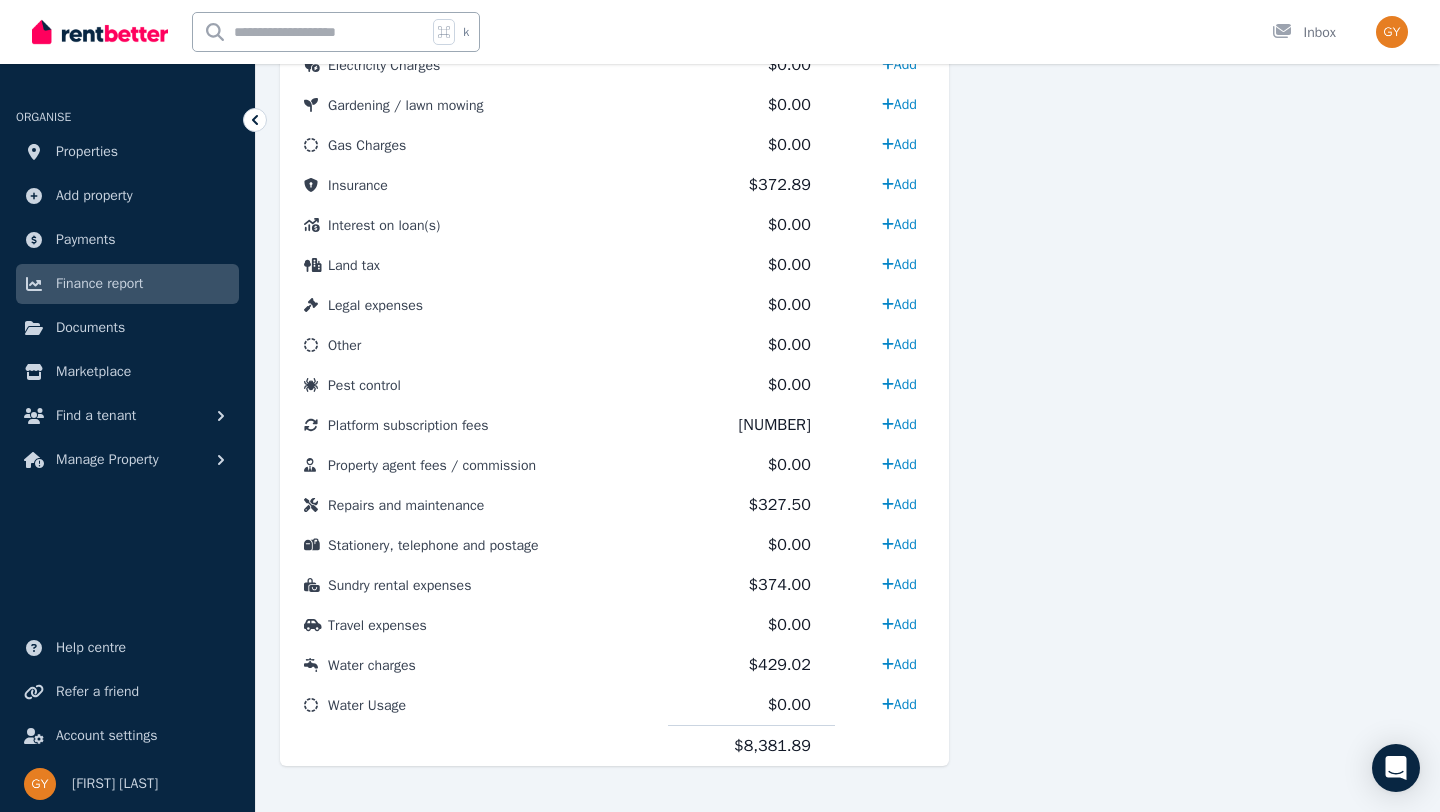scroll, scrollTop: 1059, scrollLeft: 0, axis: vertical 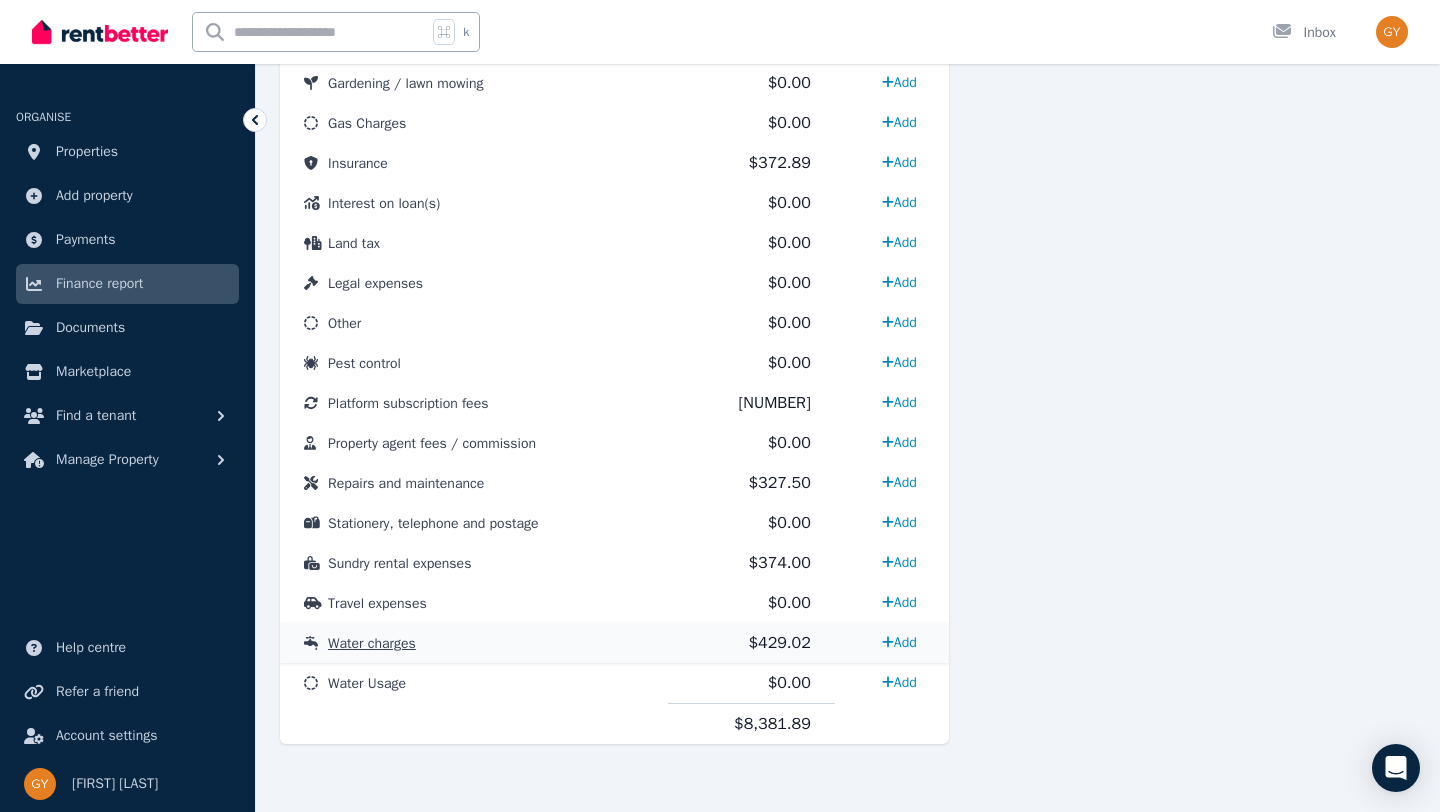 click on "Water charges" at bounding box center (372, 643) 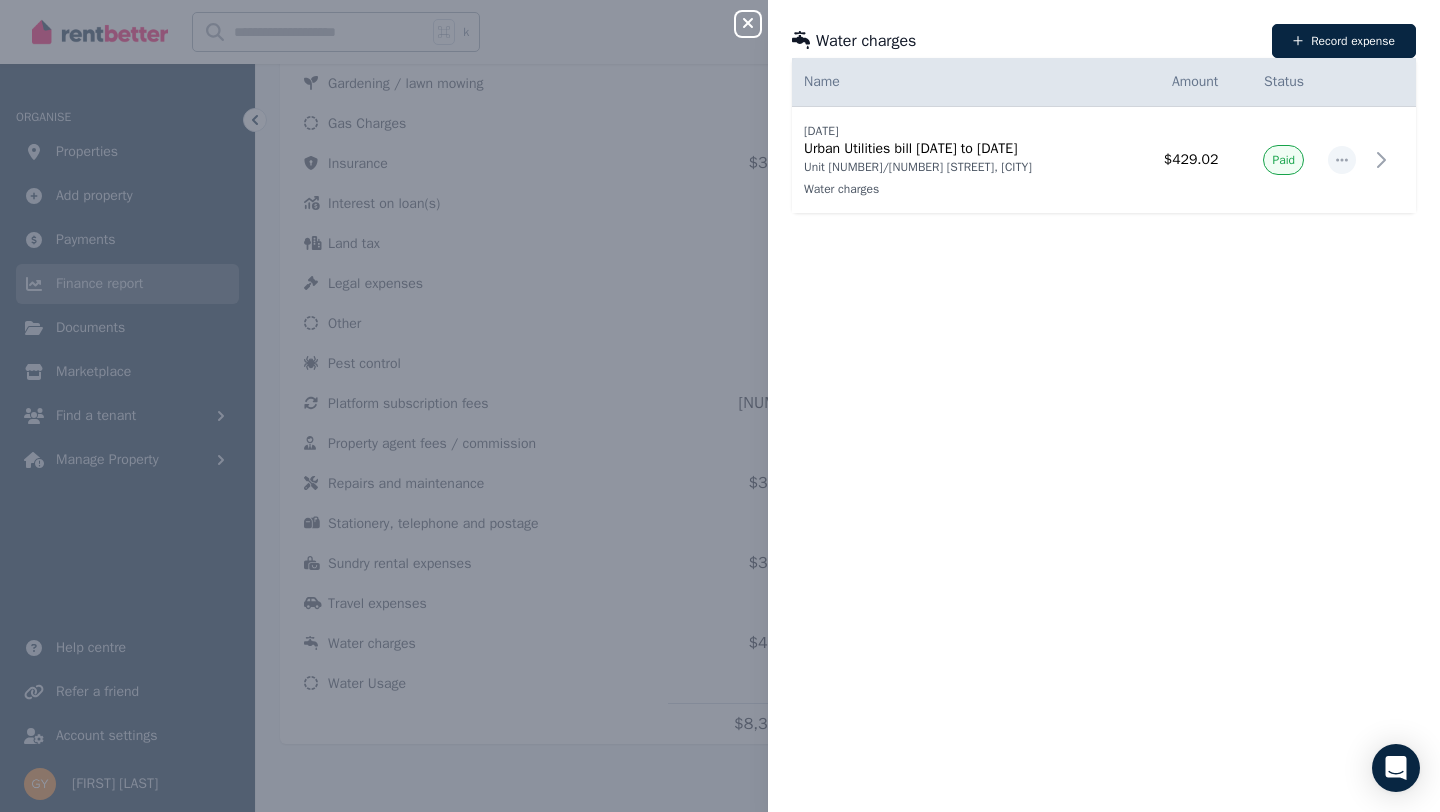 click 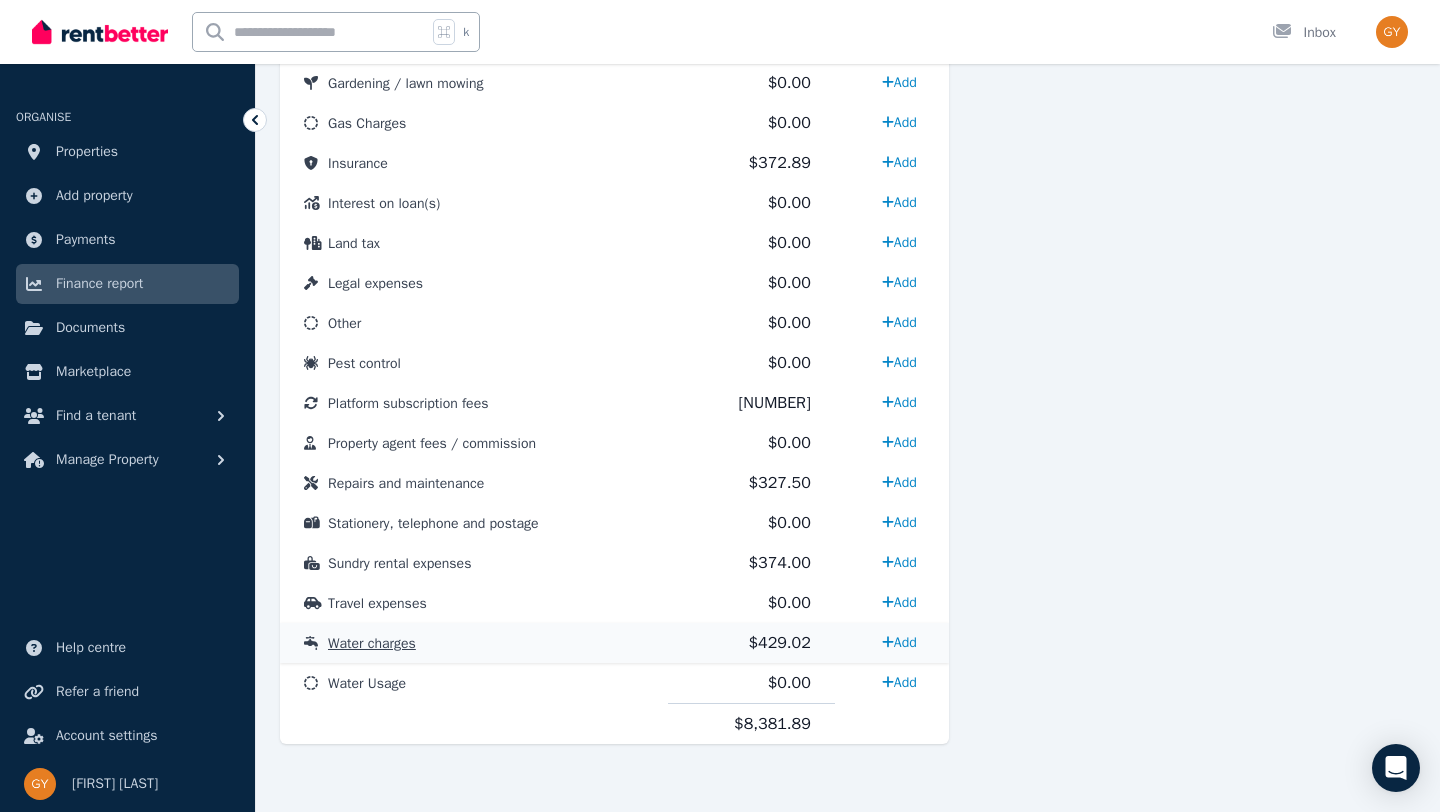 click on "Water charges" at bounding box center [372, 643] 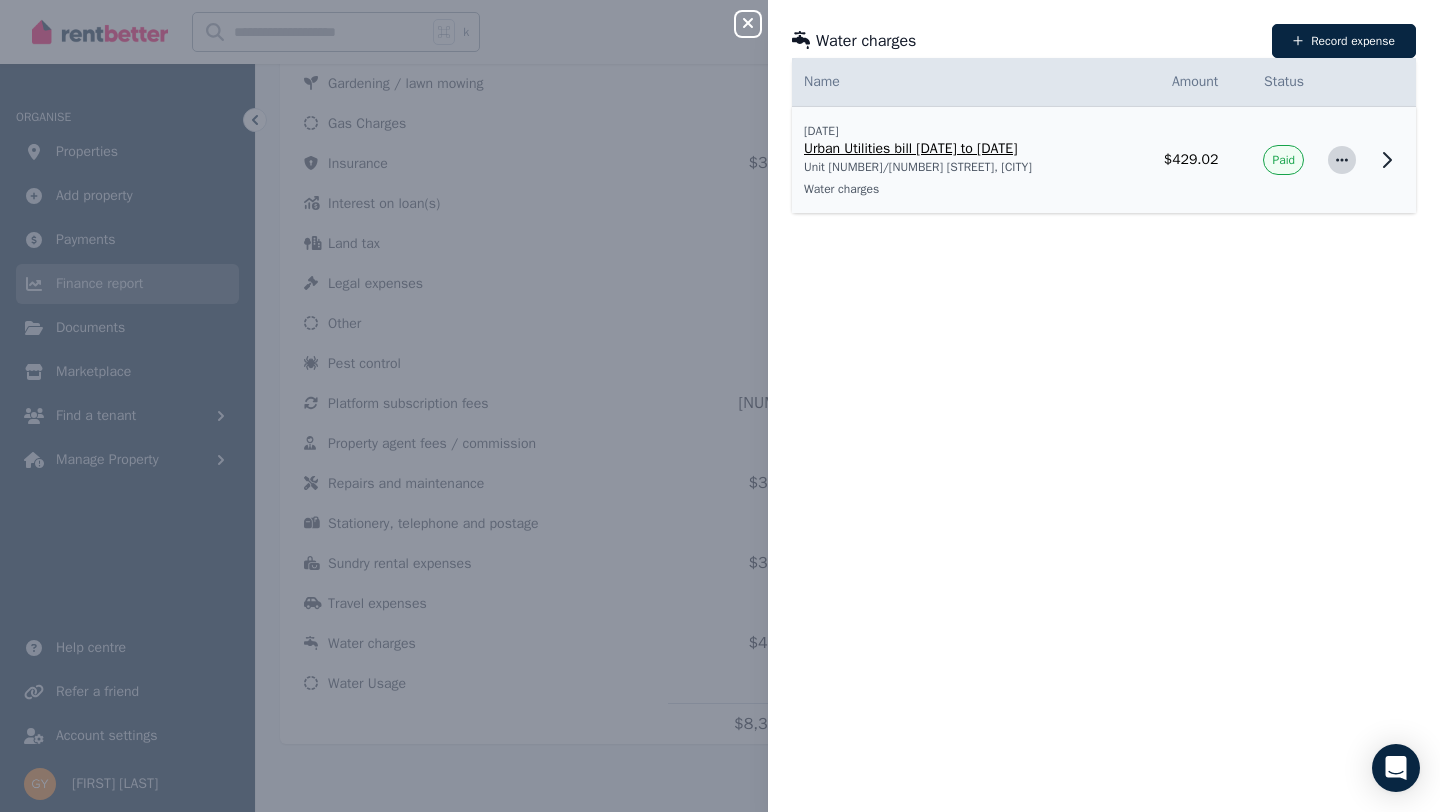 click 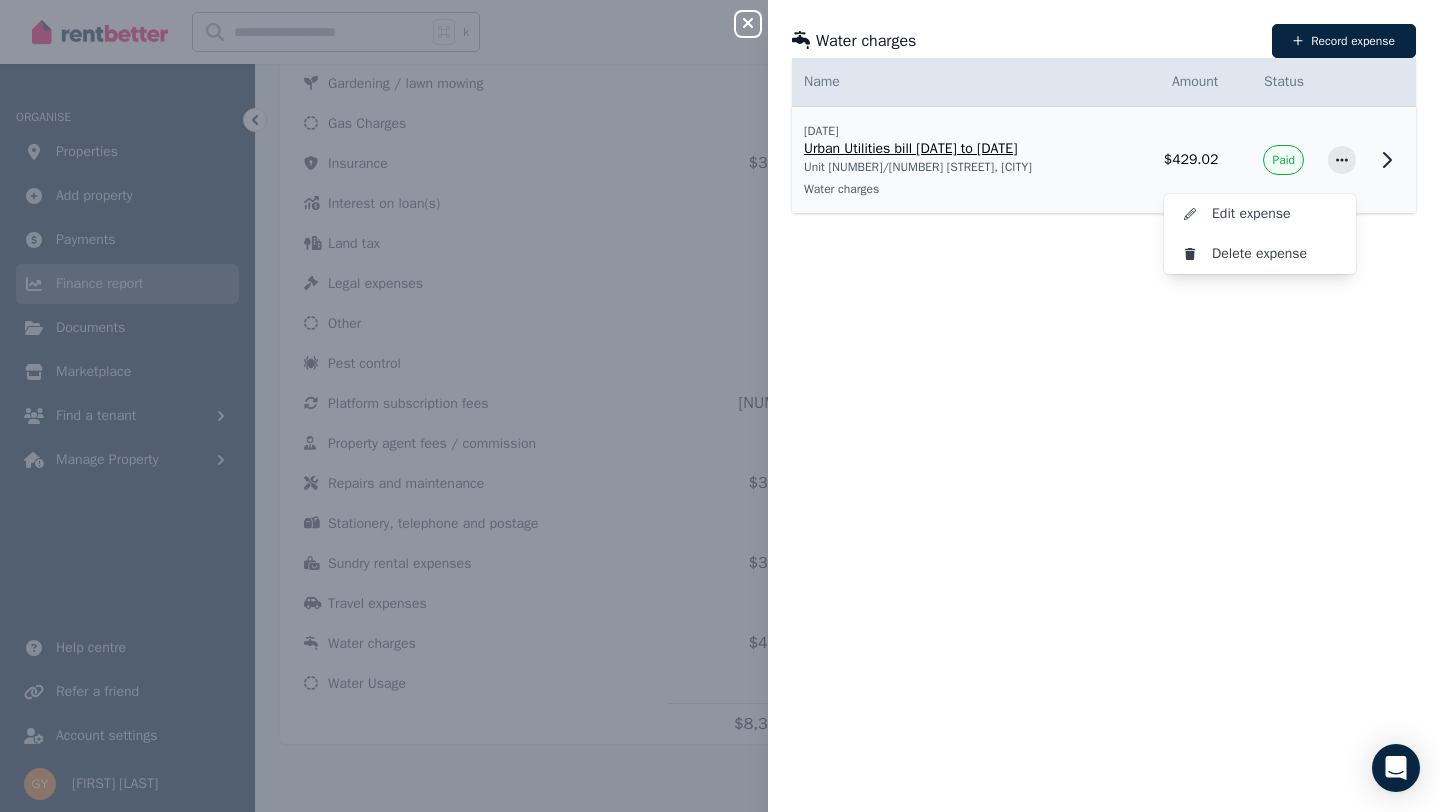 click 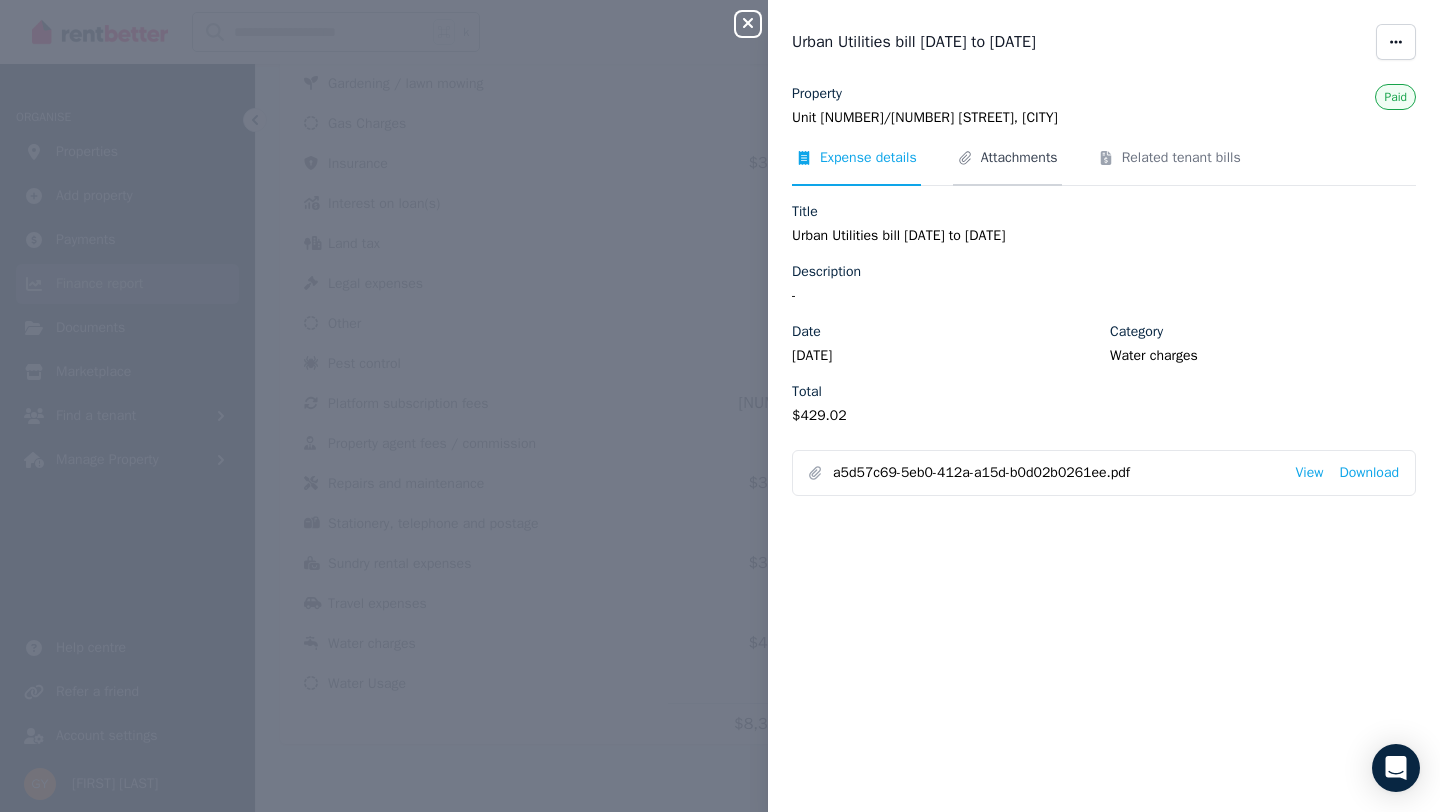 click on "Attachments" at bounding box center [1019, 158] 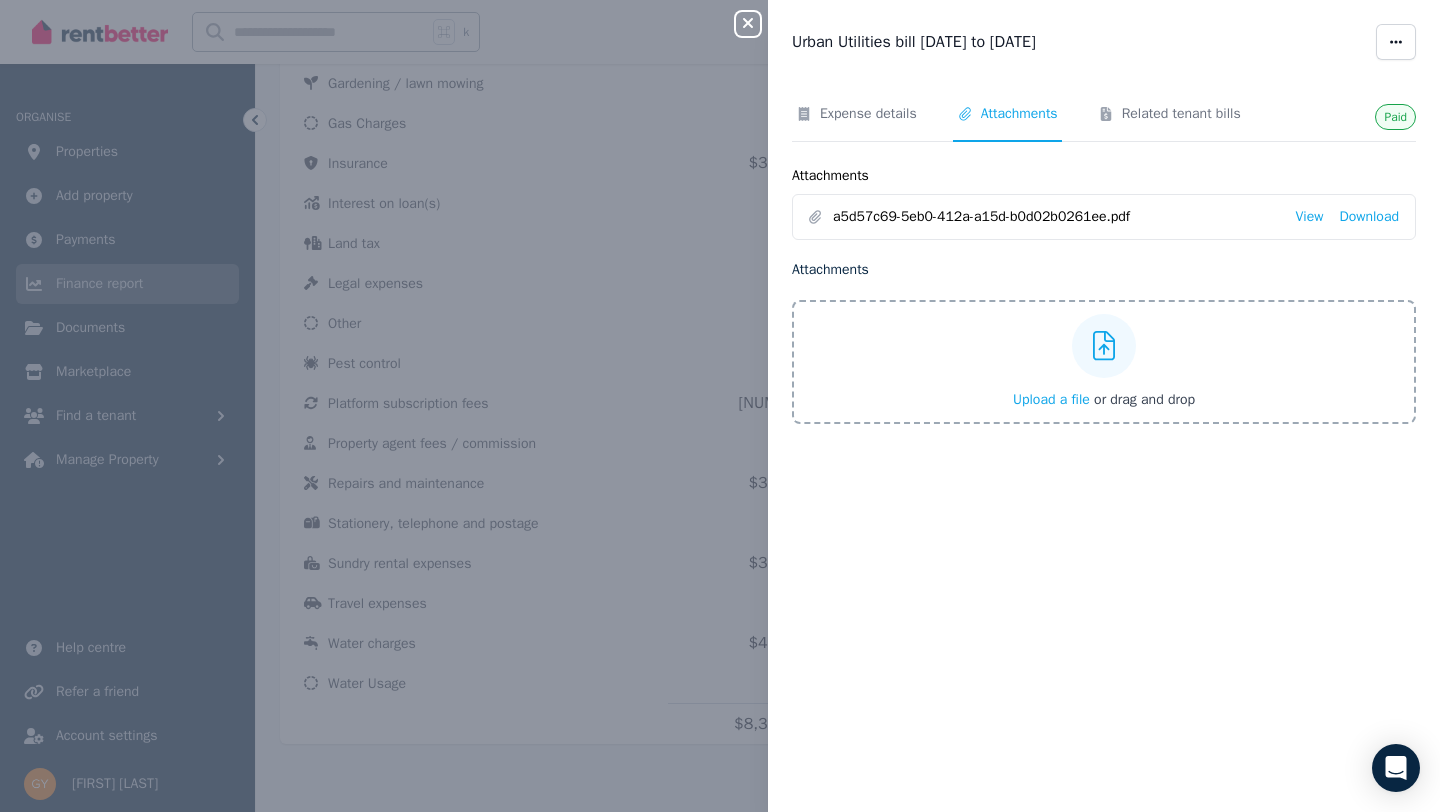 click 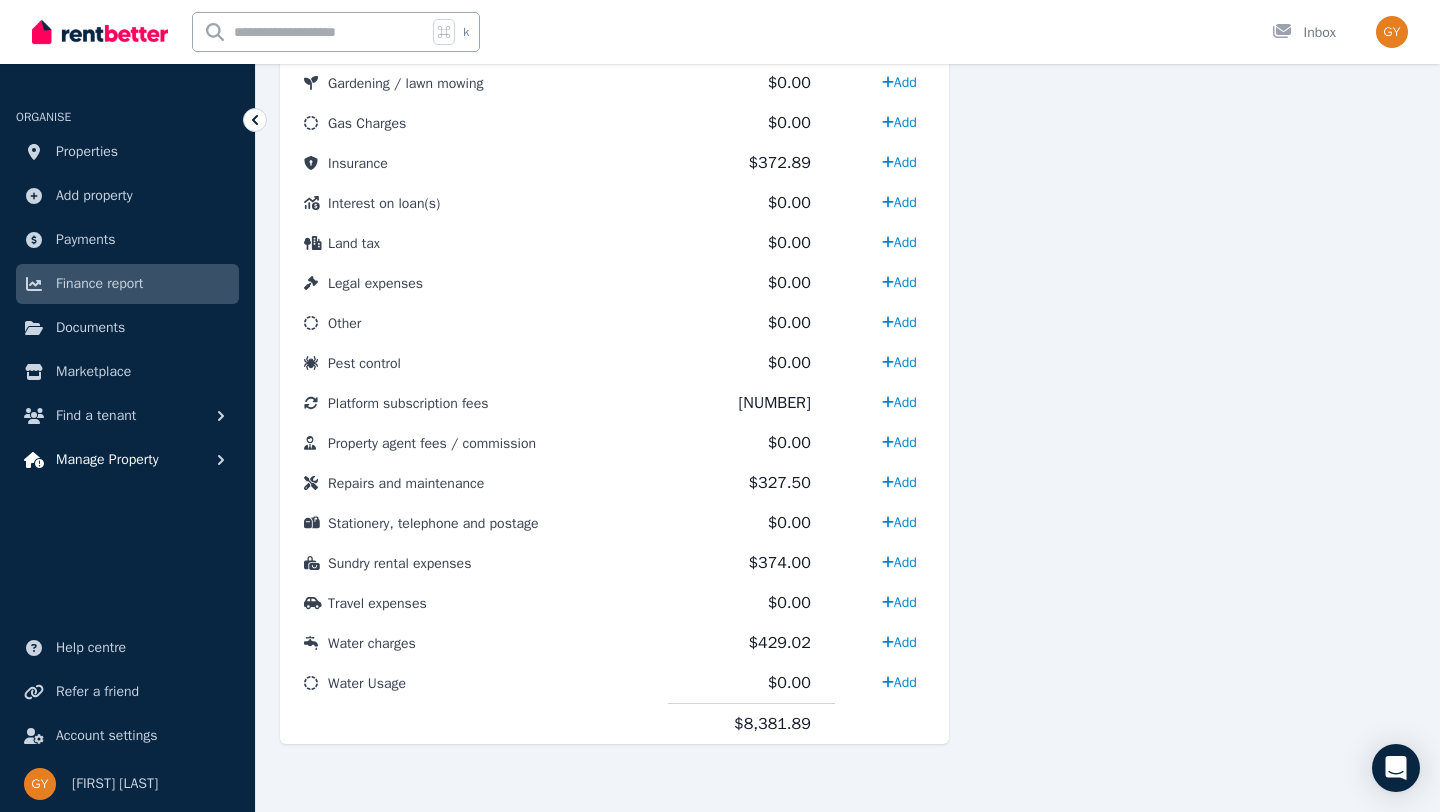 click on "Manage Property" at bounding box center [107, 460] 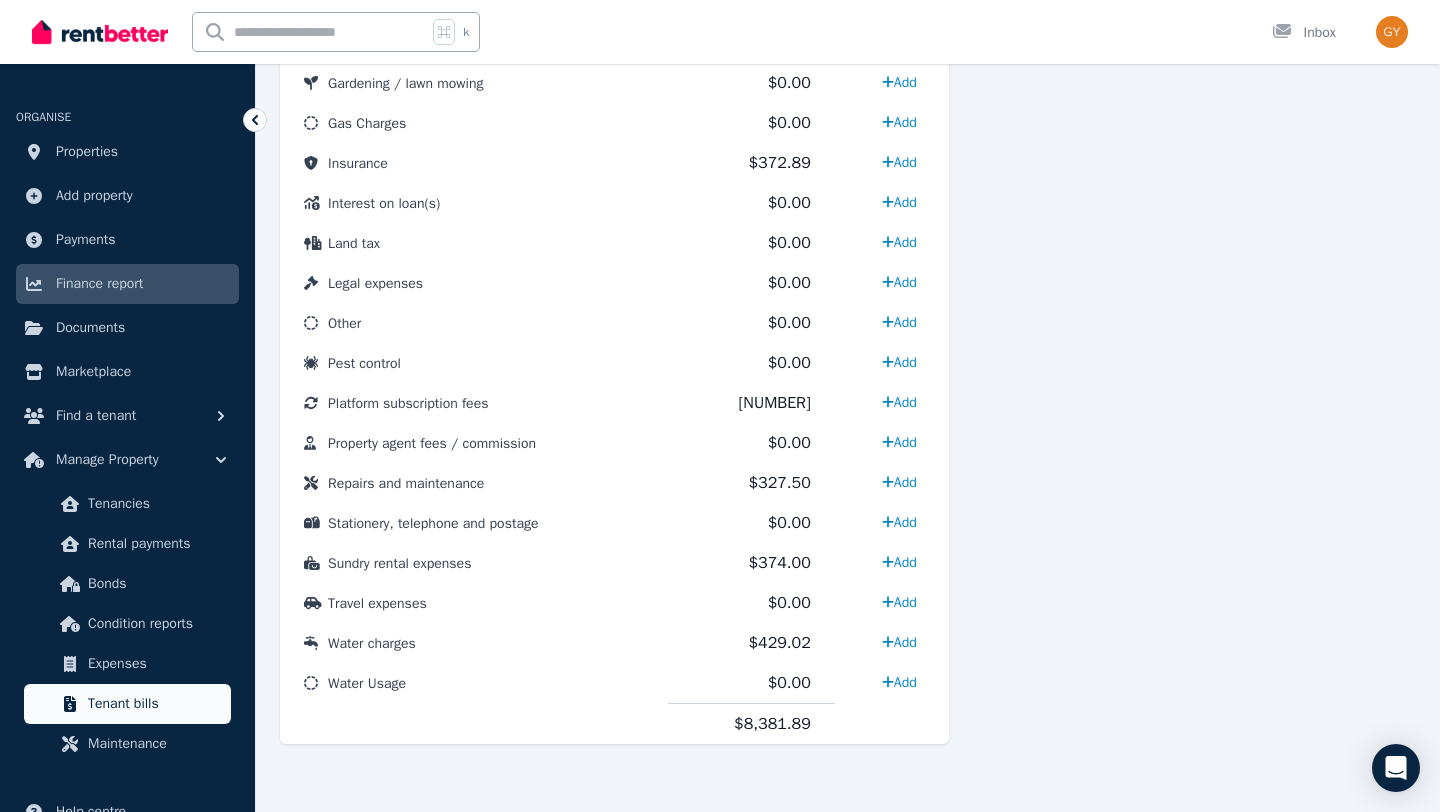 click on "Tenant bills" at bounding box center [155, 704] 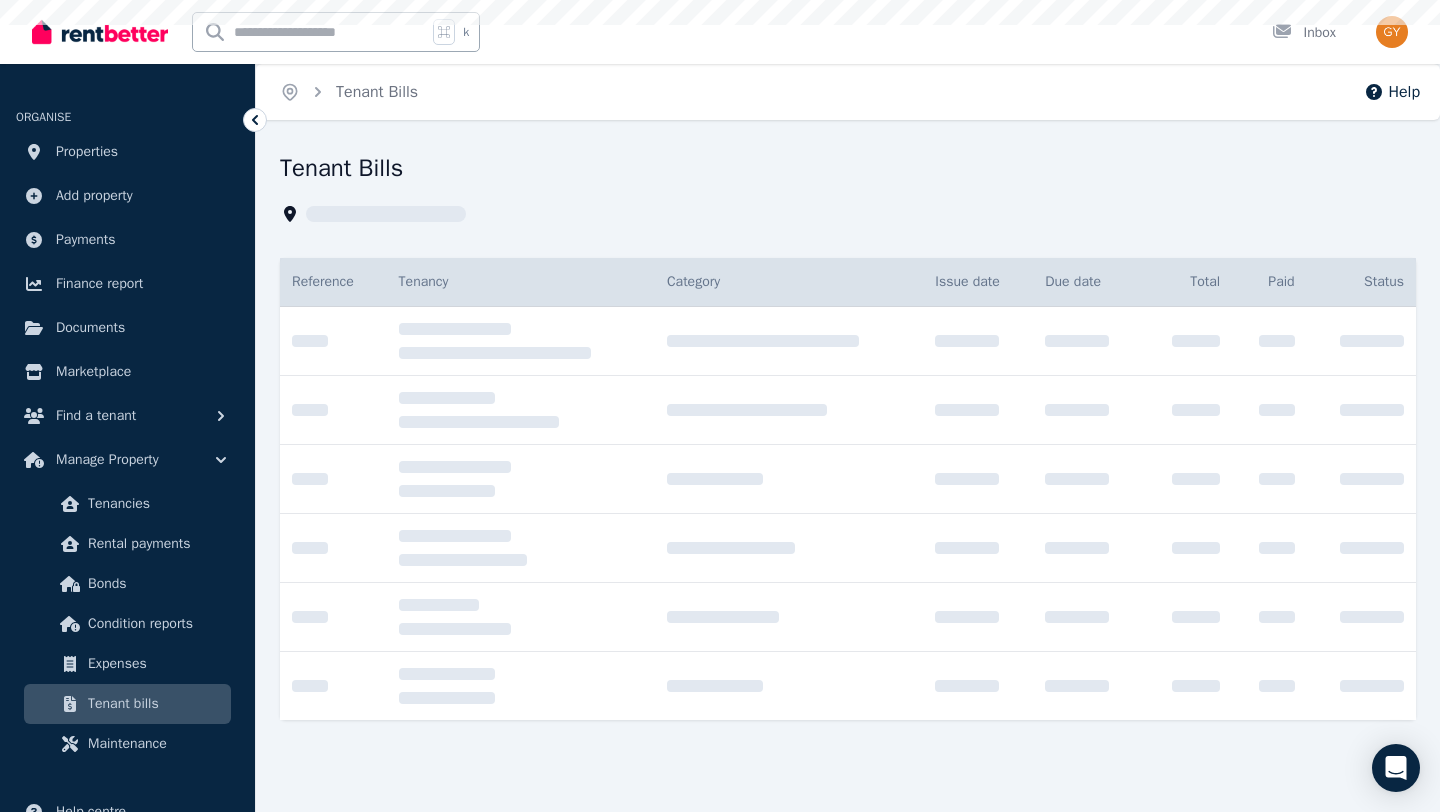 scroll, scrollTop: 0, scrollLeft: 0, axis: both 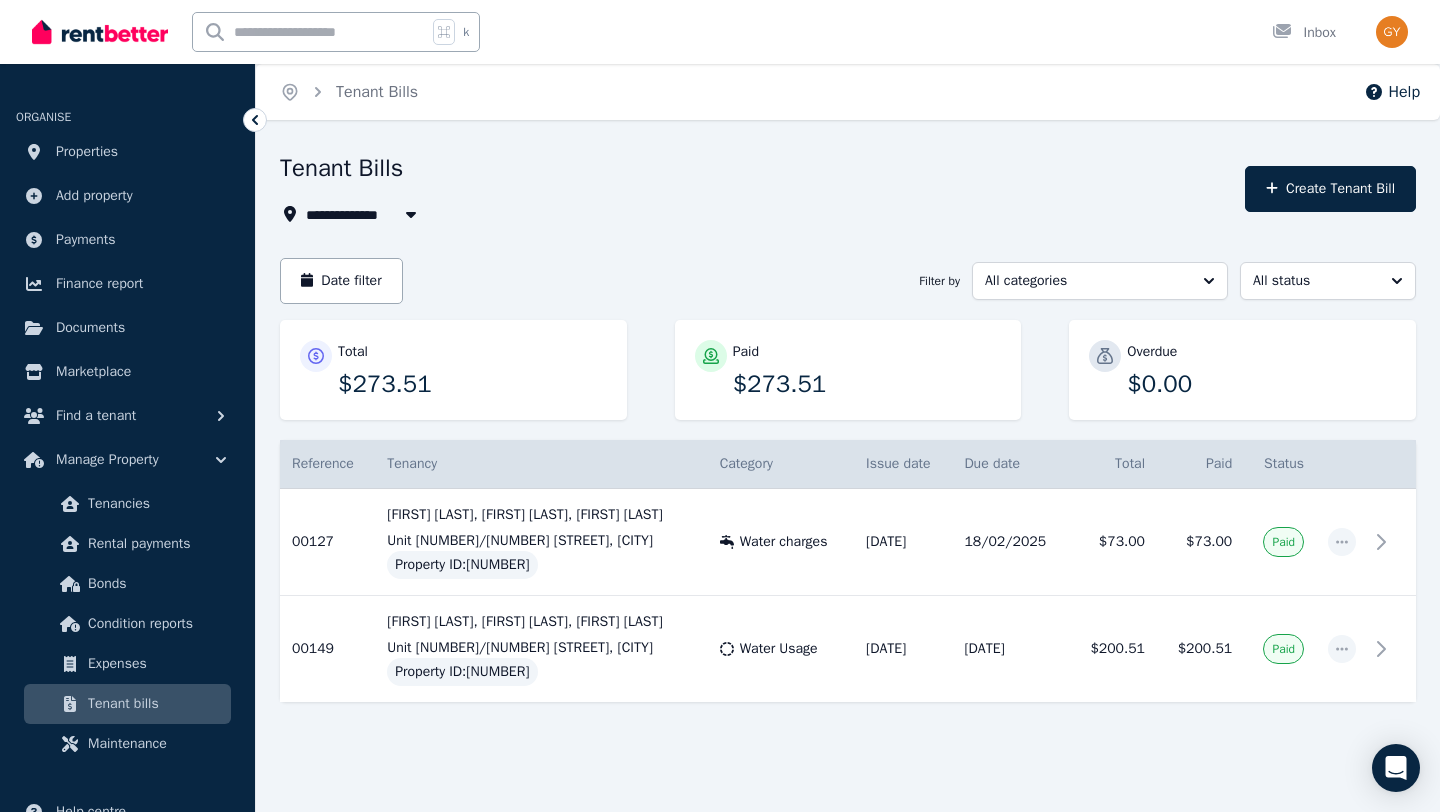 click 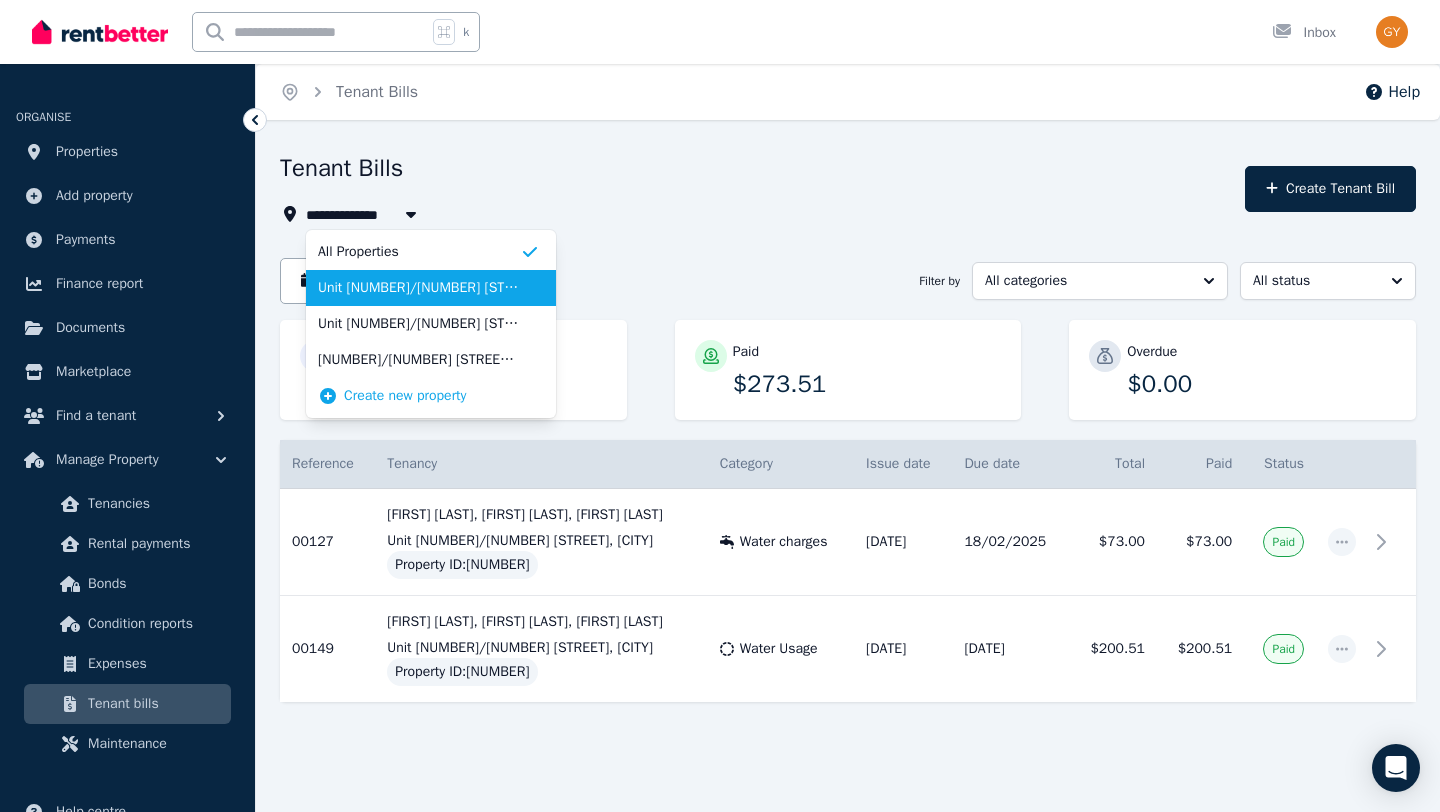 click on "Unit [NUMBER]/[NUMBER] [STREET], [CITY]" at bounding box center [419, 288] 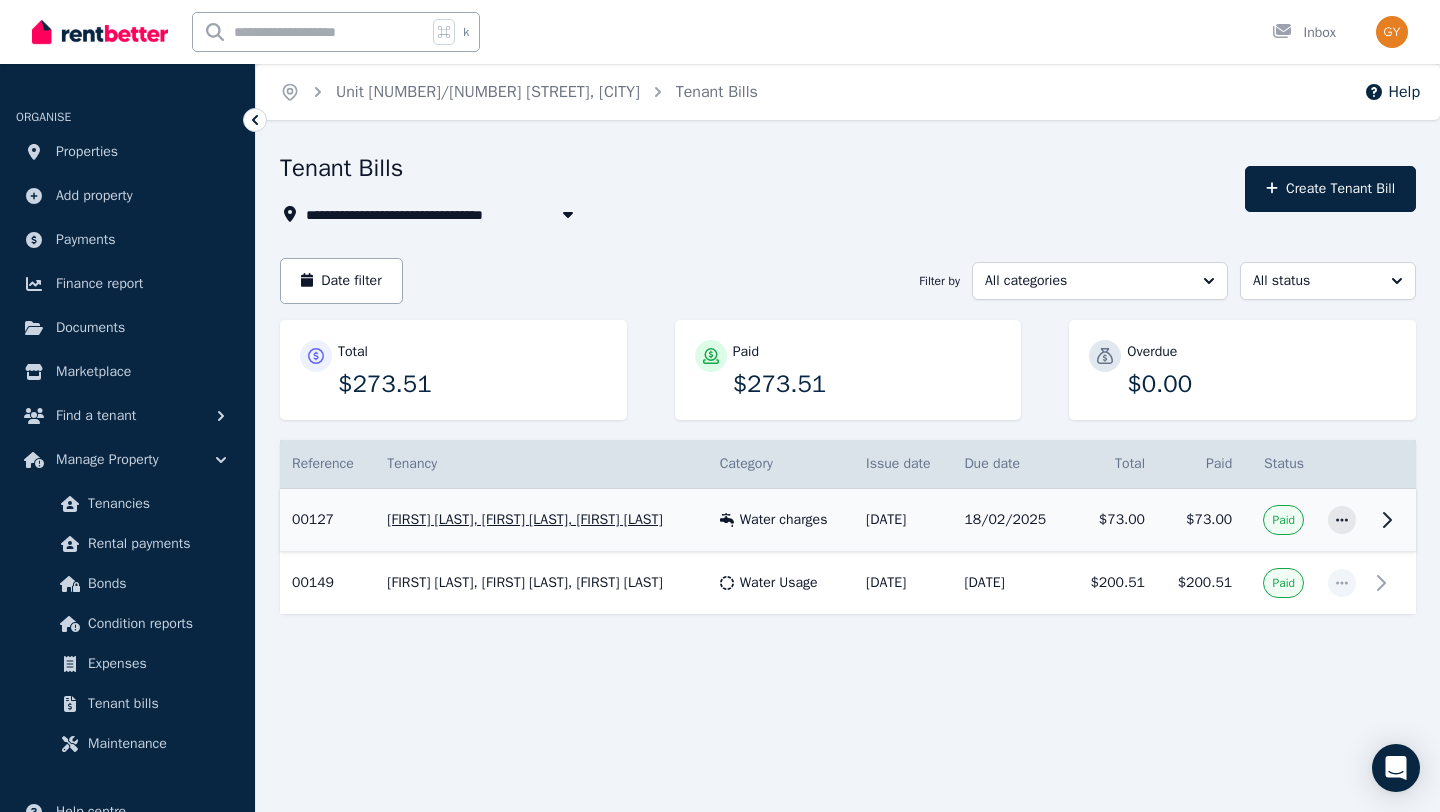 click 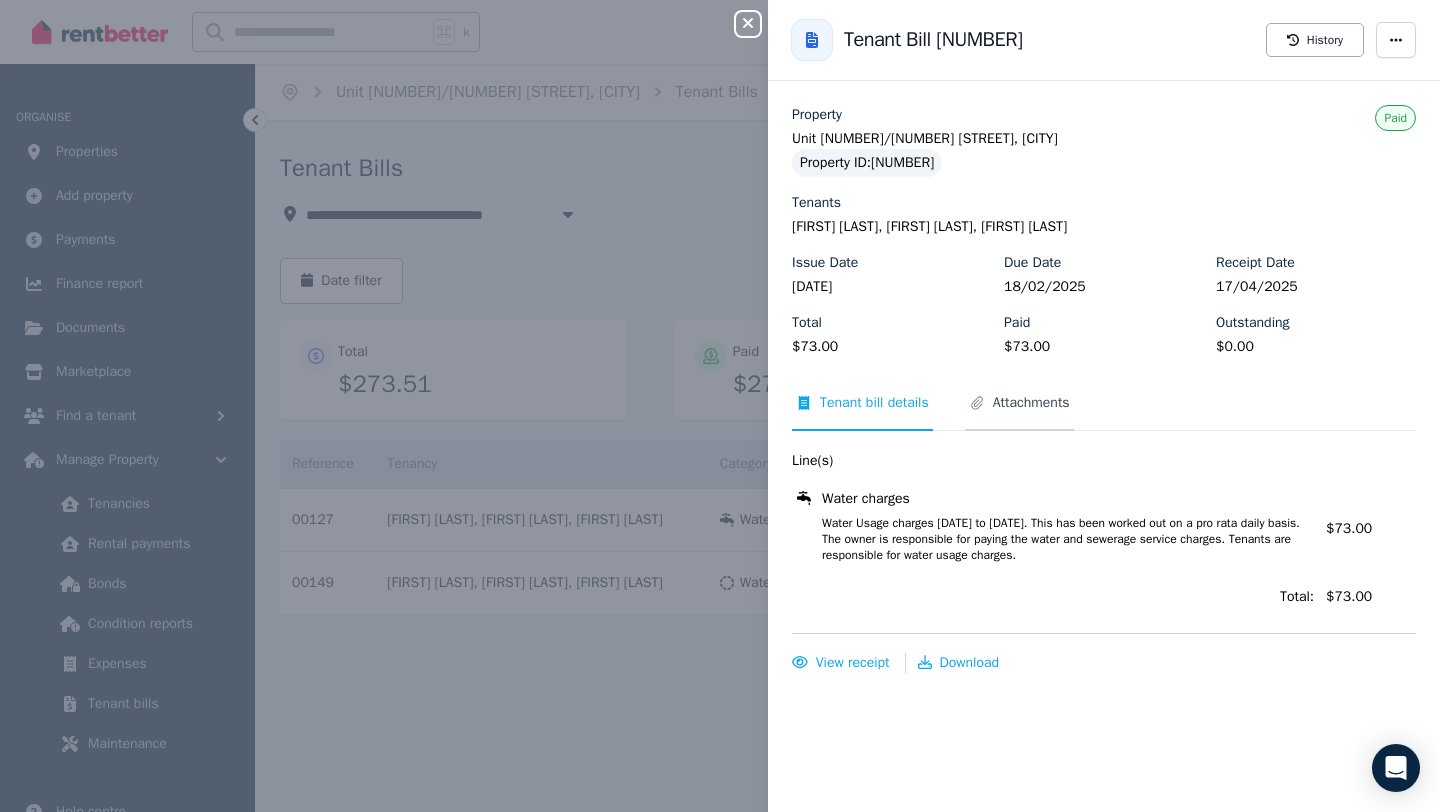 click on "Attachments" at bounding box center [1031, 403] 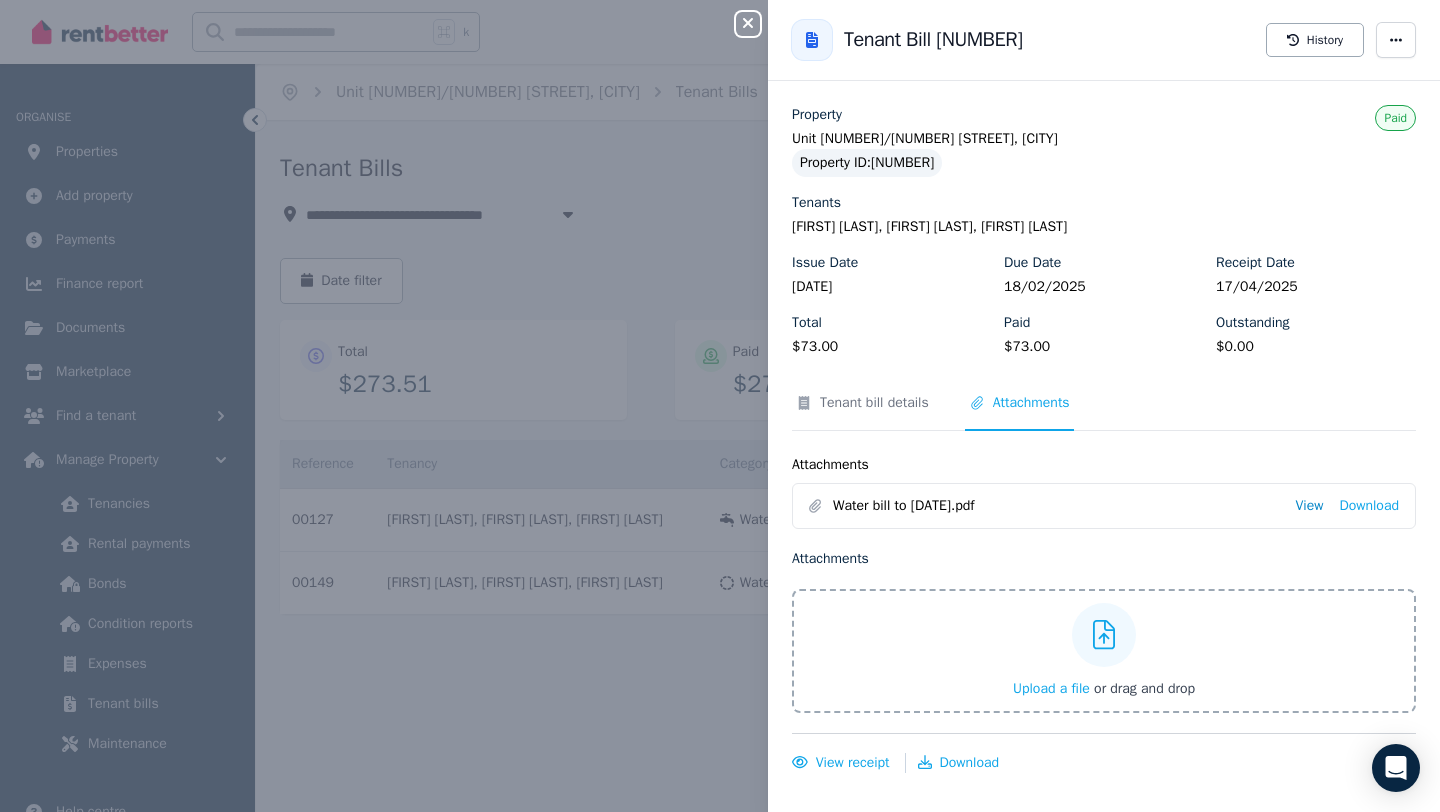 click on "View" at bounding box center [1309, 506] 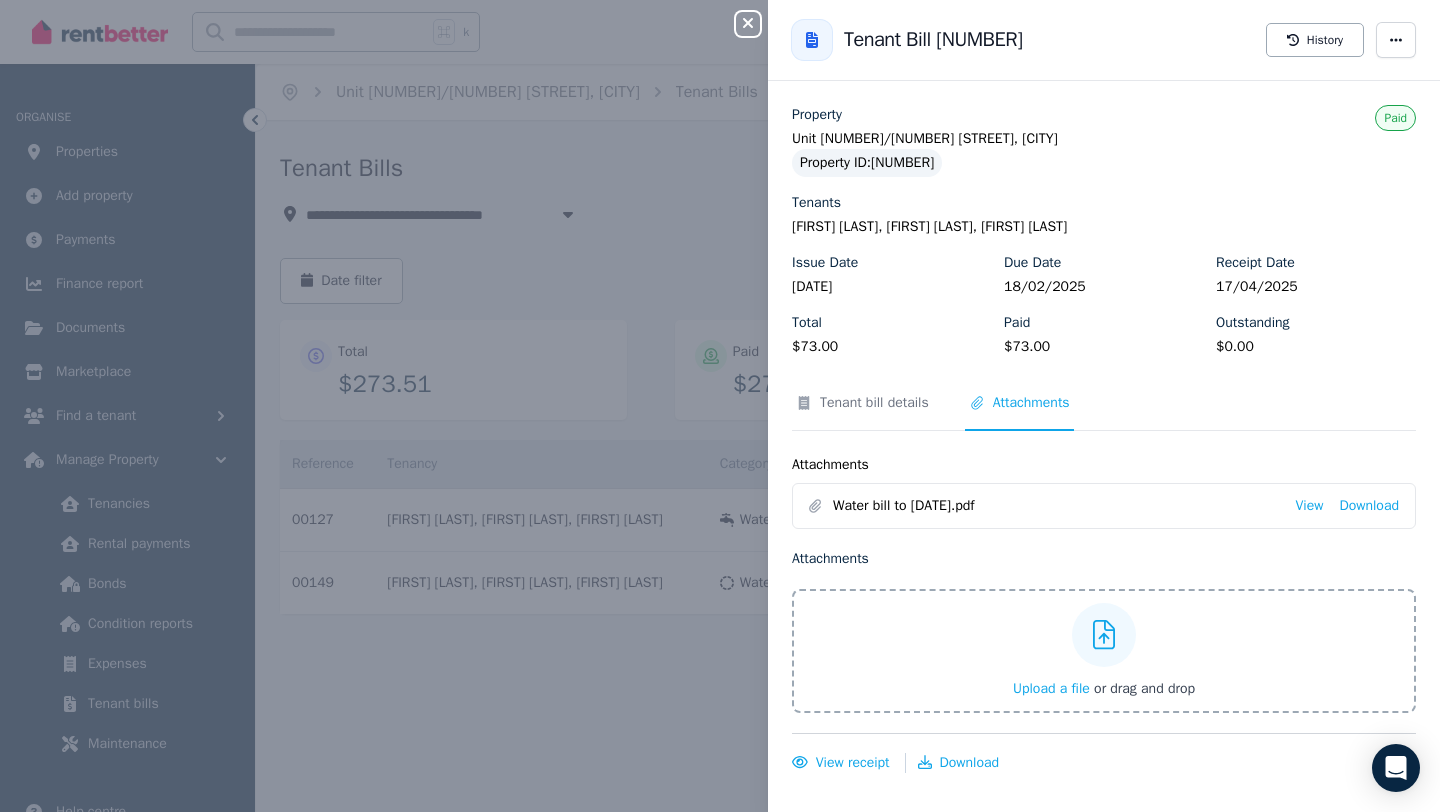 click 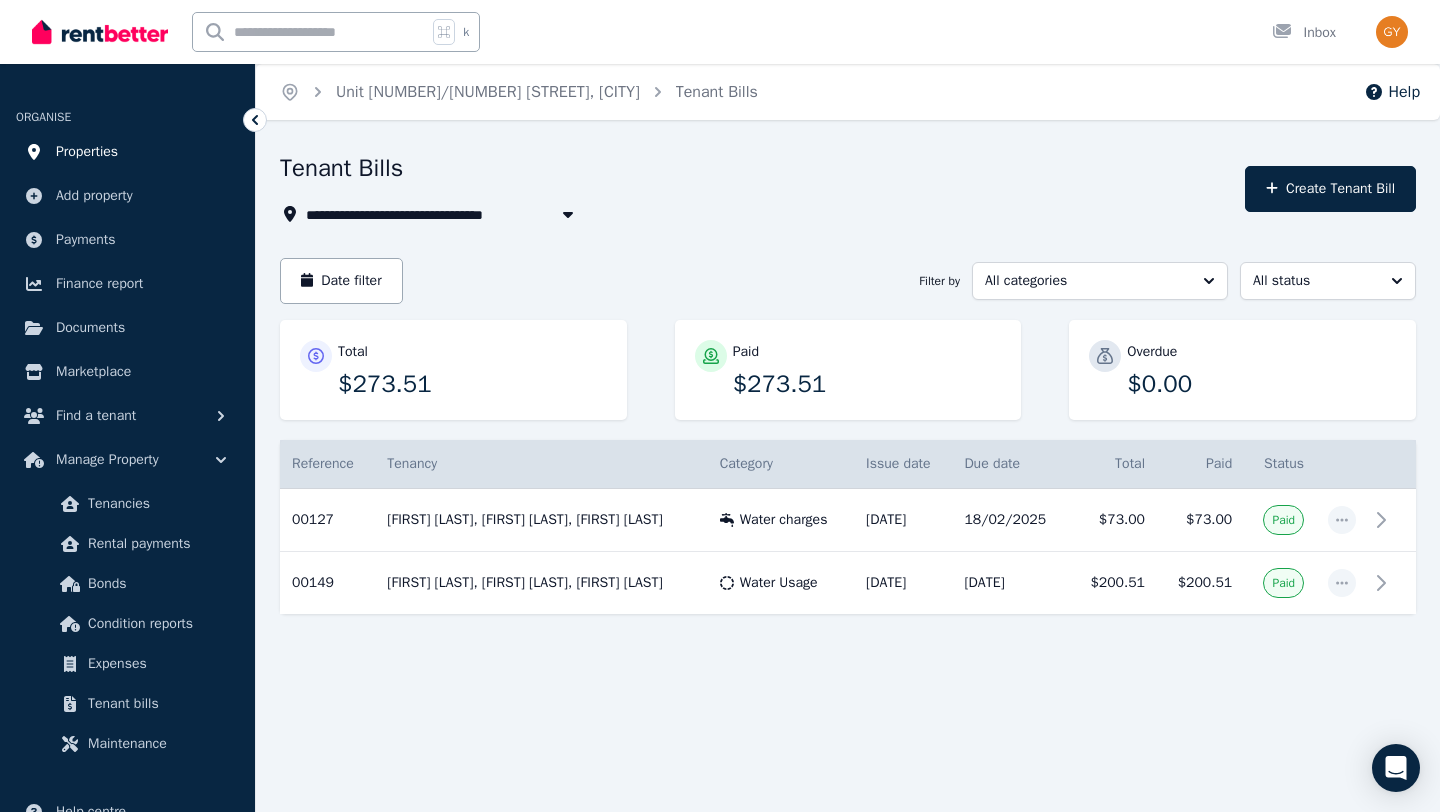 click on "Properties" at bounding box center [87, 152] 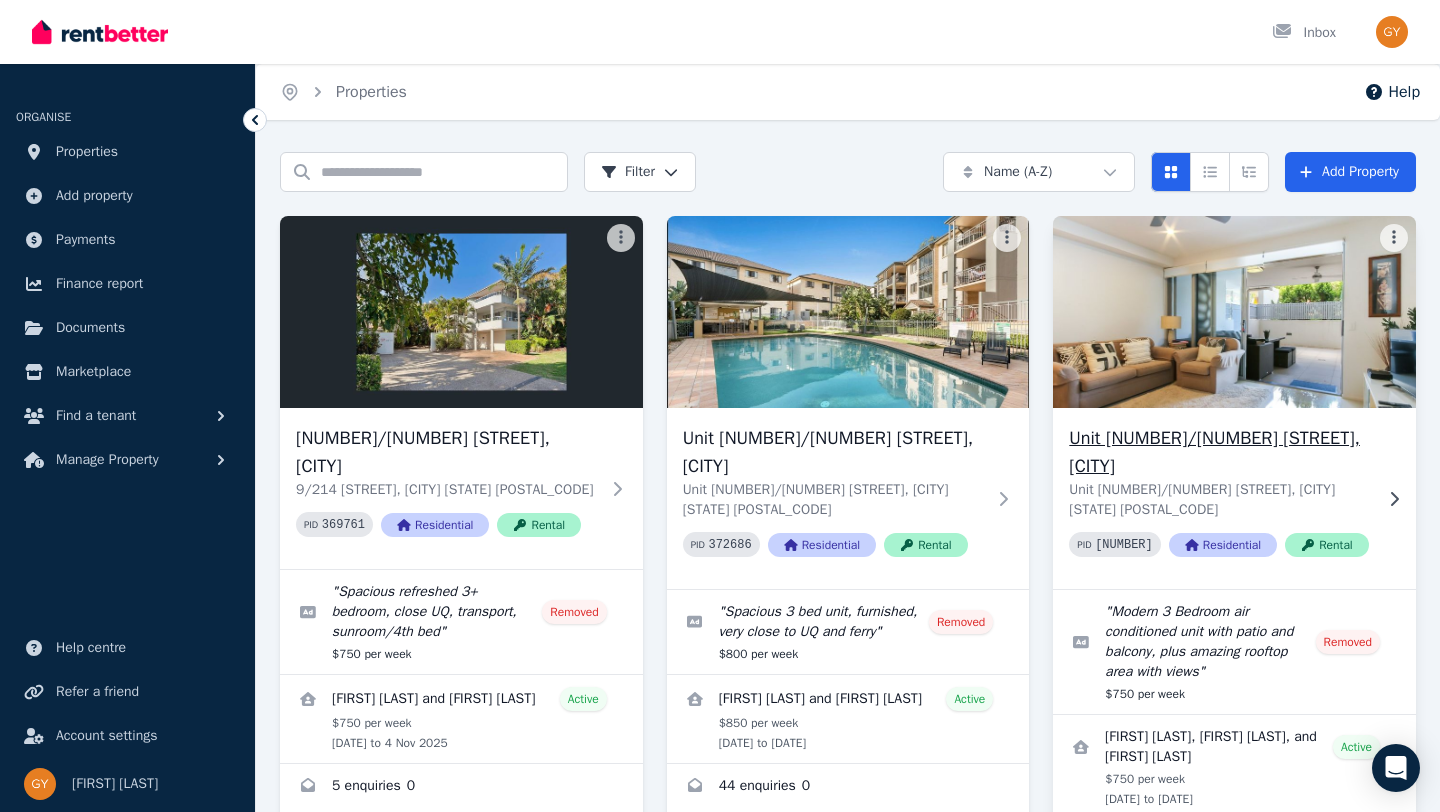 click on "Unit [NUMBER]/[NUMBER] [STREET], [CITY]" at bounding box center [1220, 452] 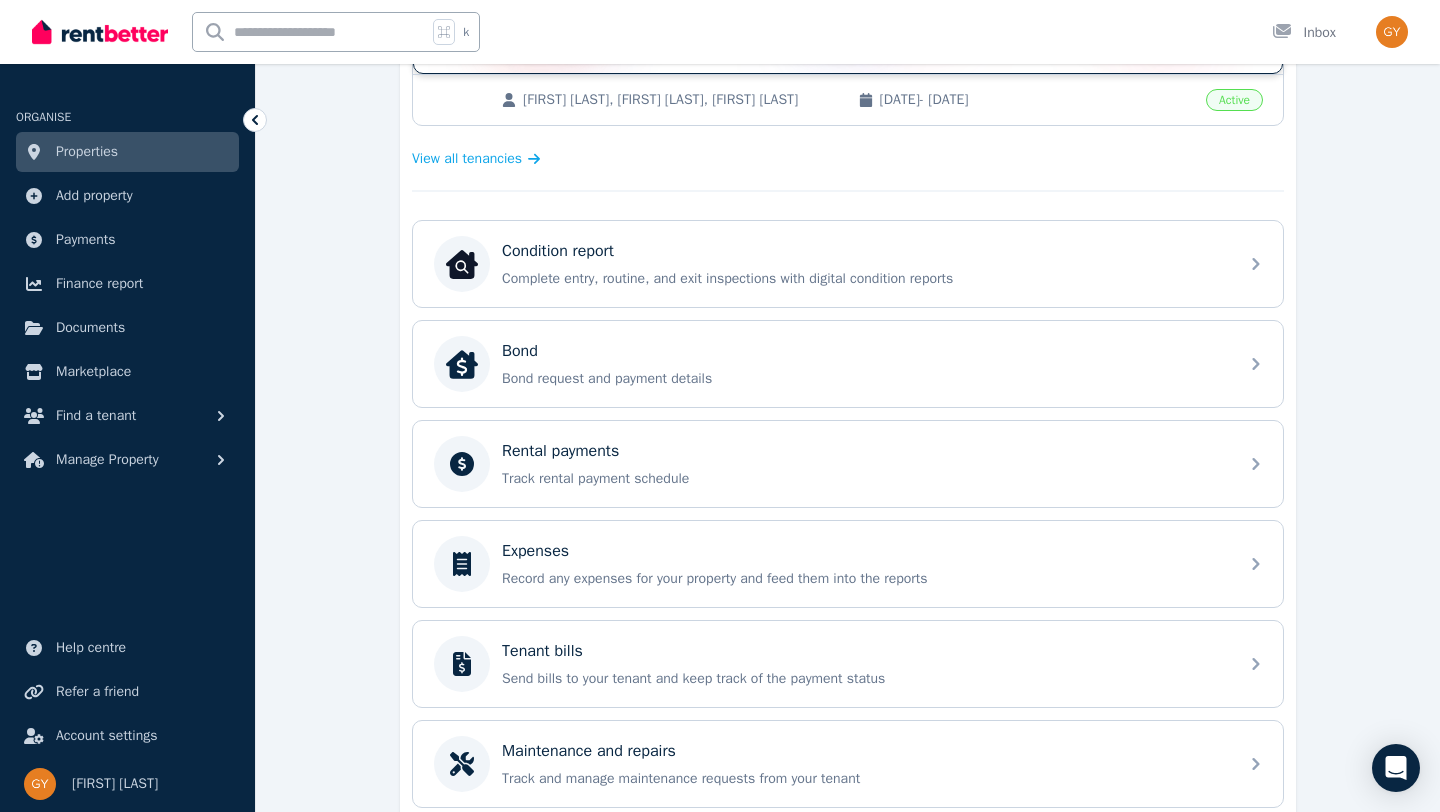 scroll, scrollTop: 571, scrollLeft: 0, axis: vertical 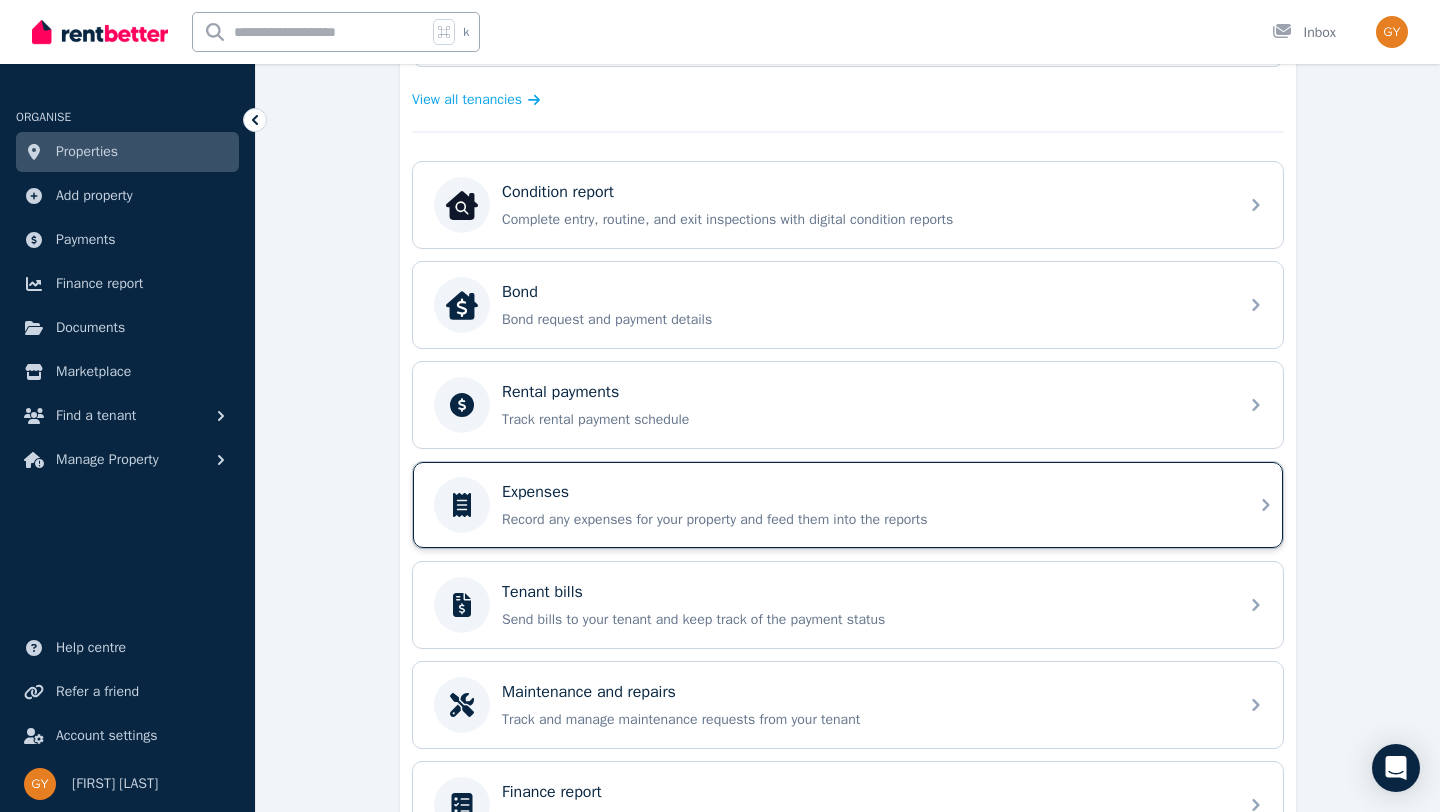 click on "Expenses" at bounding box center [535, 492] 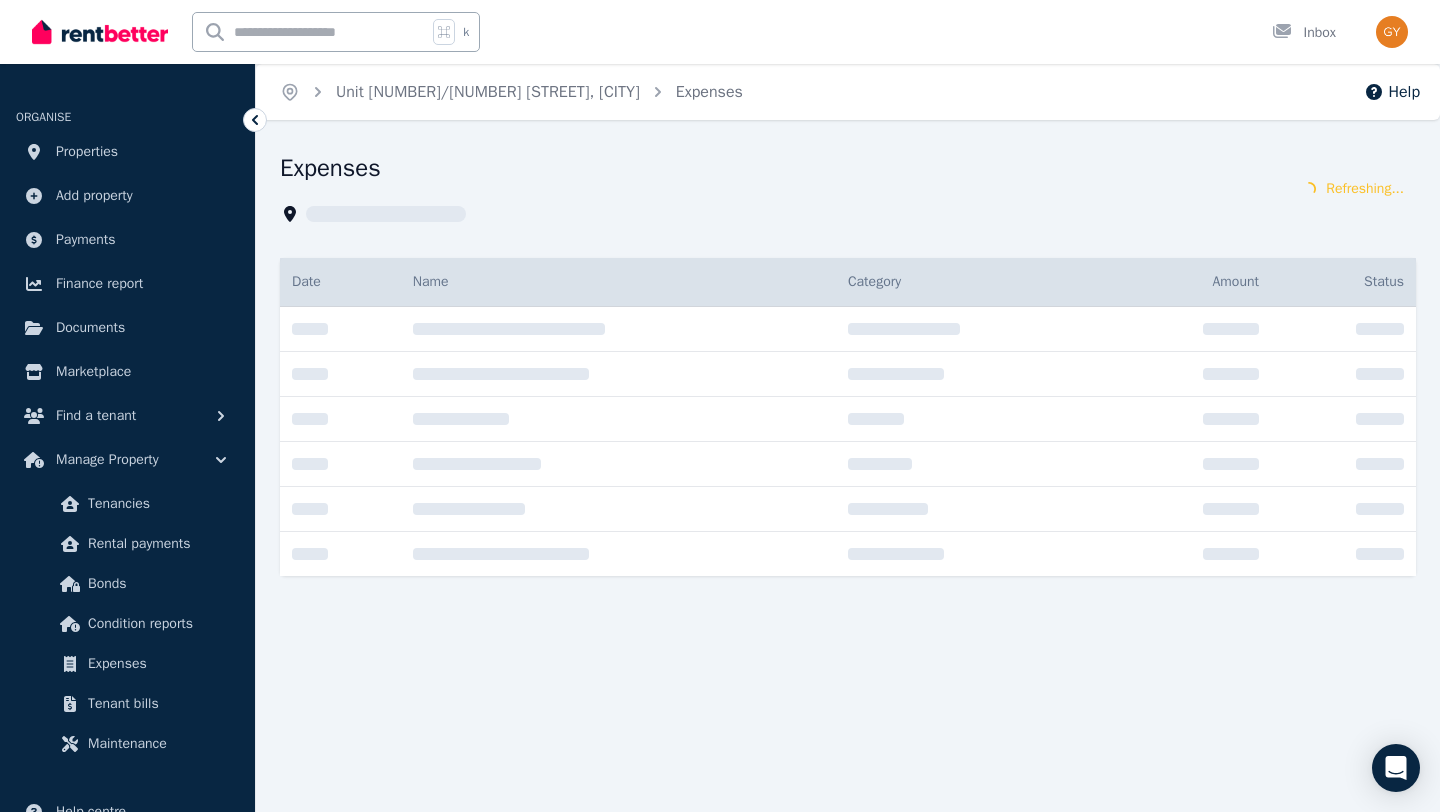 scroll, scrollTop: 0, scrollLeft: 0, axis: both 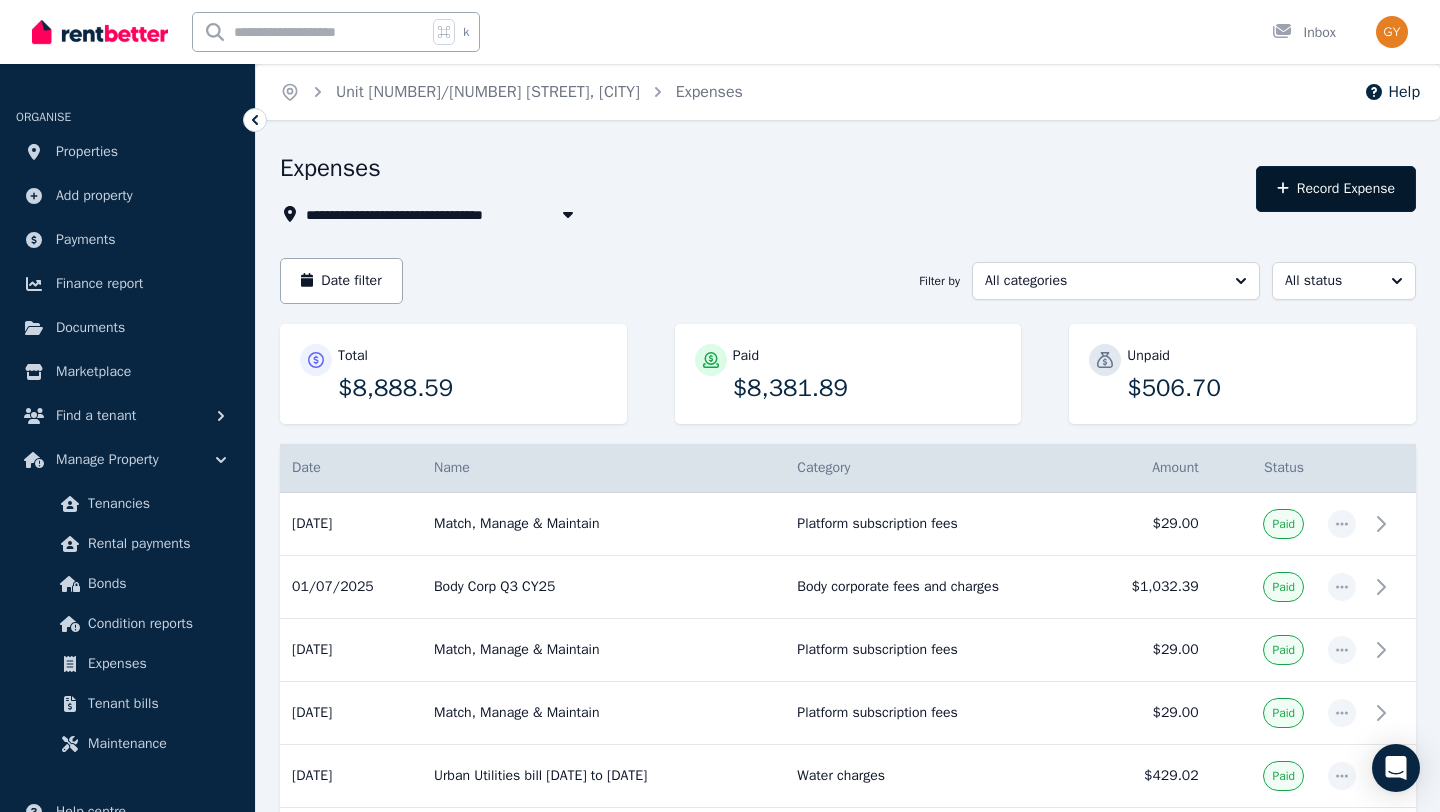 click on "Record Expense" at bounding box center (1336, 189) 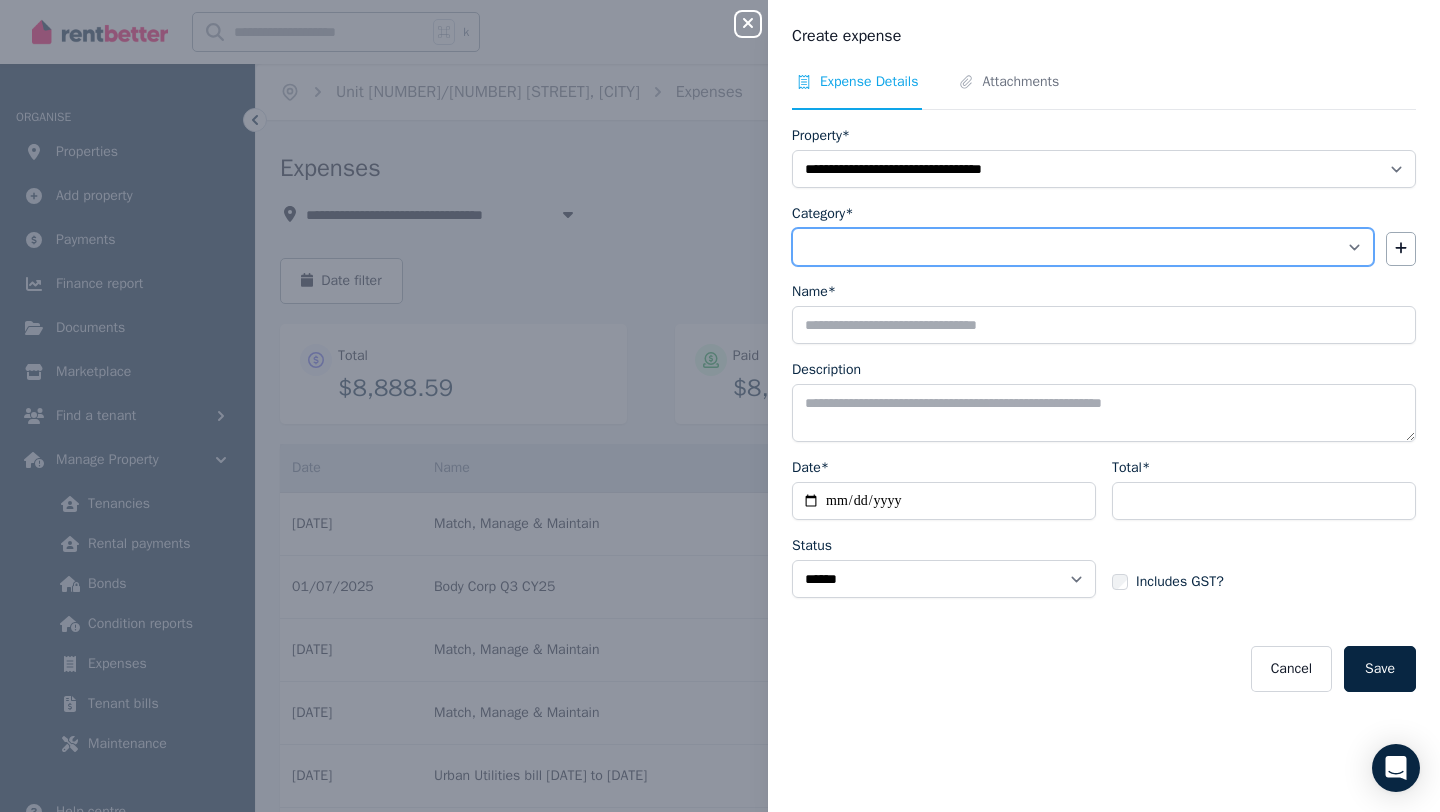click on "[ADDRESS]" at bounding box center [1083, 247] 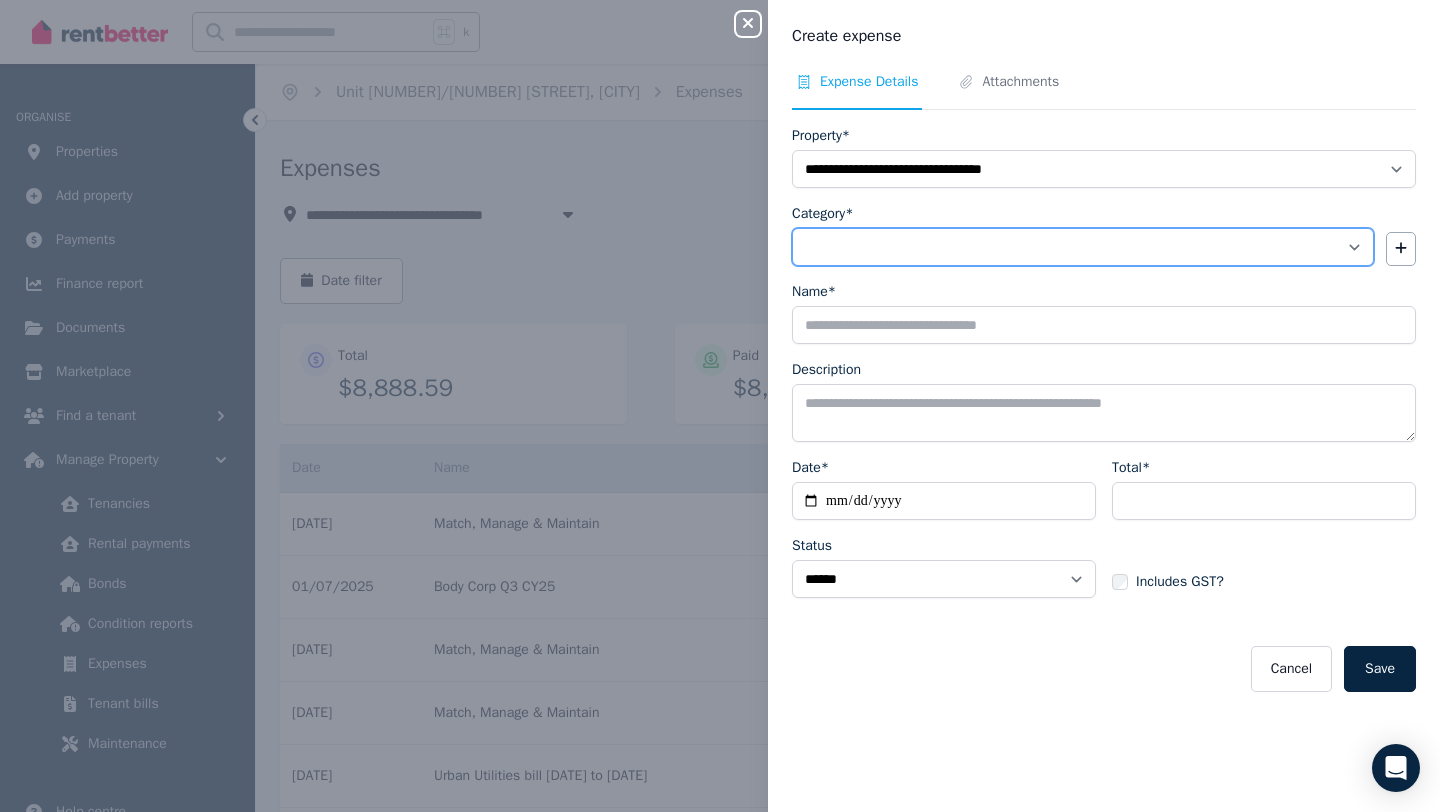 select on "**********" 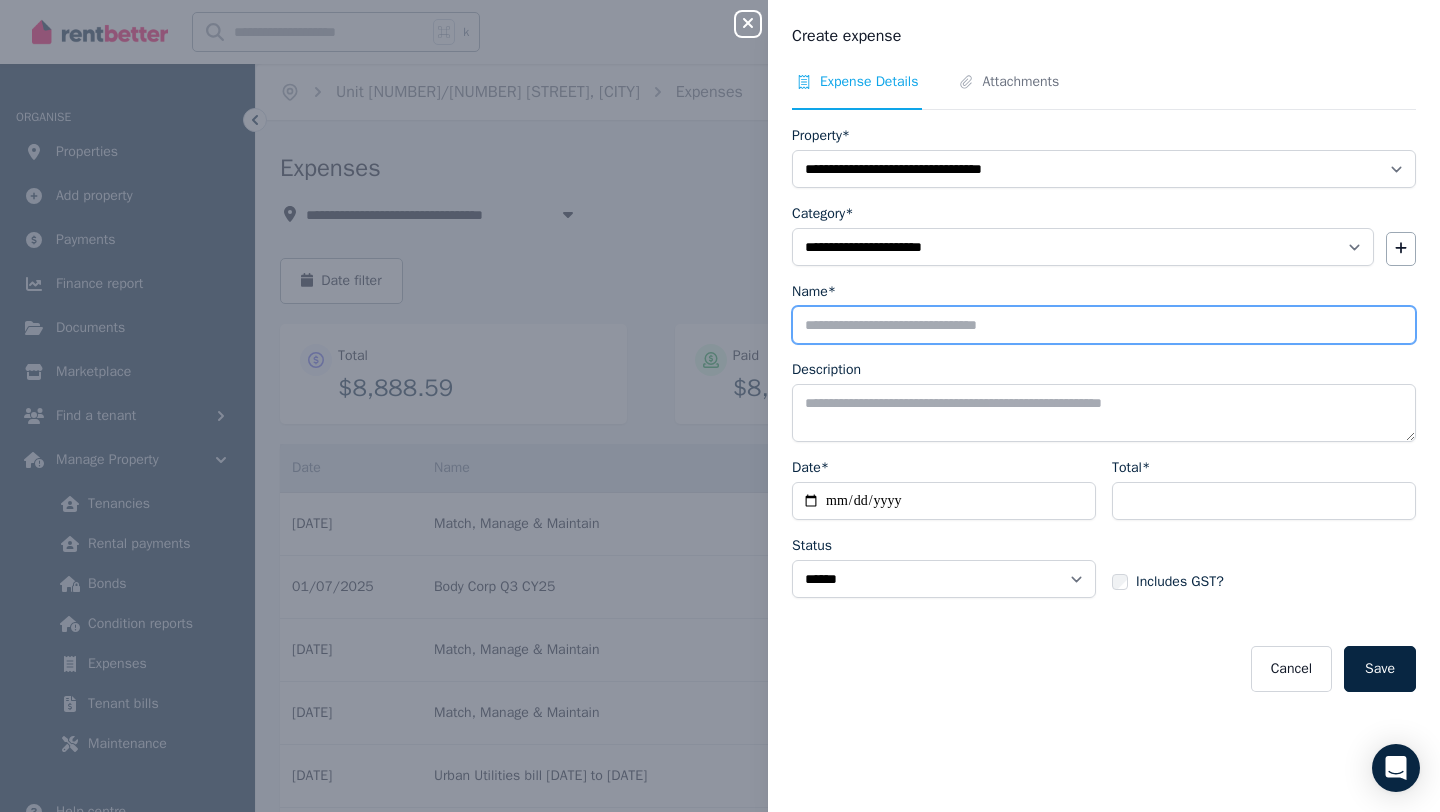click on "Name*" at bounding box center [1104, 325] 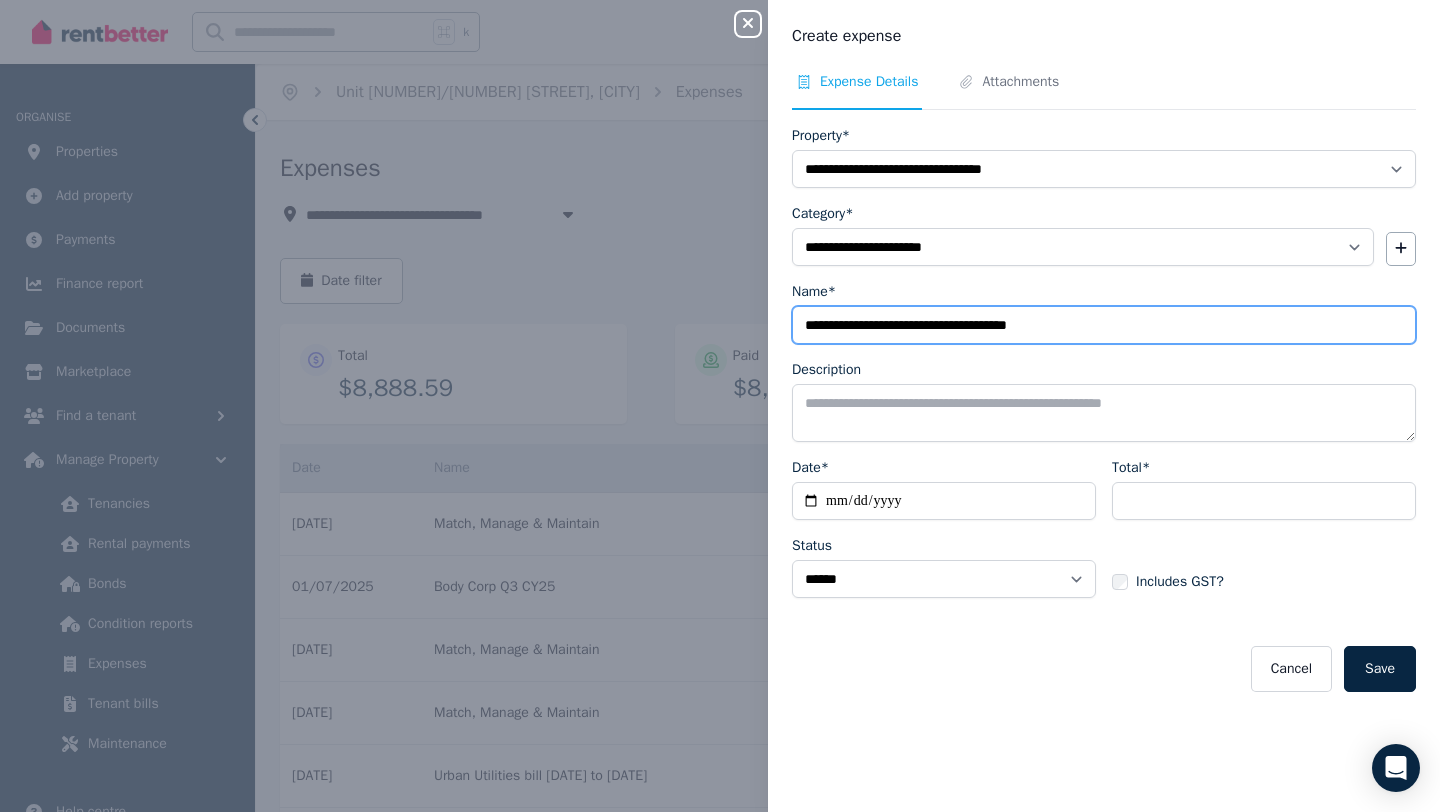 type on "**********" 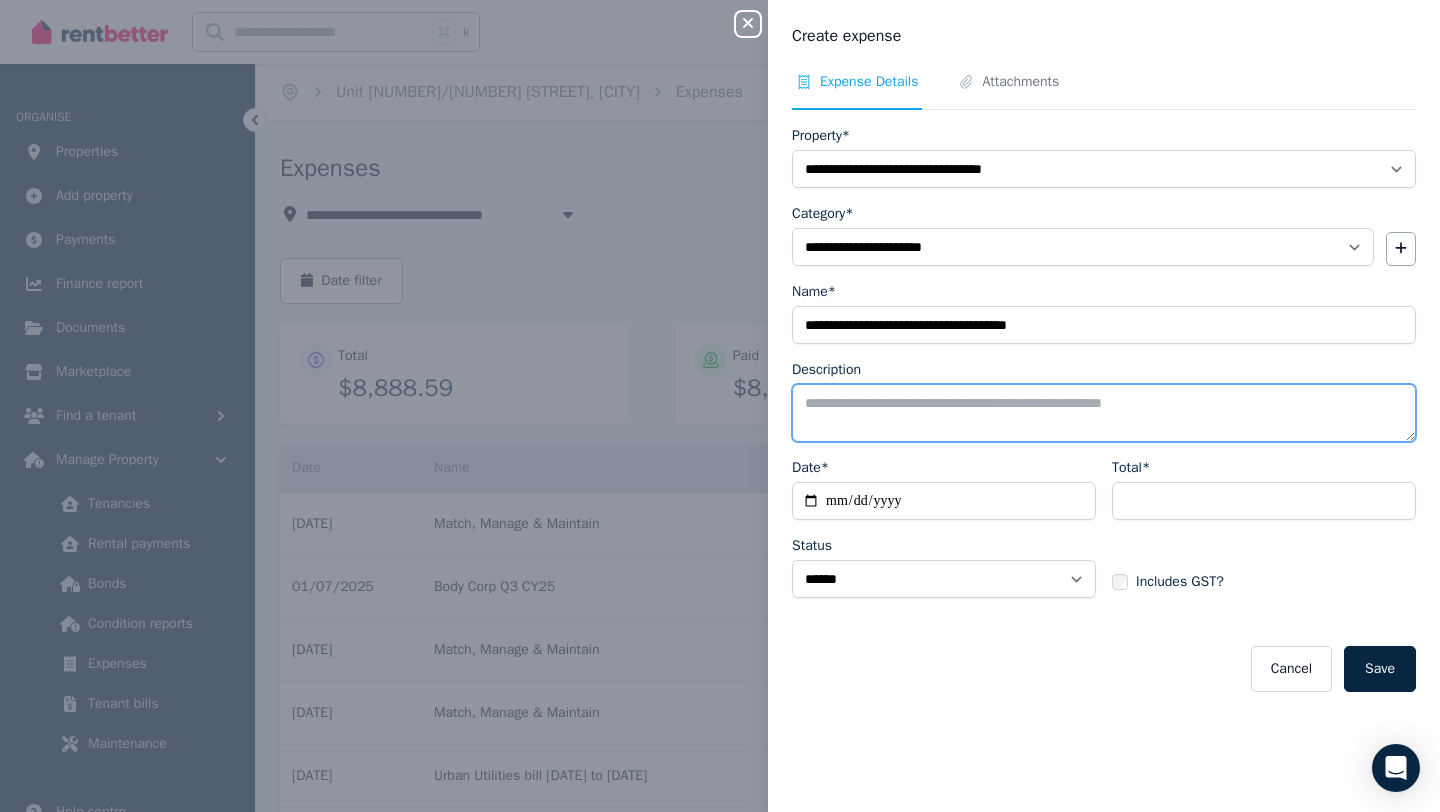 click on "Description" at bounding box center [1104, 413] 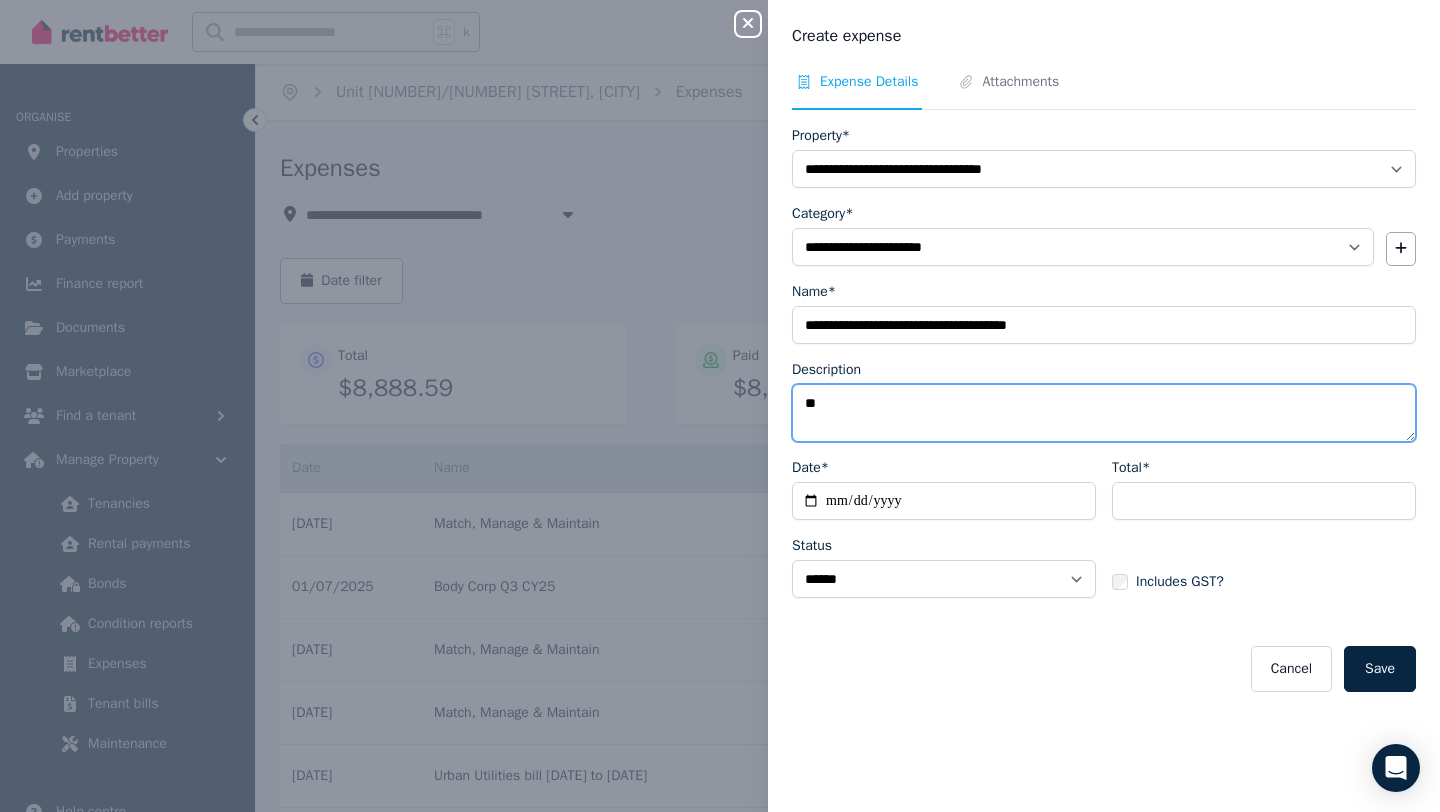 type on "*" 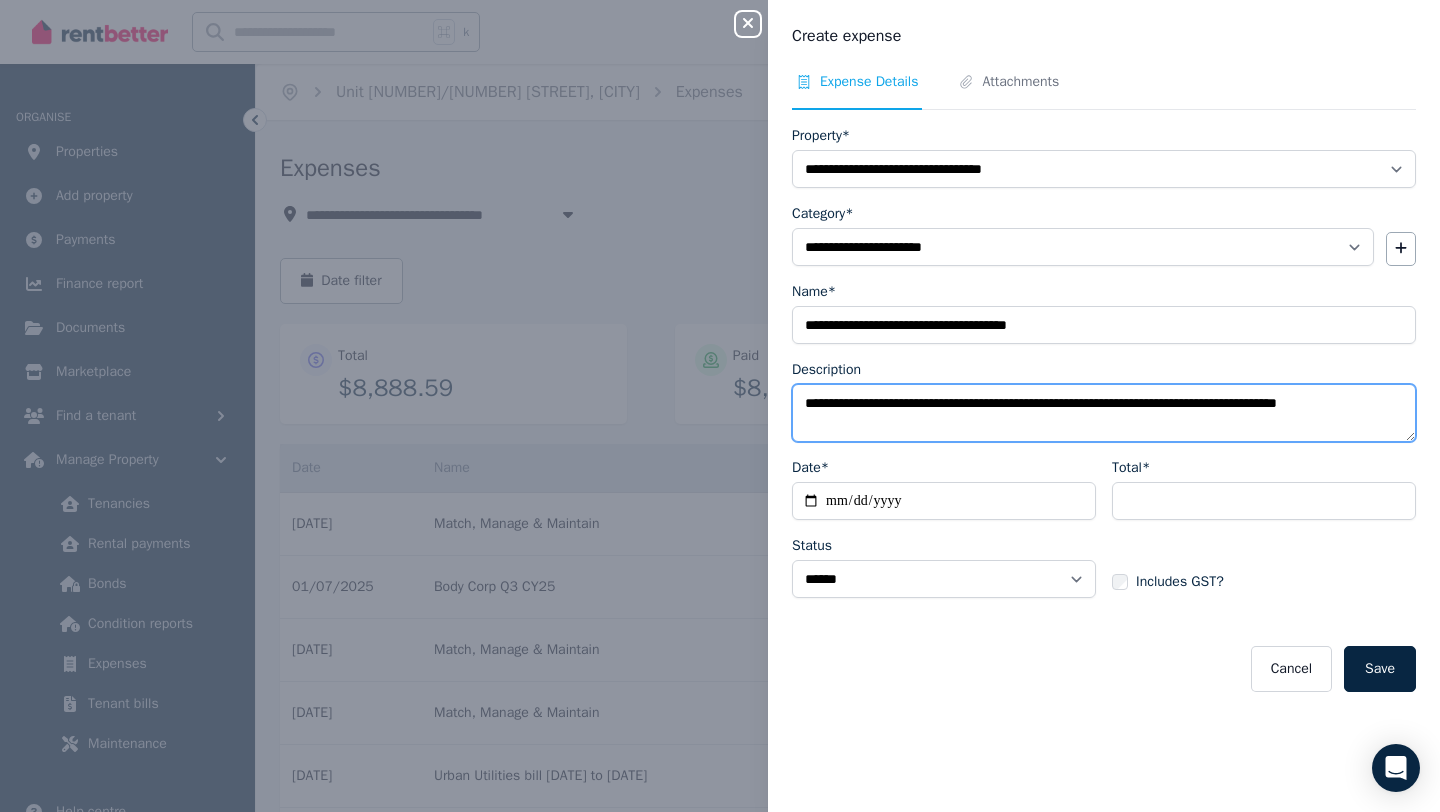 type on "**********" 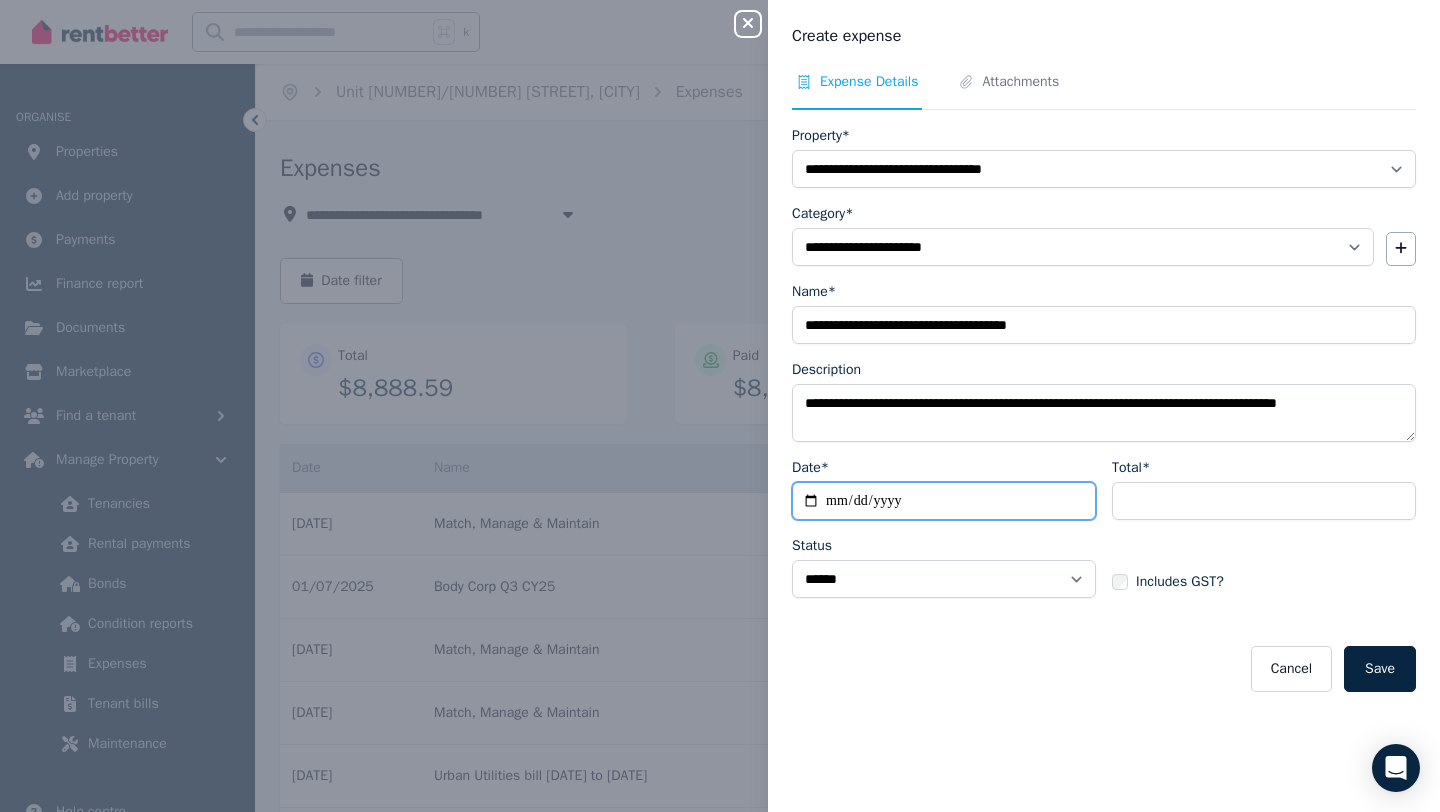 click on "Date*" at bounding box center [944, 501] 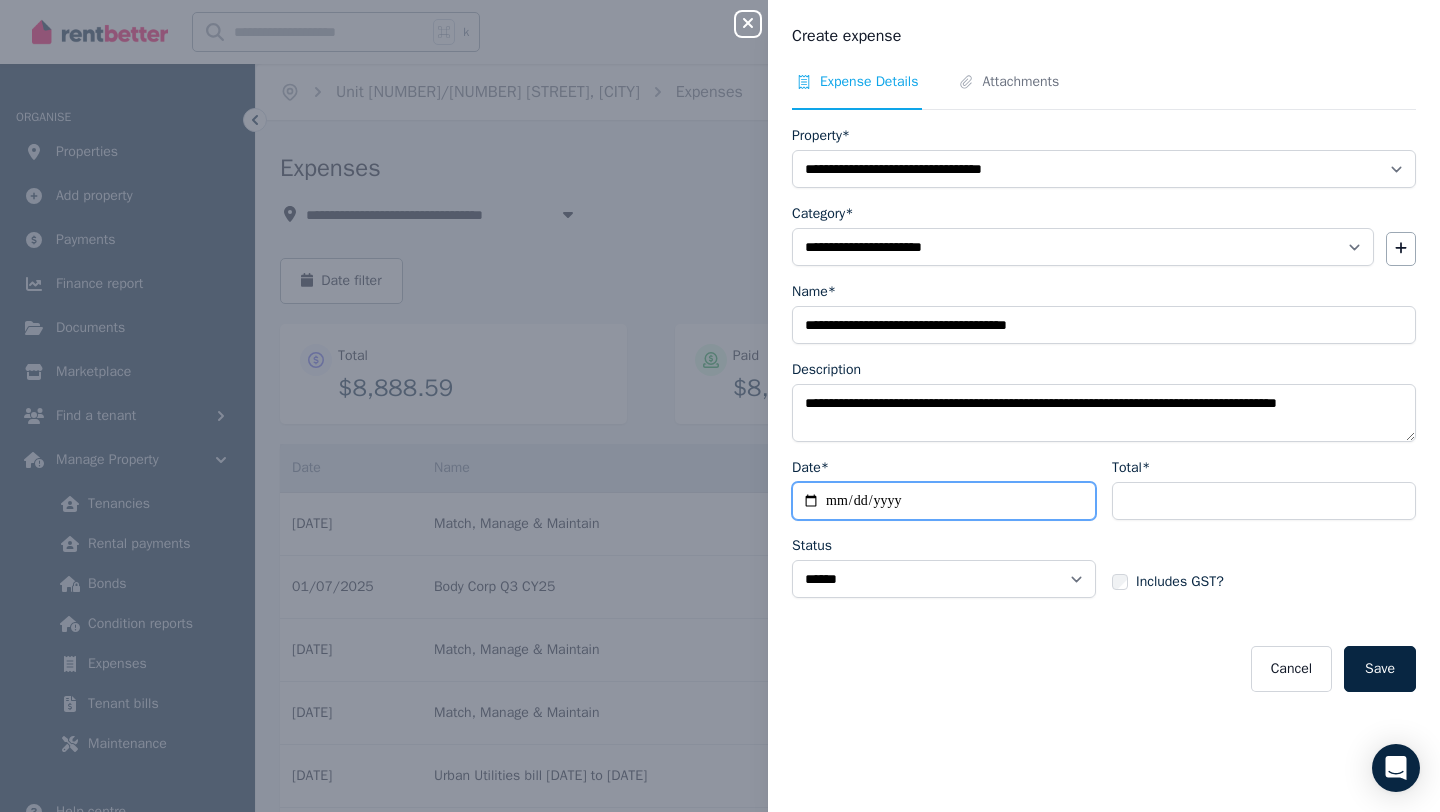 type on "**********" 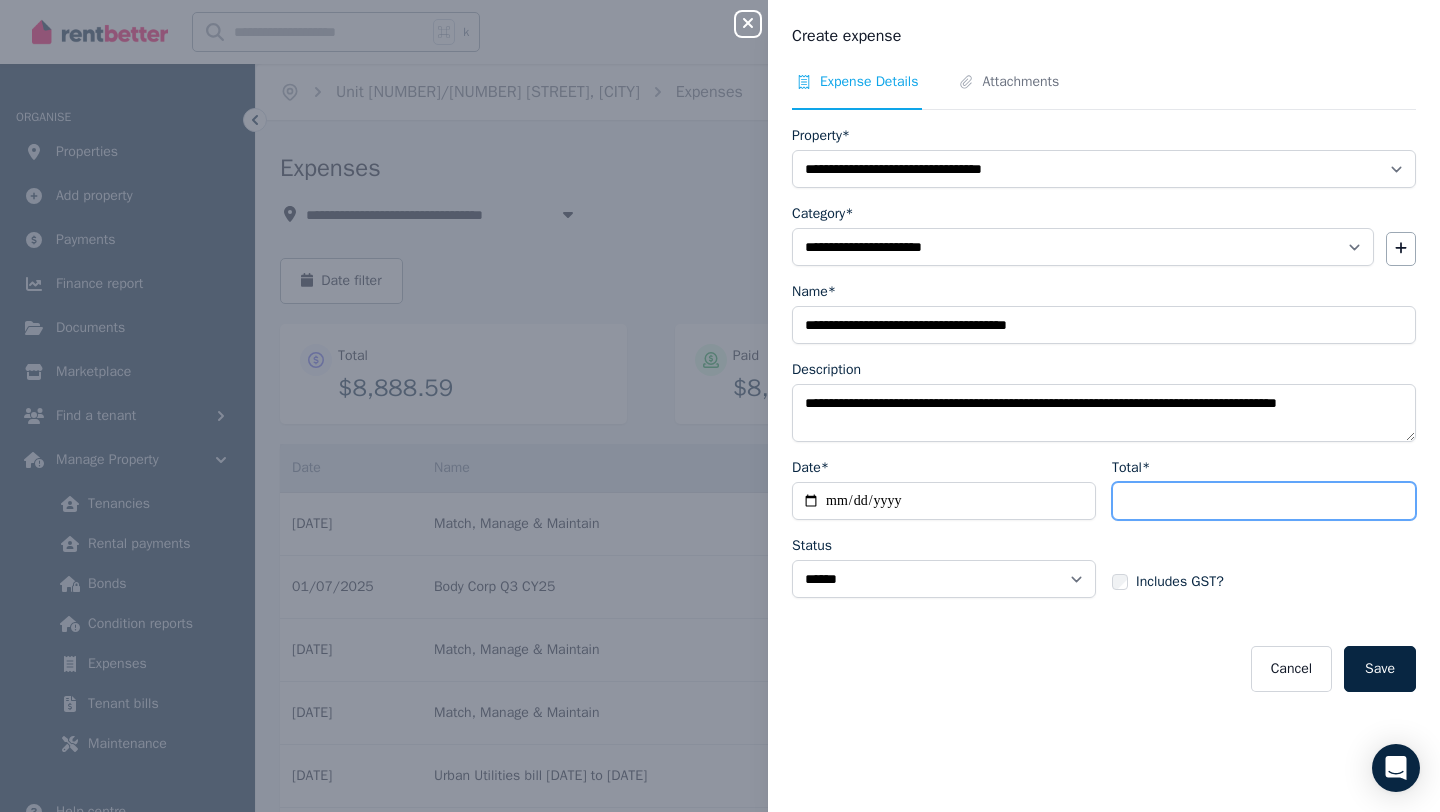 click on "Total*" at bounding box center (1264, 501) 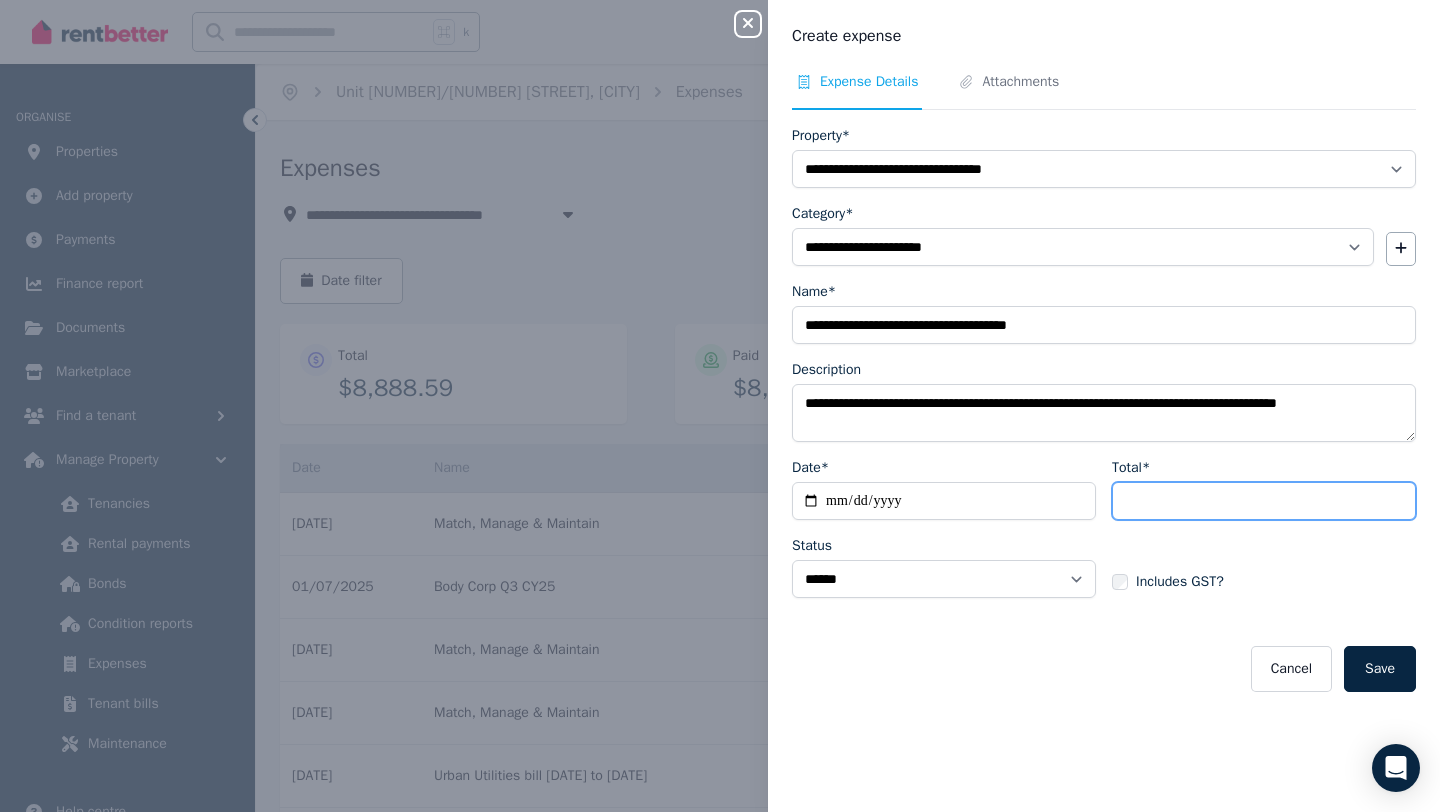 type on "******" 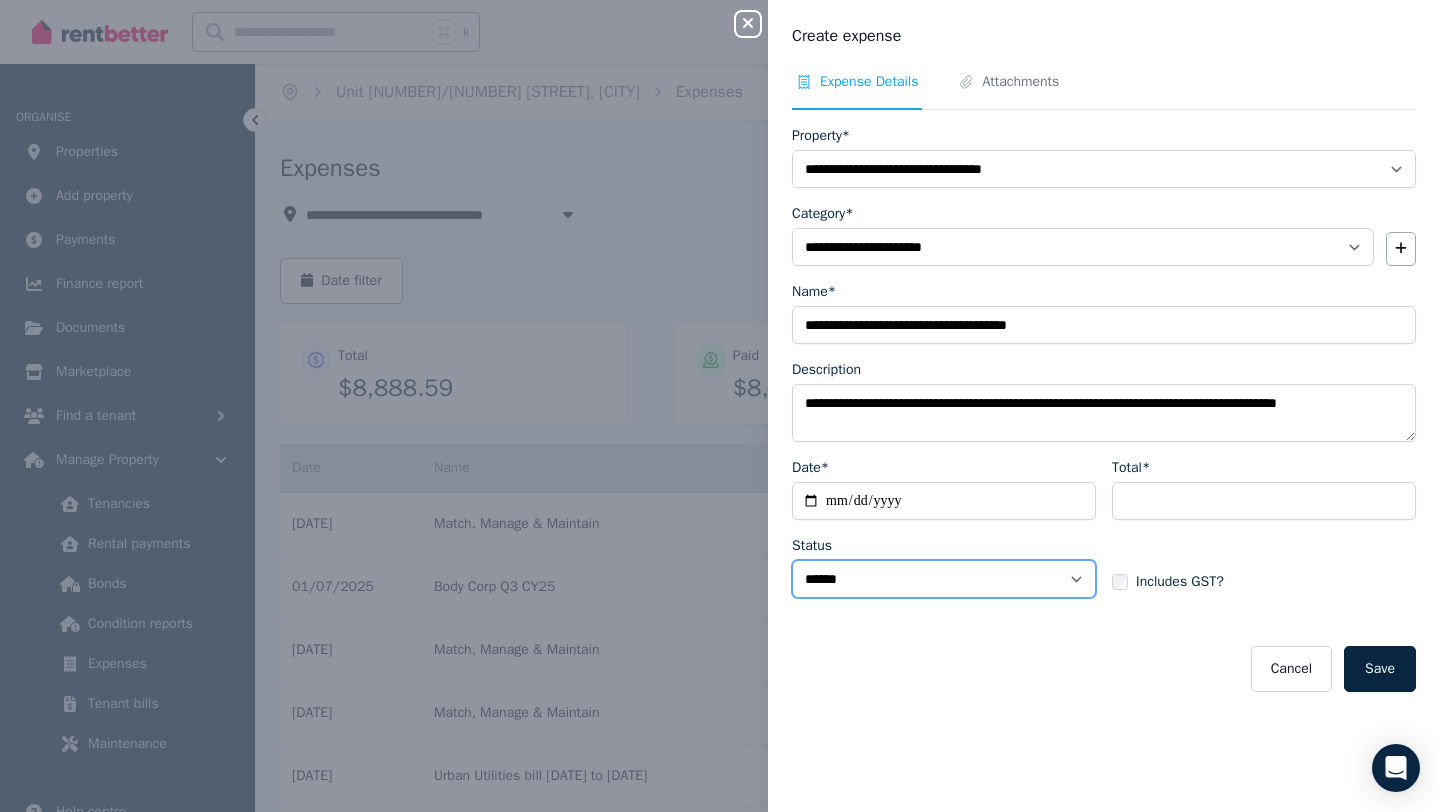 click on "****** ****" at bounding box center (944, 579) 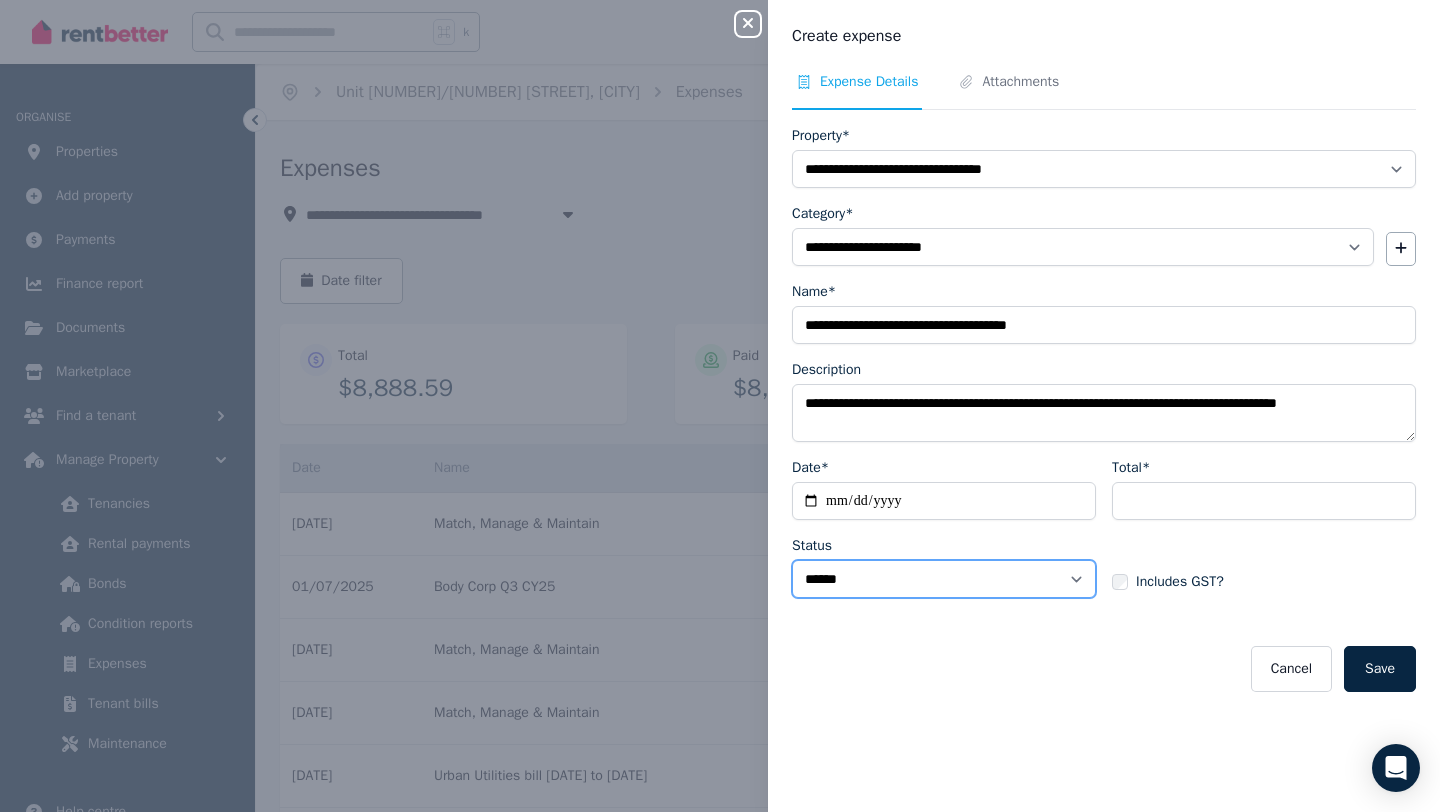 select on "**********" 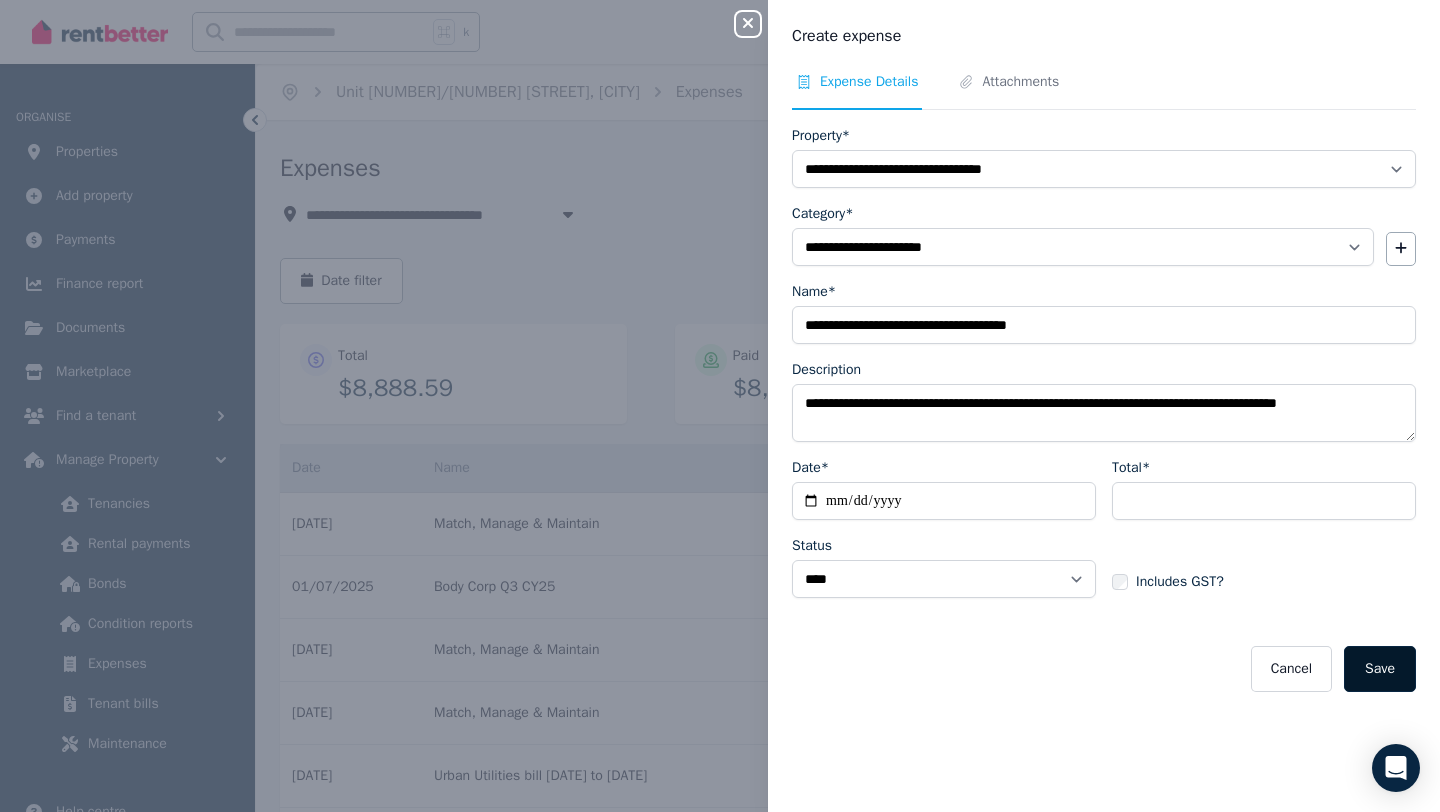 click on "Save" at bounding box center [1380, 669] 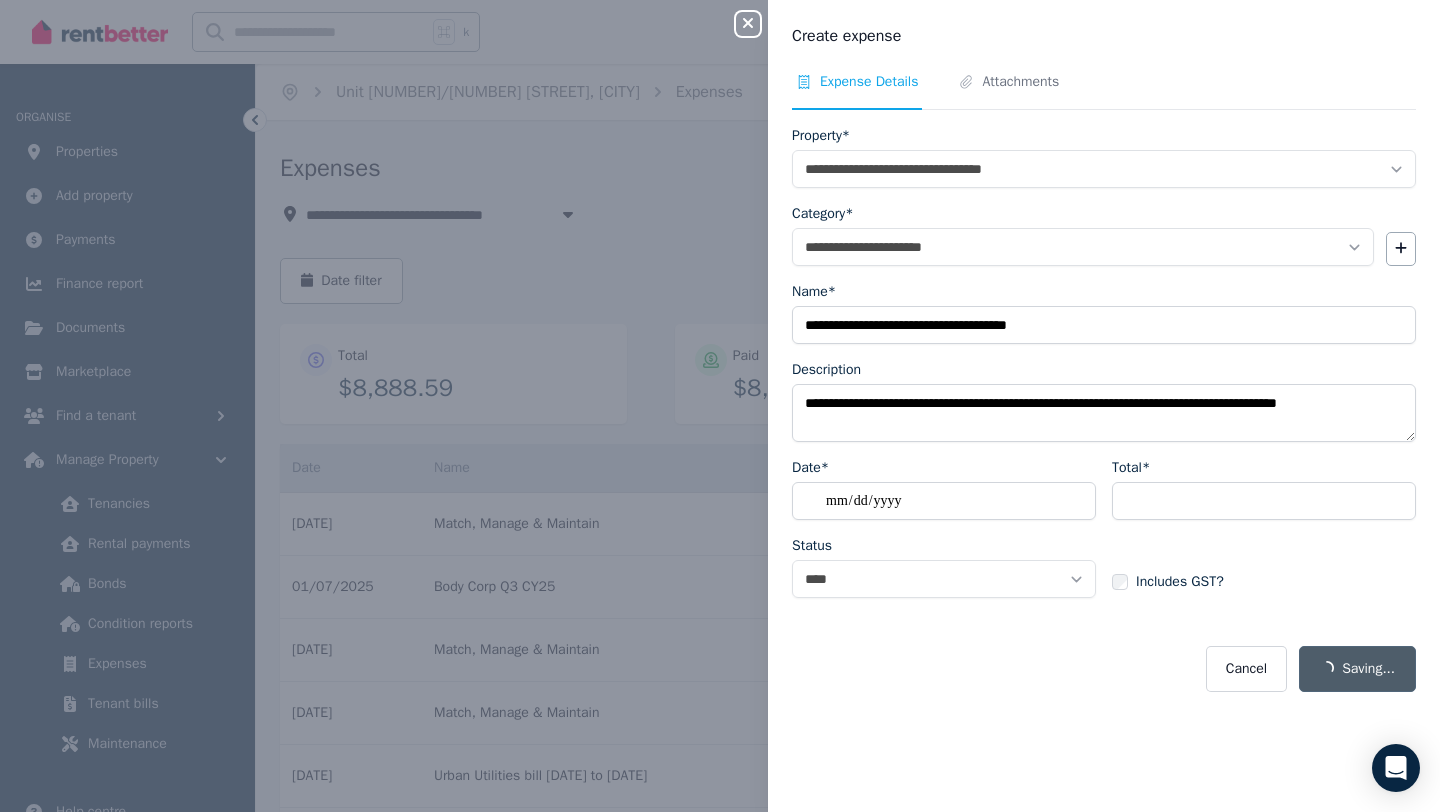select on "**********" 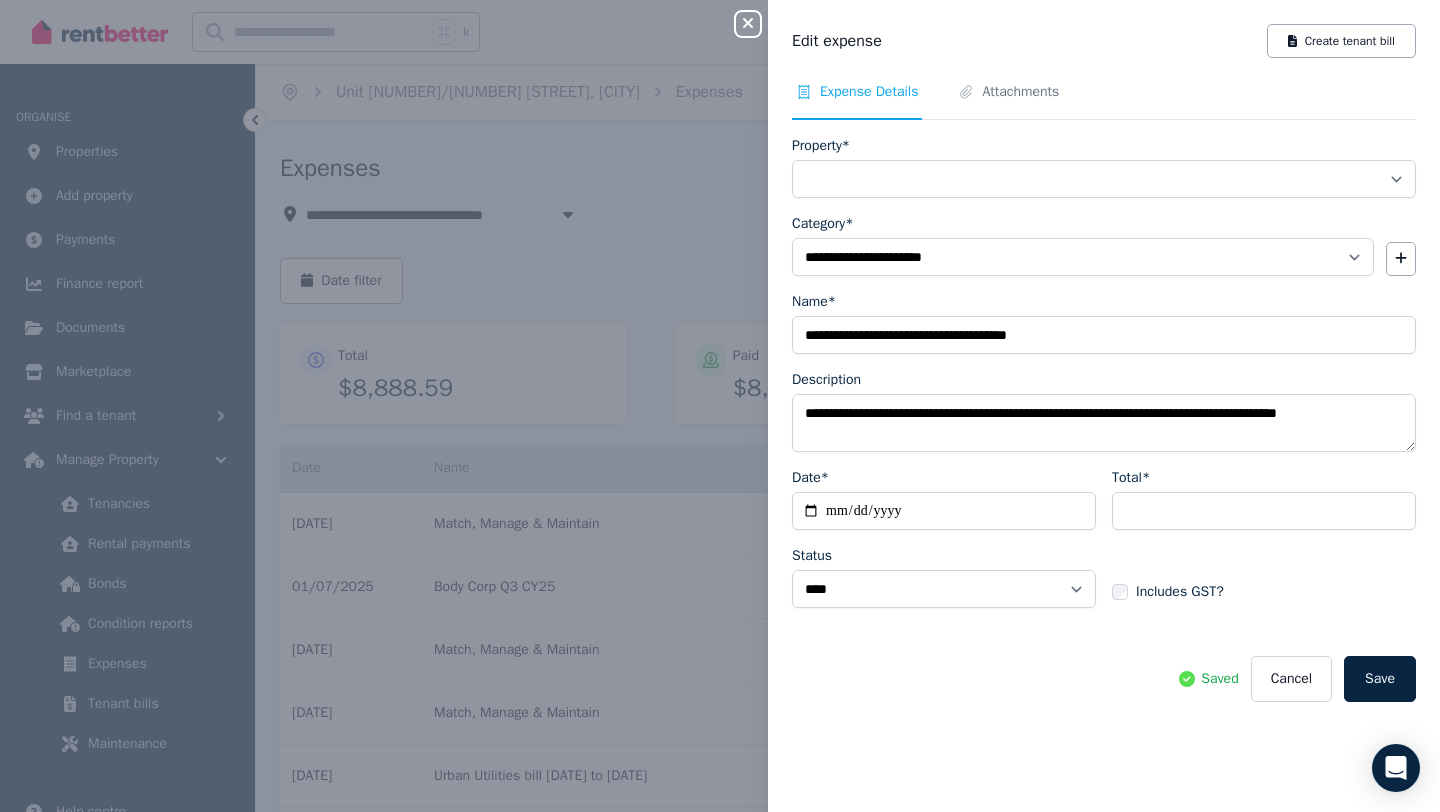 select on "**********" 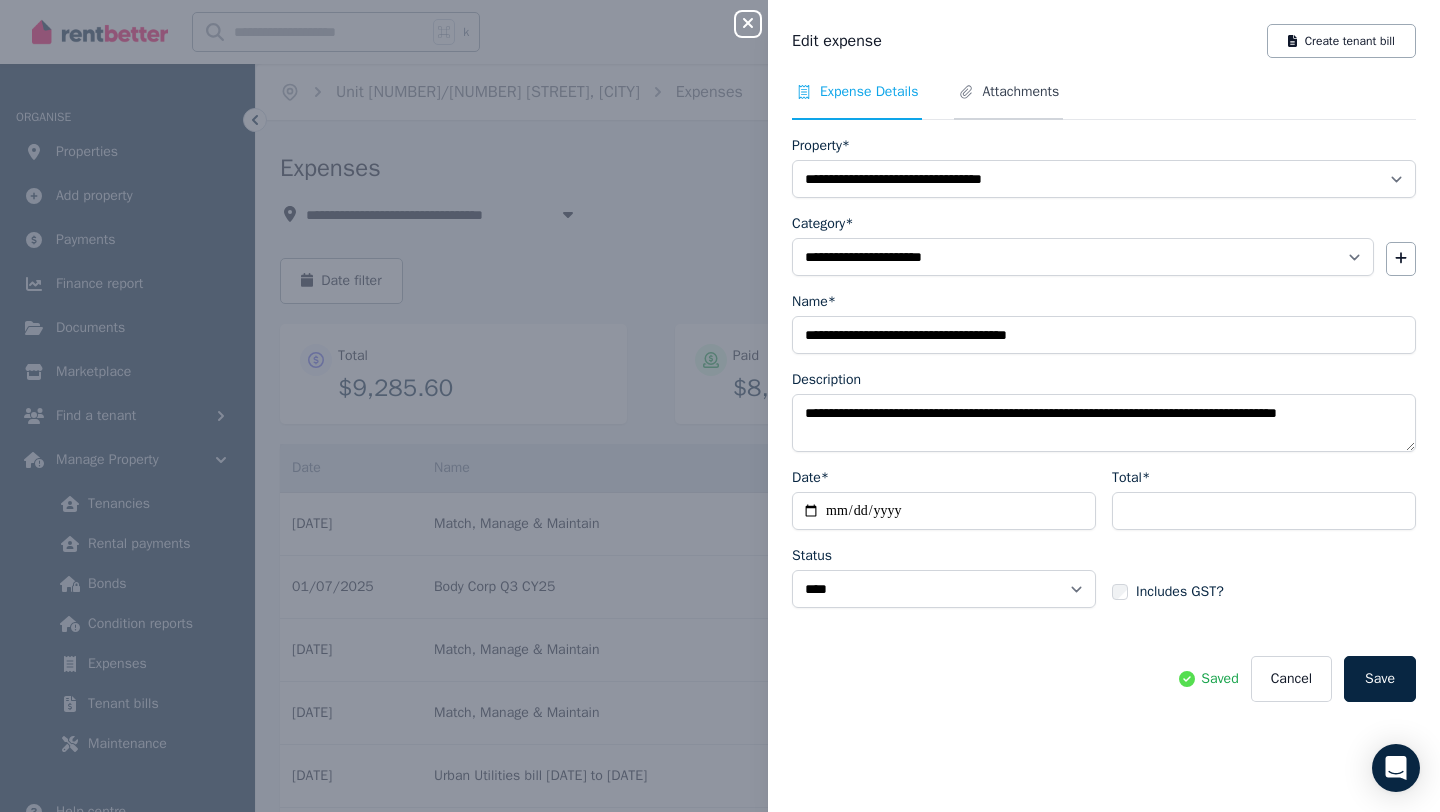 click on "Attachments" at bounding box center [1020, 92] 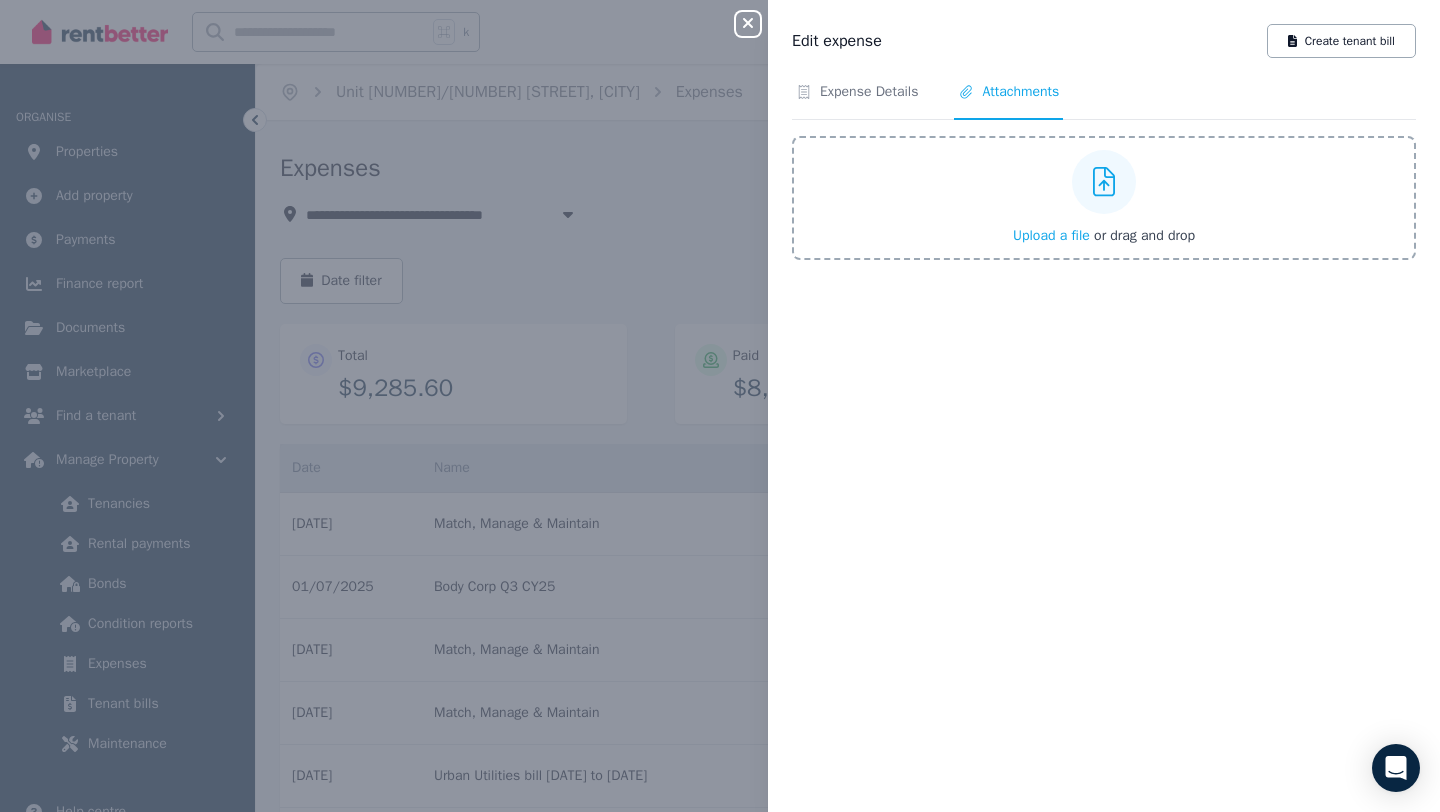 click on "Upload a file" at bounding box center (1051, 235) 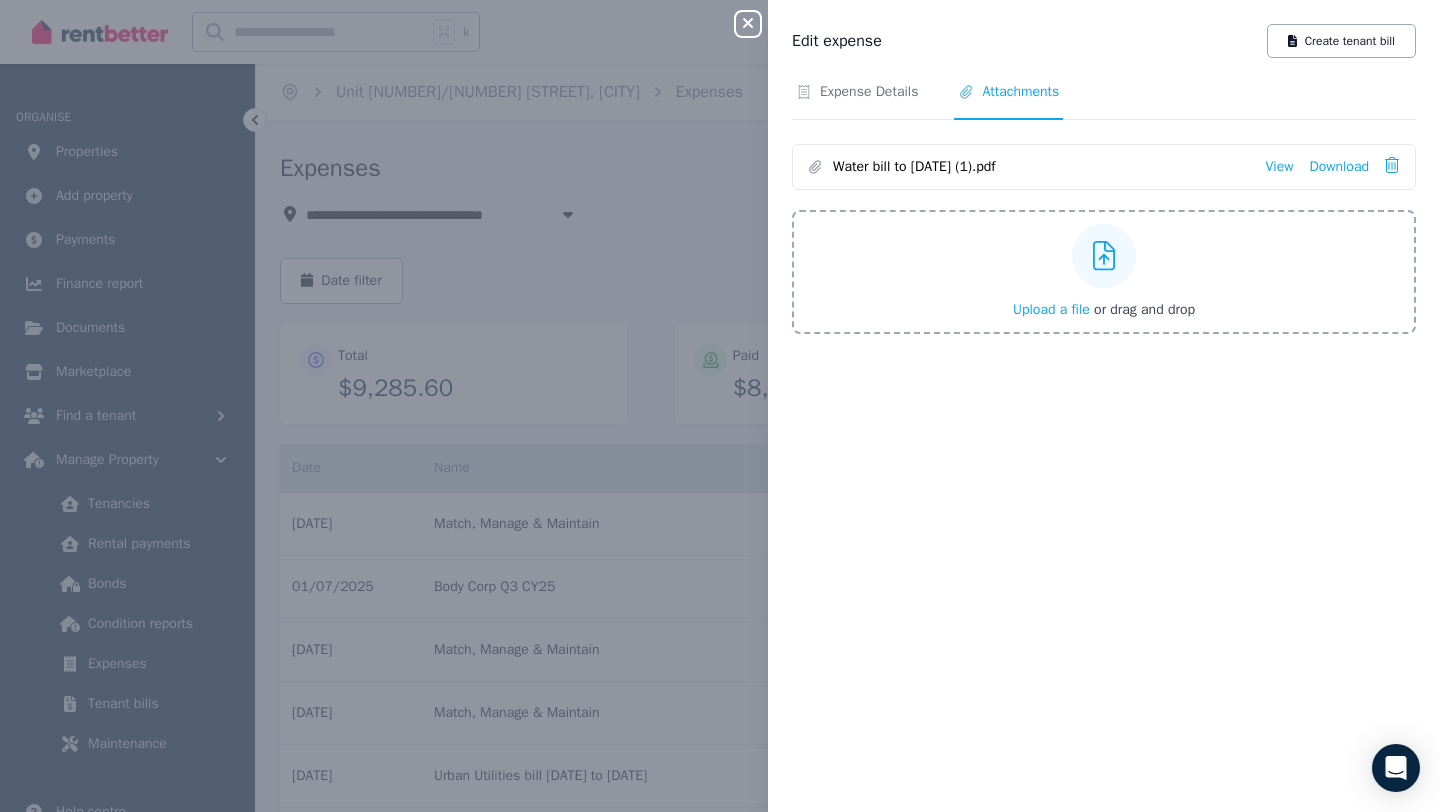 click on "Close panel" at bounding box center [748, 24] 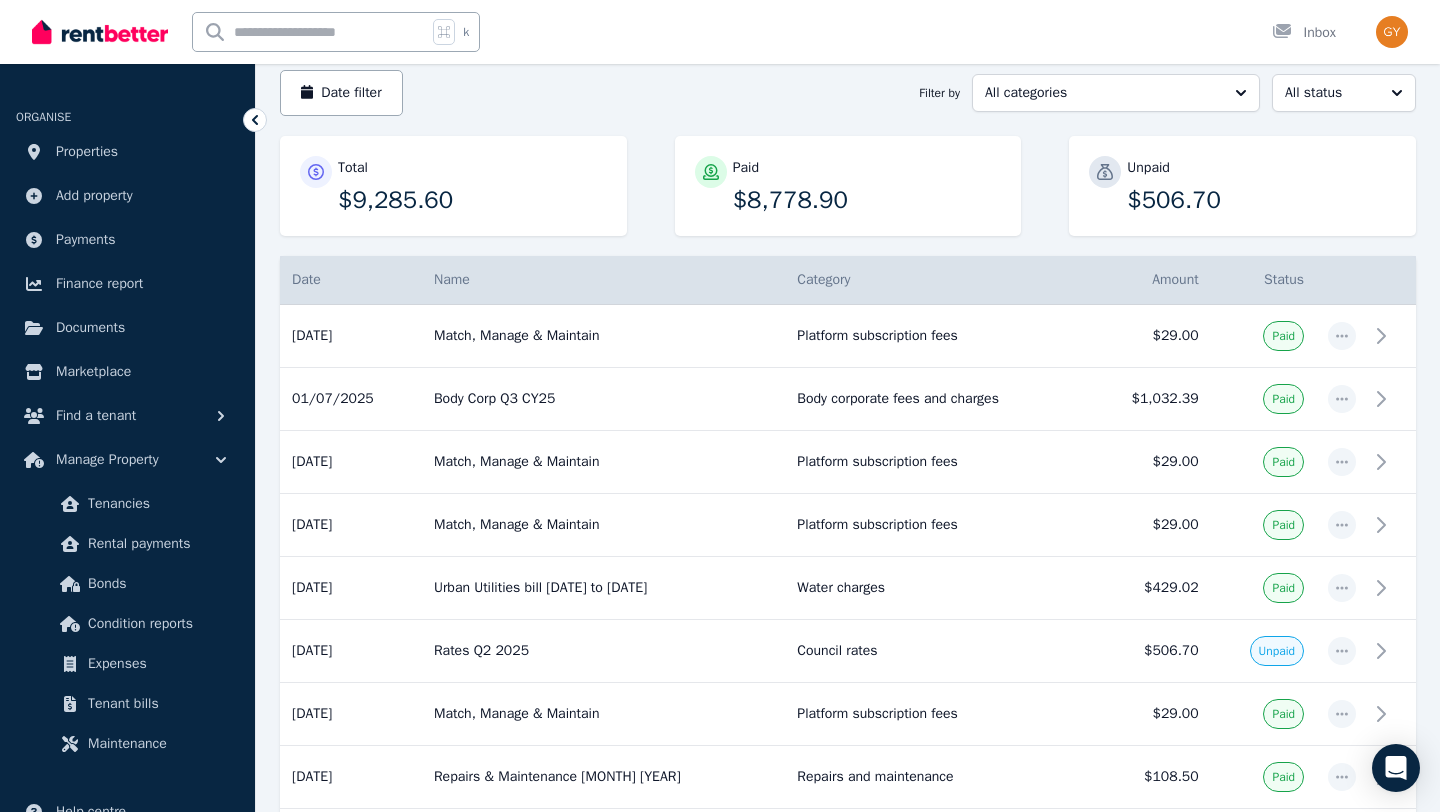 scroll, scrollTop: 191, scrollLeft: 0, axis: vertical 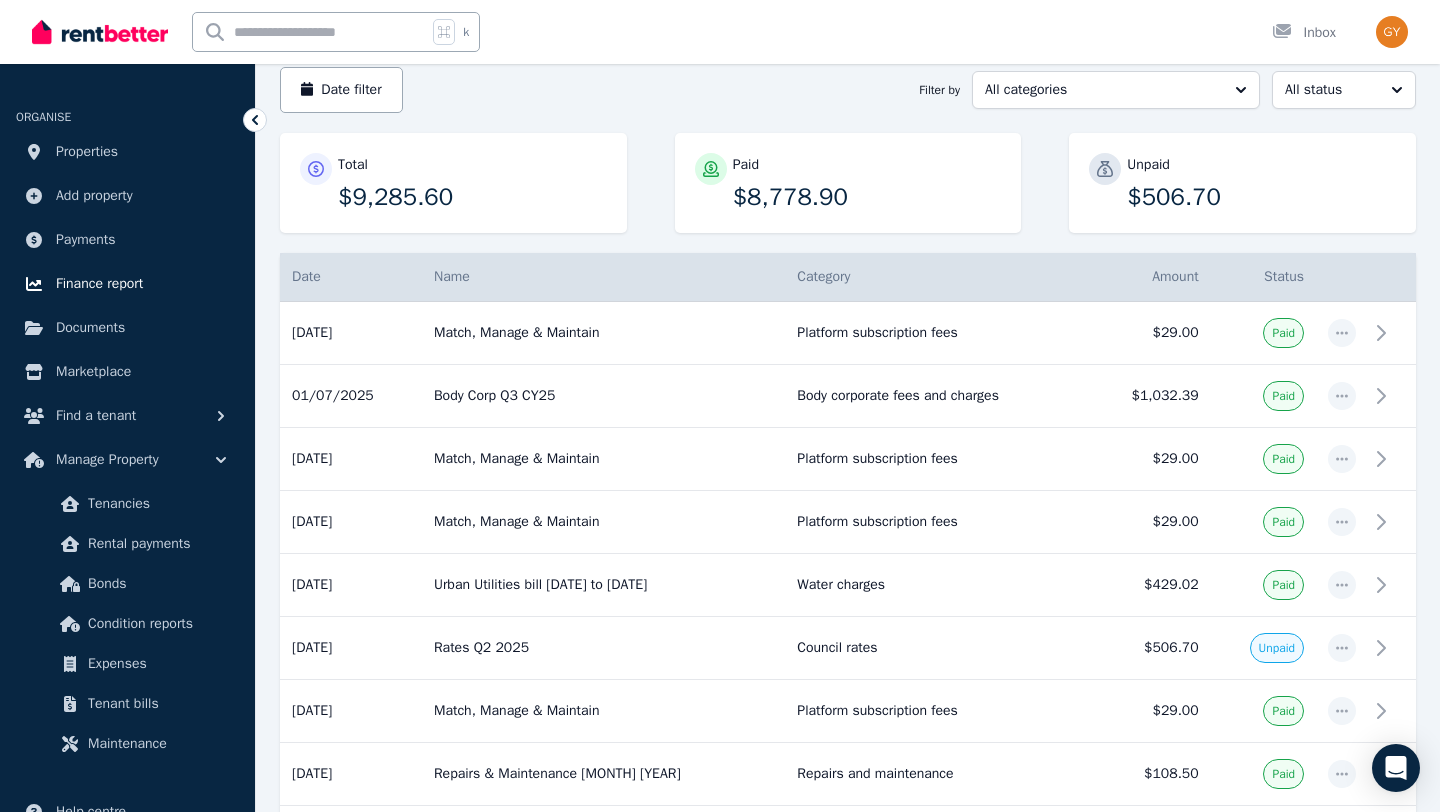 click on "Finance report" at bounding box center [99, 284] 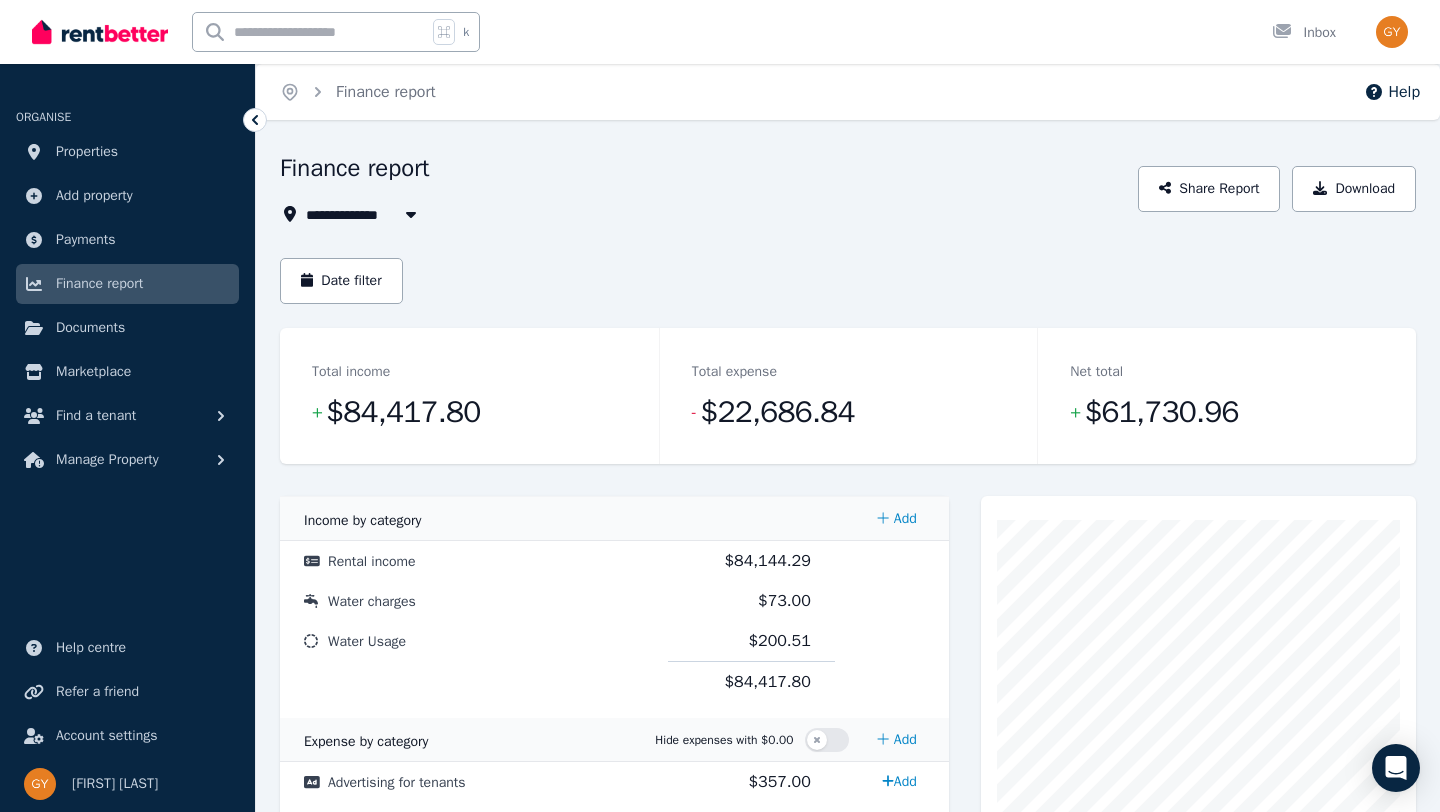 click at bounding box center (411, 214) 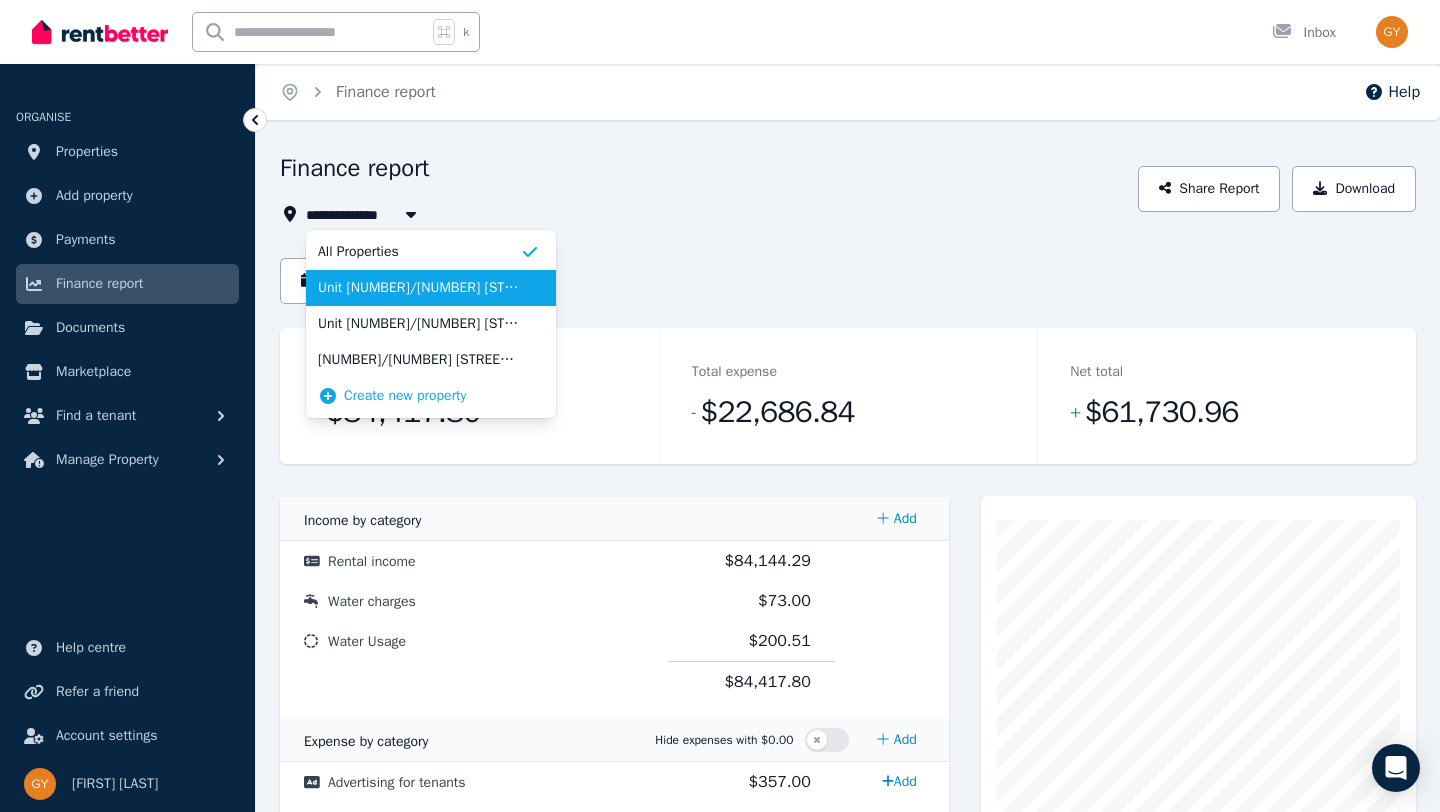 click on "Unit [NUMBER]/[NUMBER] [STREET], [CITY]" at bounding box center (419, 288) 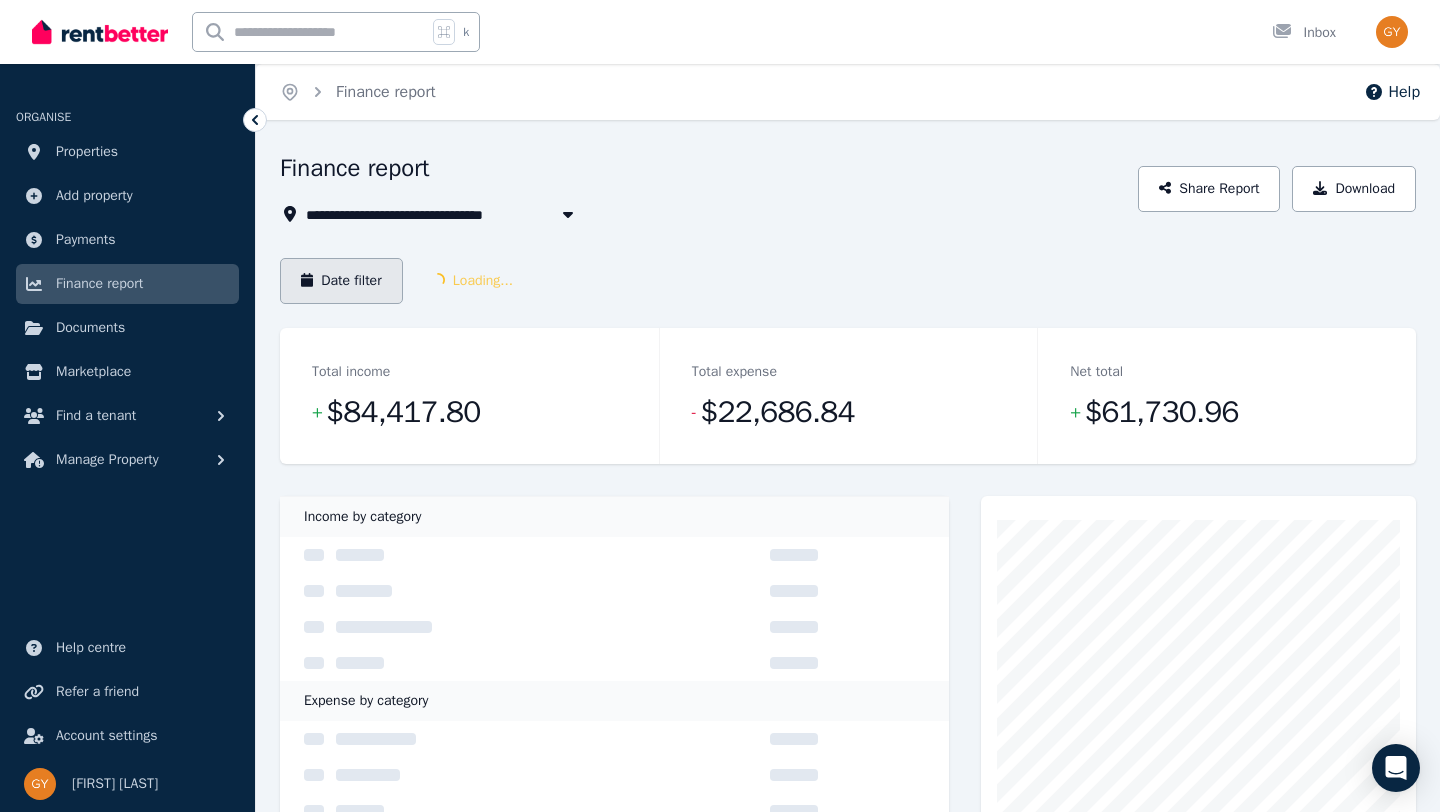 click on "Date filter" at bounding box center [341, 281] 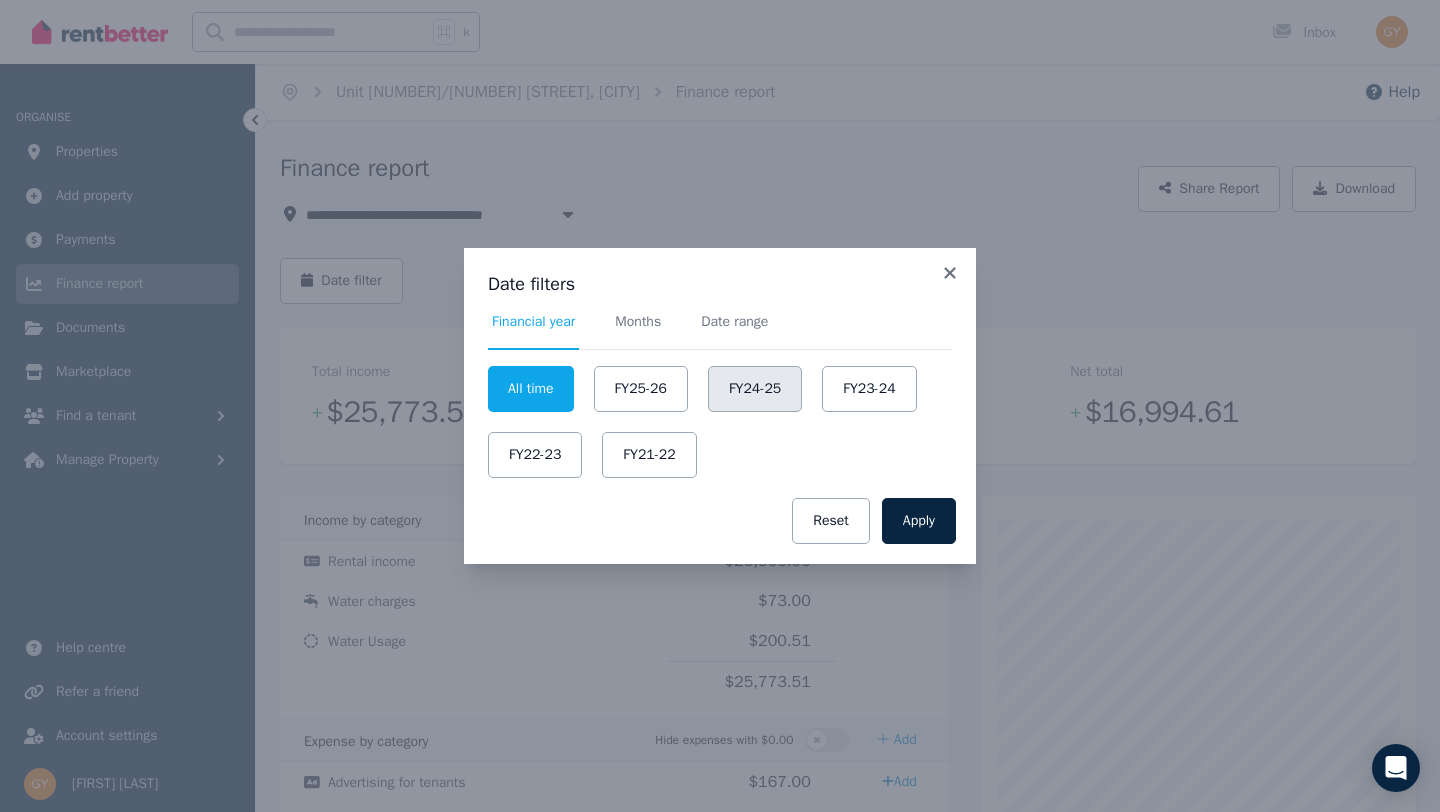 click on "FY24-25" at bounding box center [755, 389] 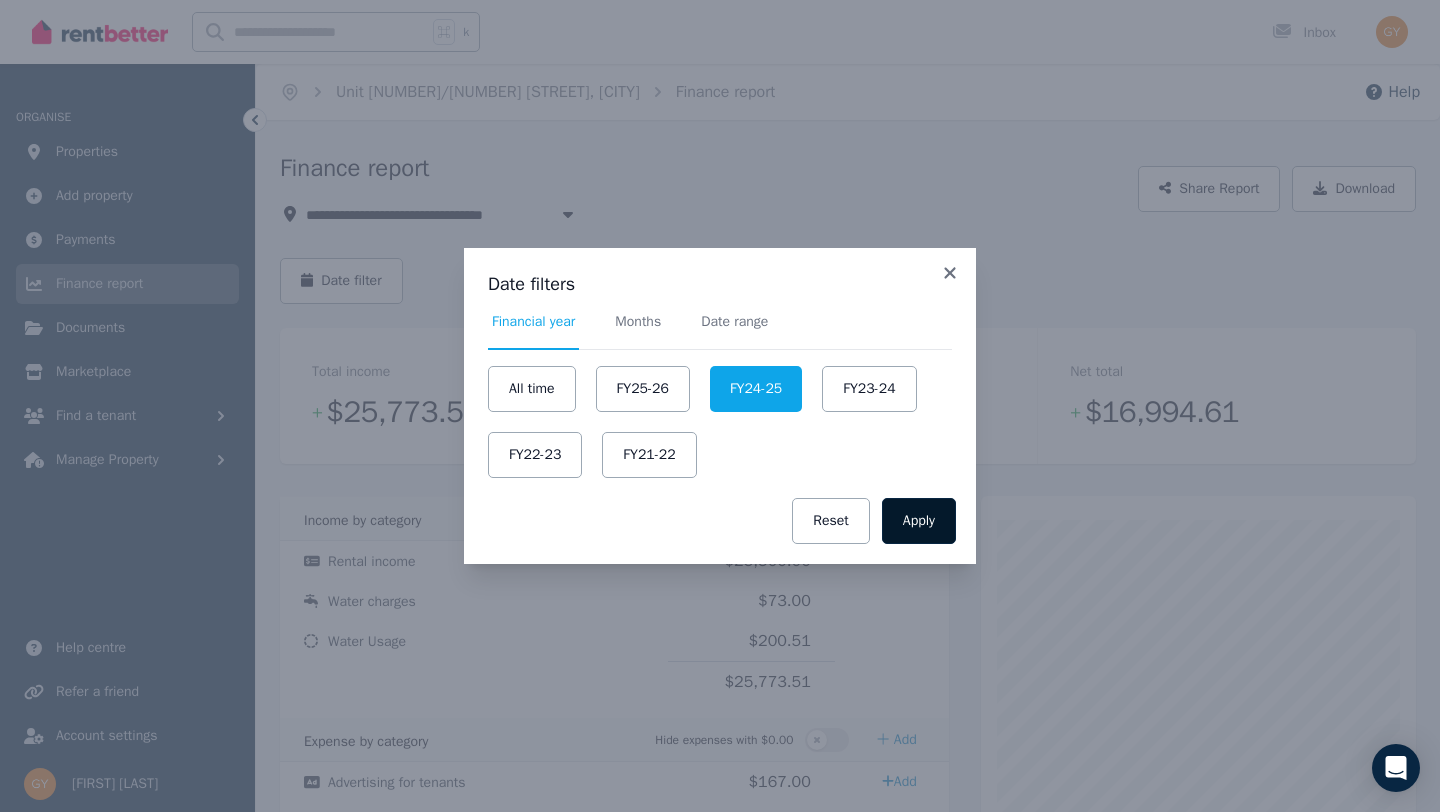 click on "Apply" at bounding box center [919, 521] 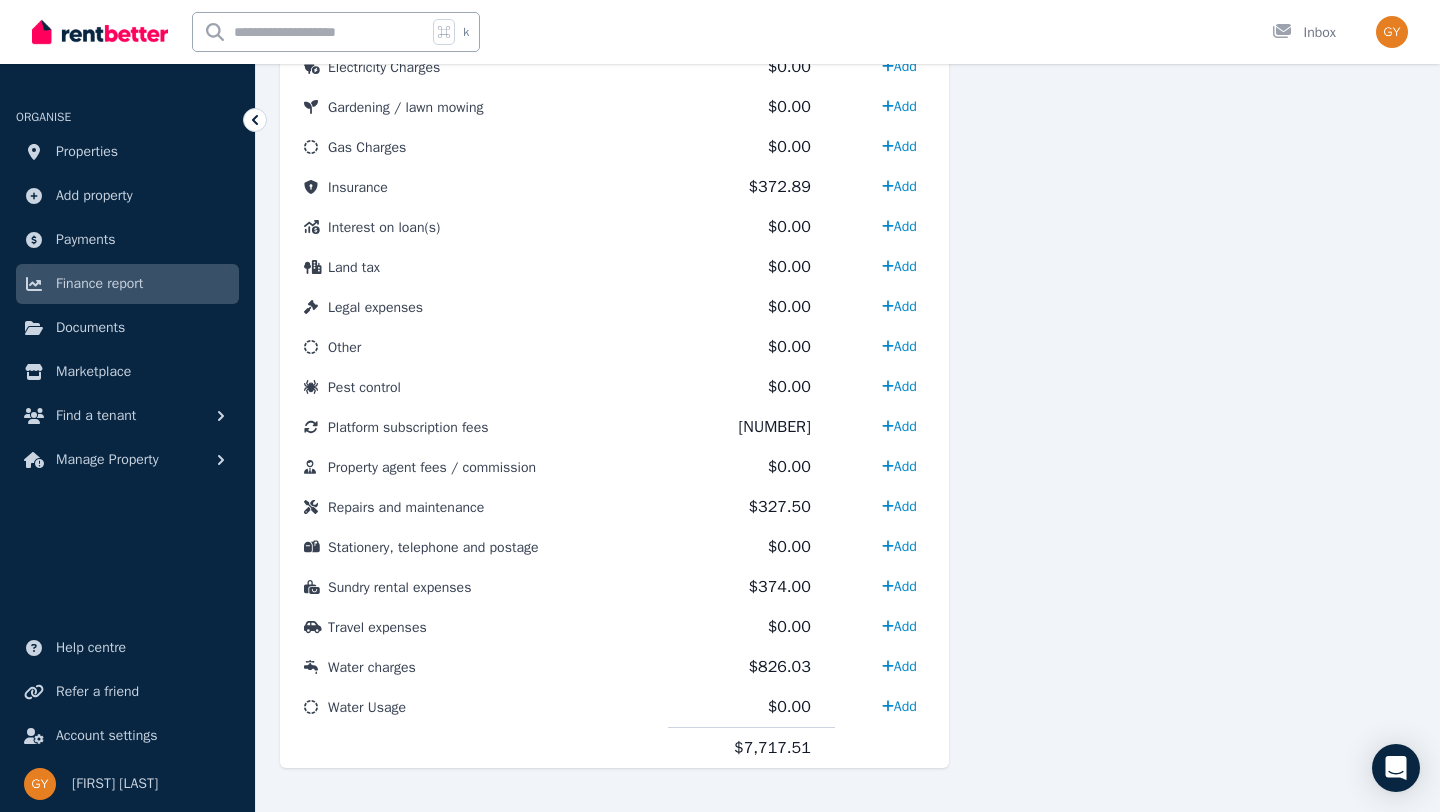 scroll, scrollTop: 1019, scrollLeft: 0, axis: vertical 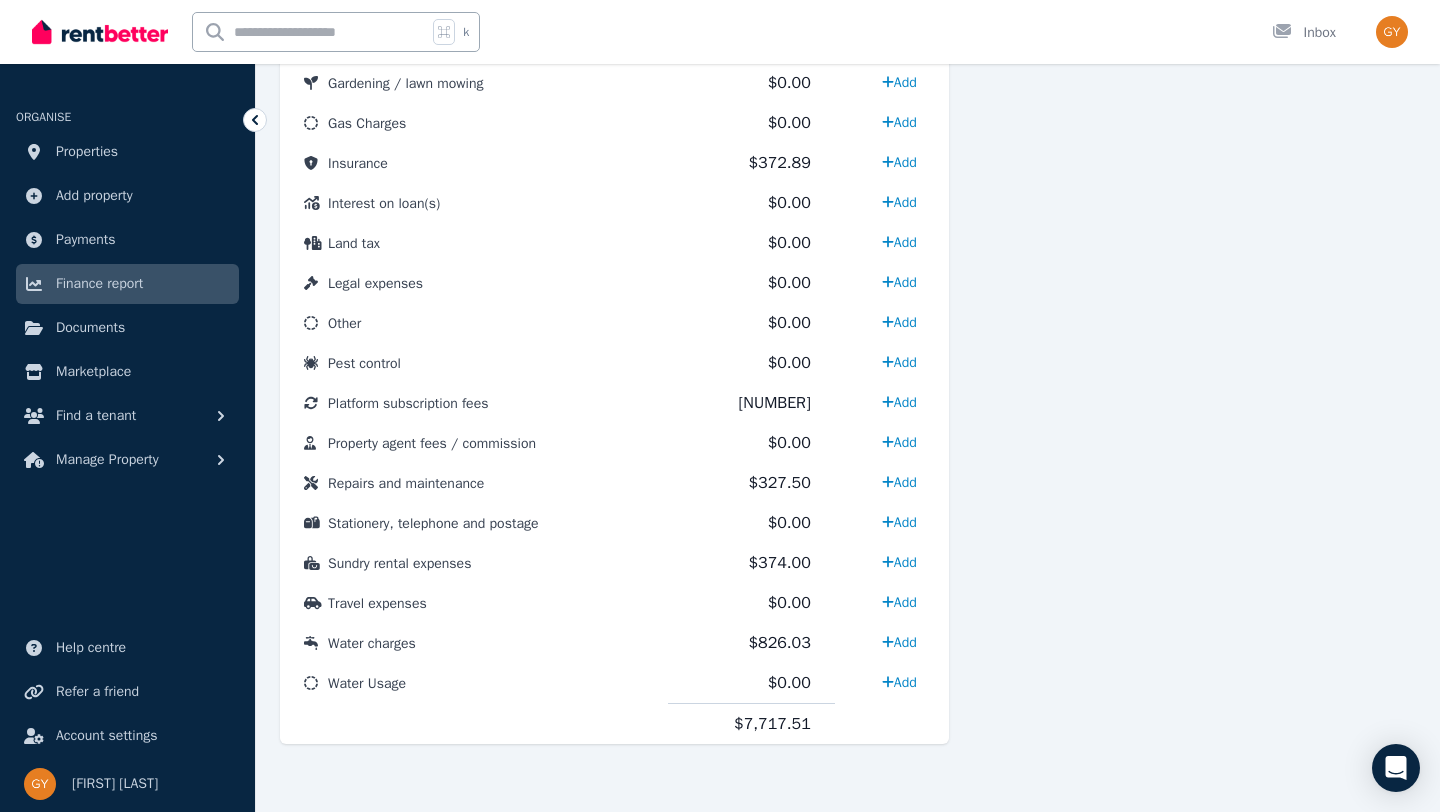 type 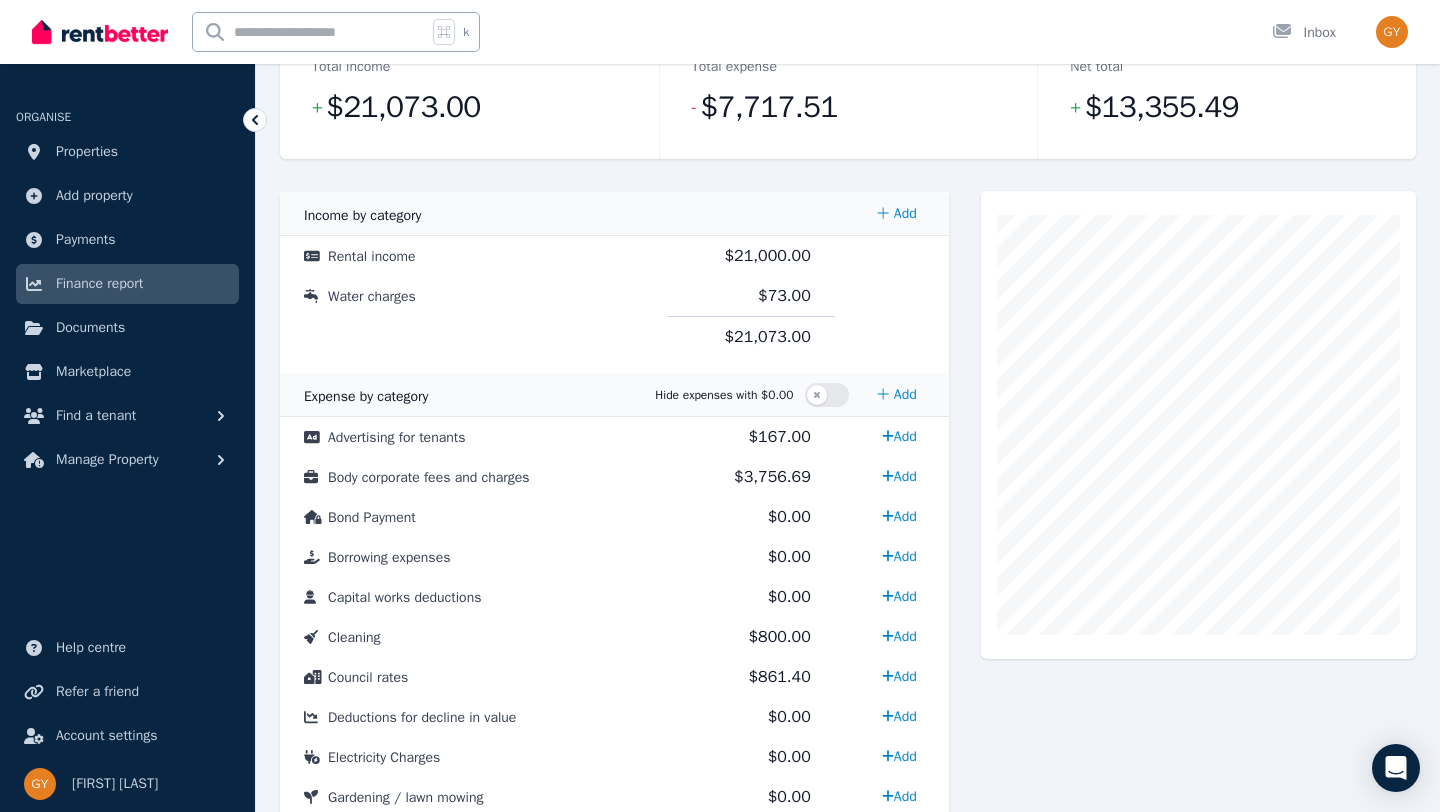 scroll, scrollTop: 303, scrollLeft: 0, axis: vertical 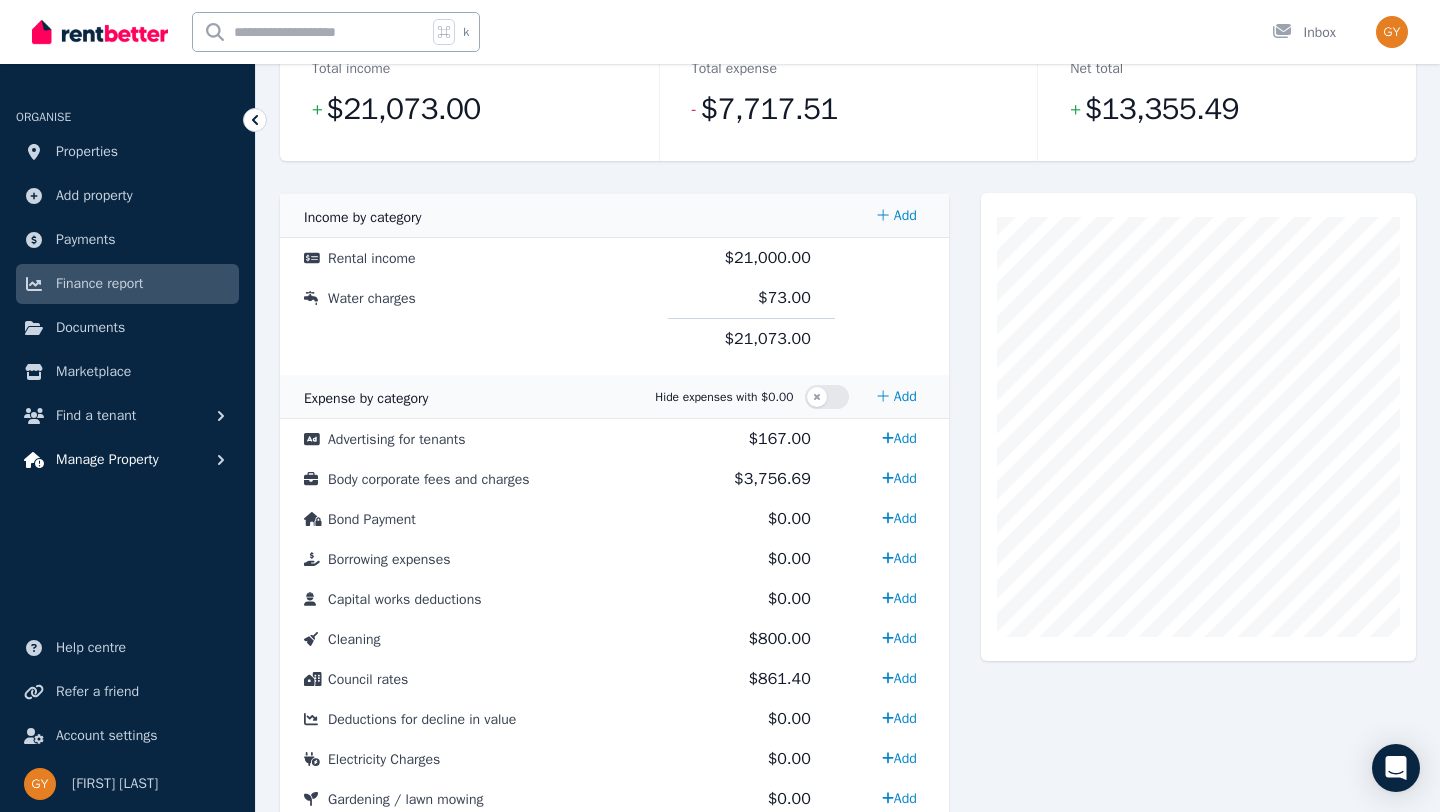 click on "Manage Property" at bounding box center (107, 460) 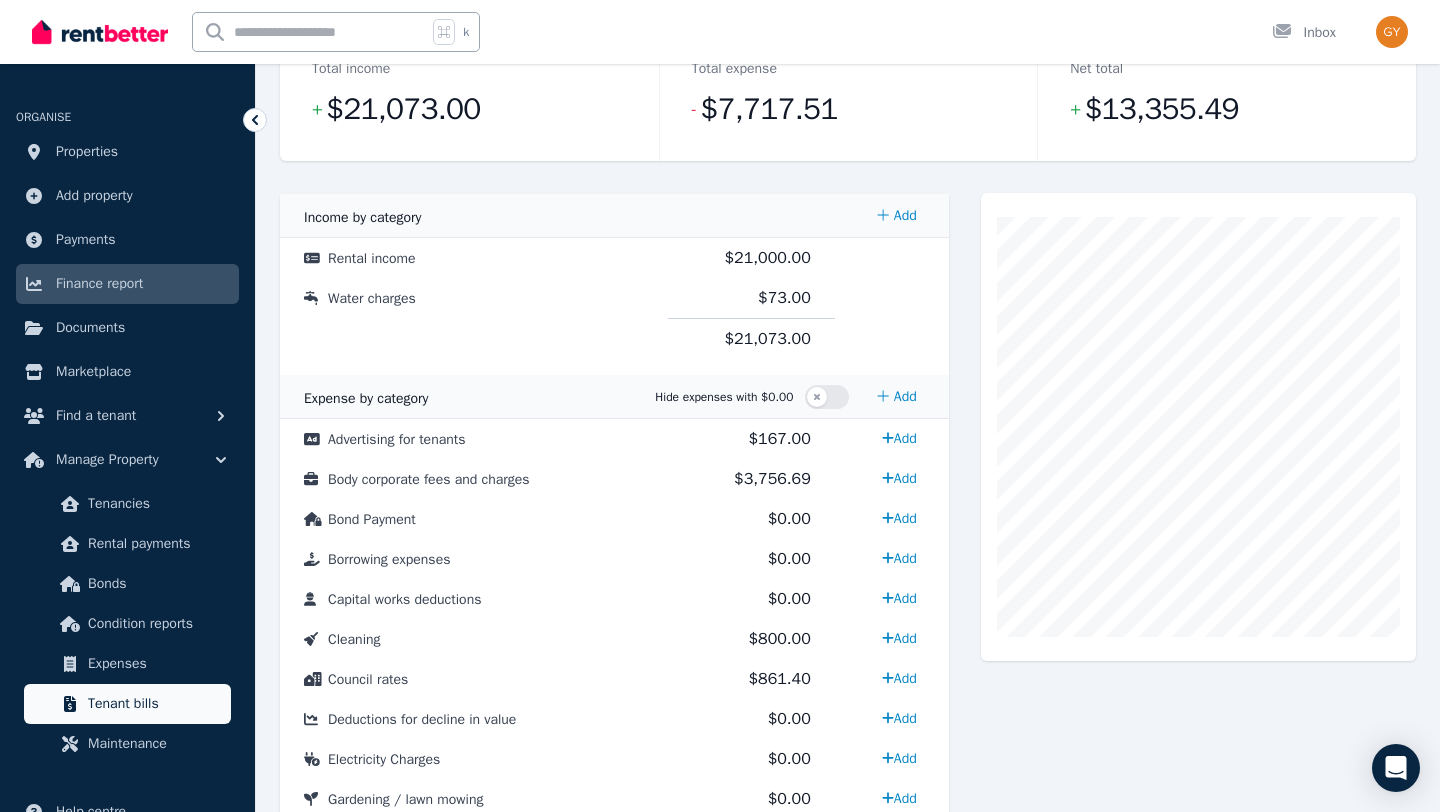 click on "Tenant bills" at bounding box center [127, 704] 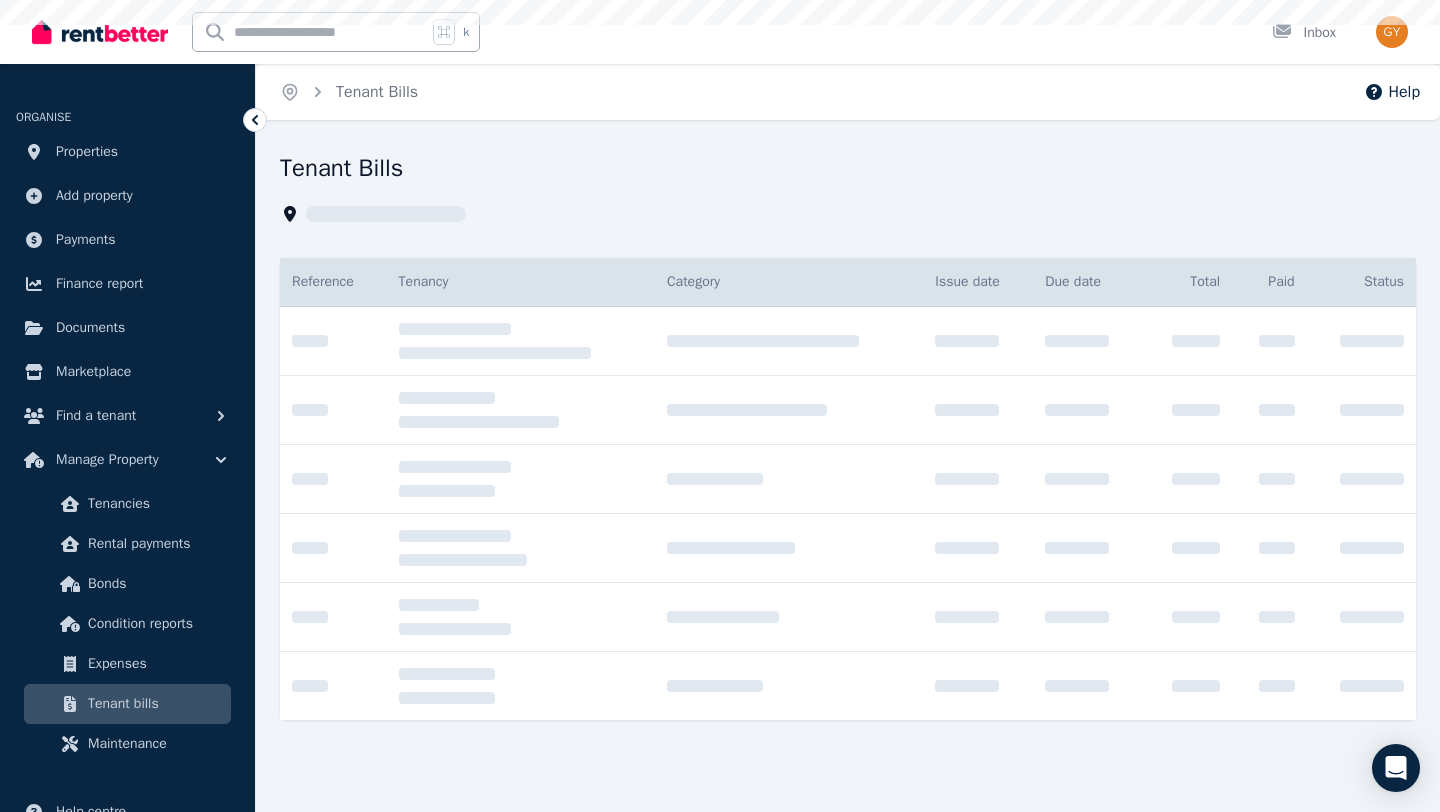 scroll, scrollTop: 0, scrollLeft: 0, axis: both 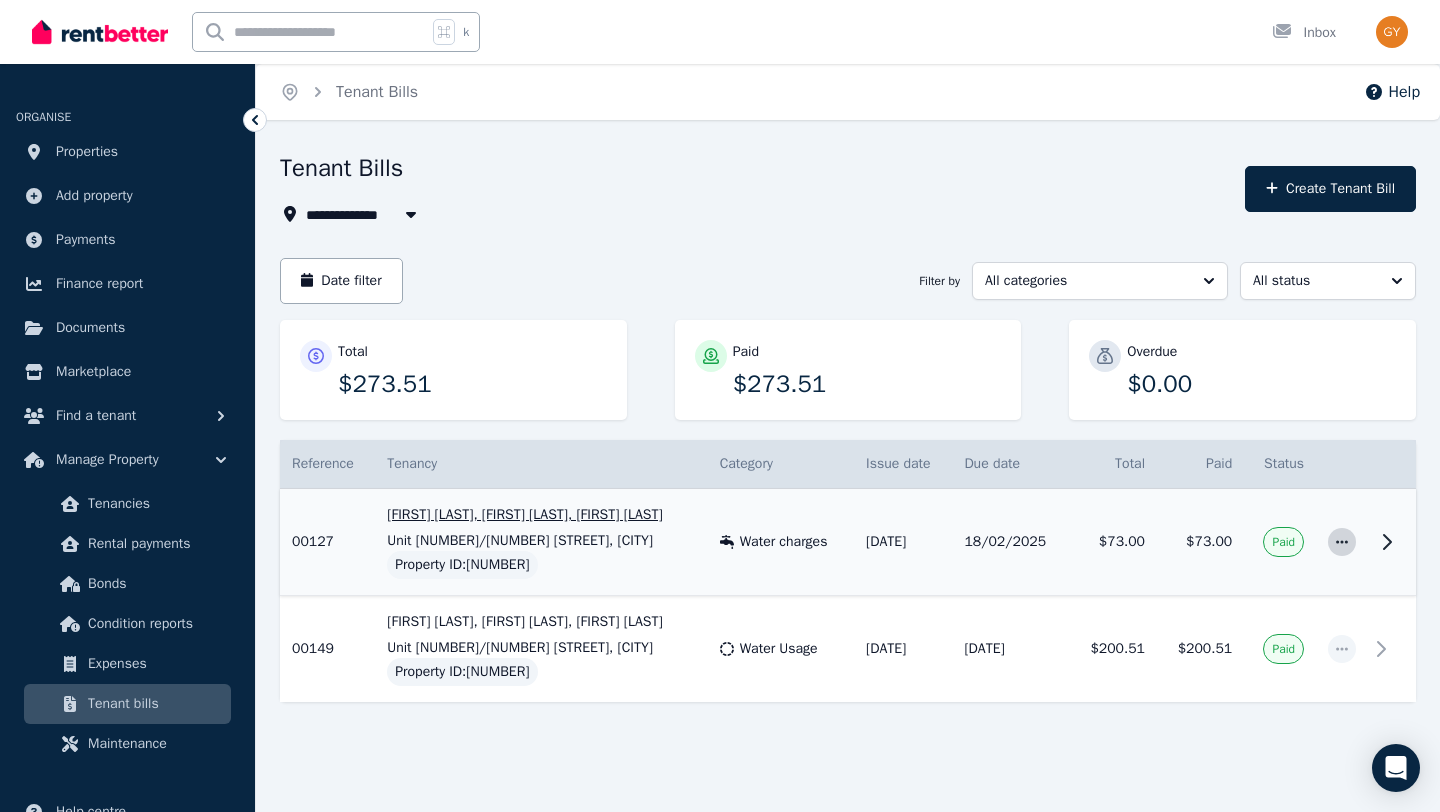 click 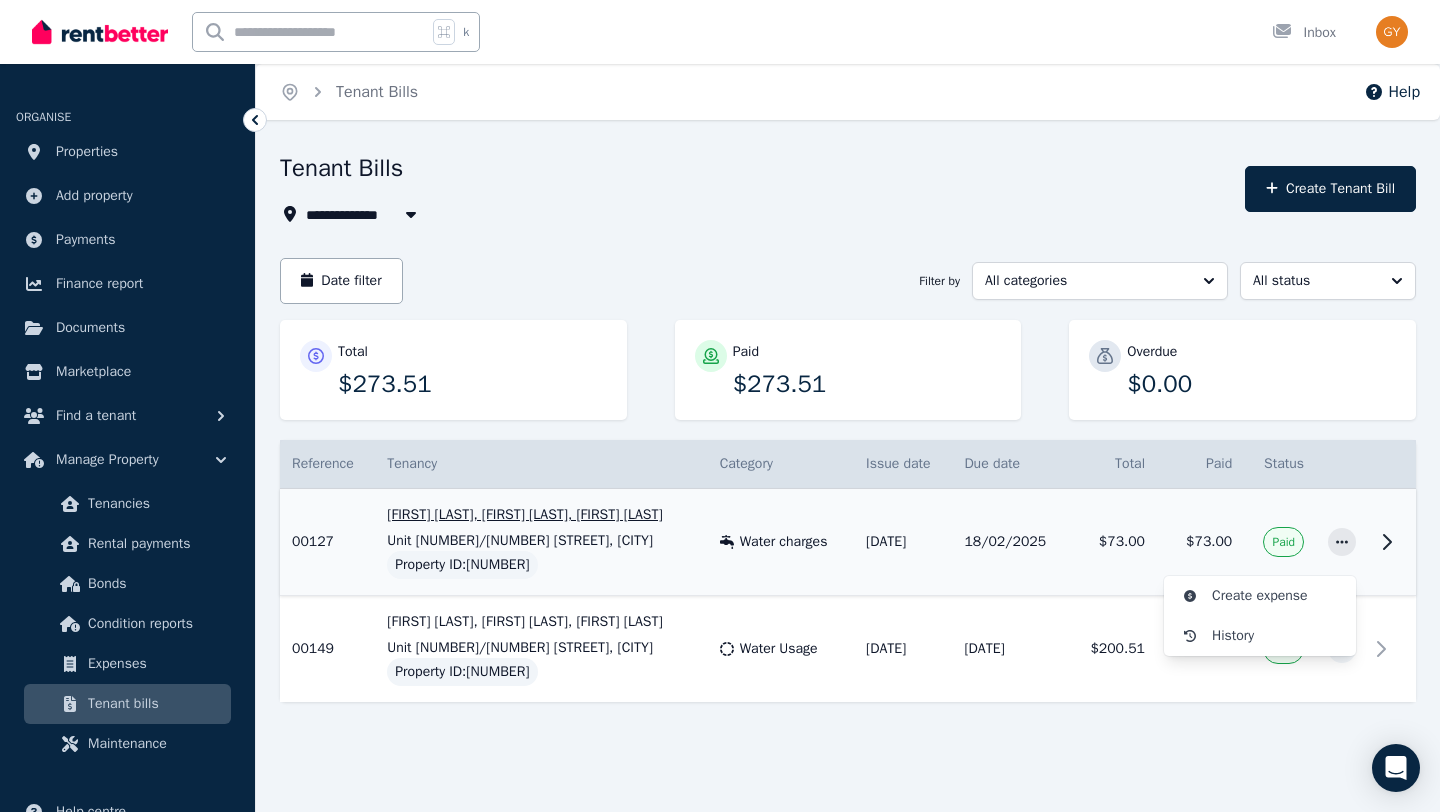 click 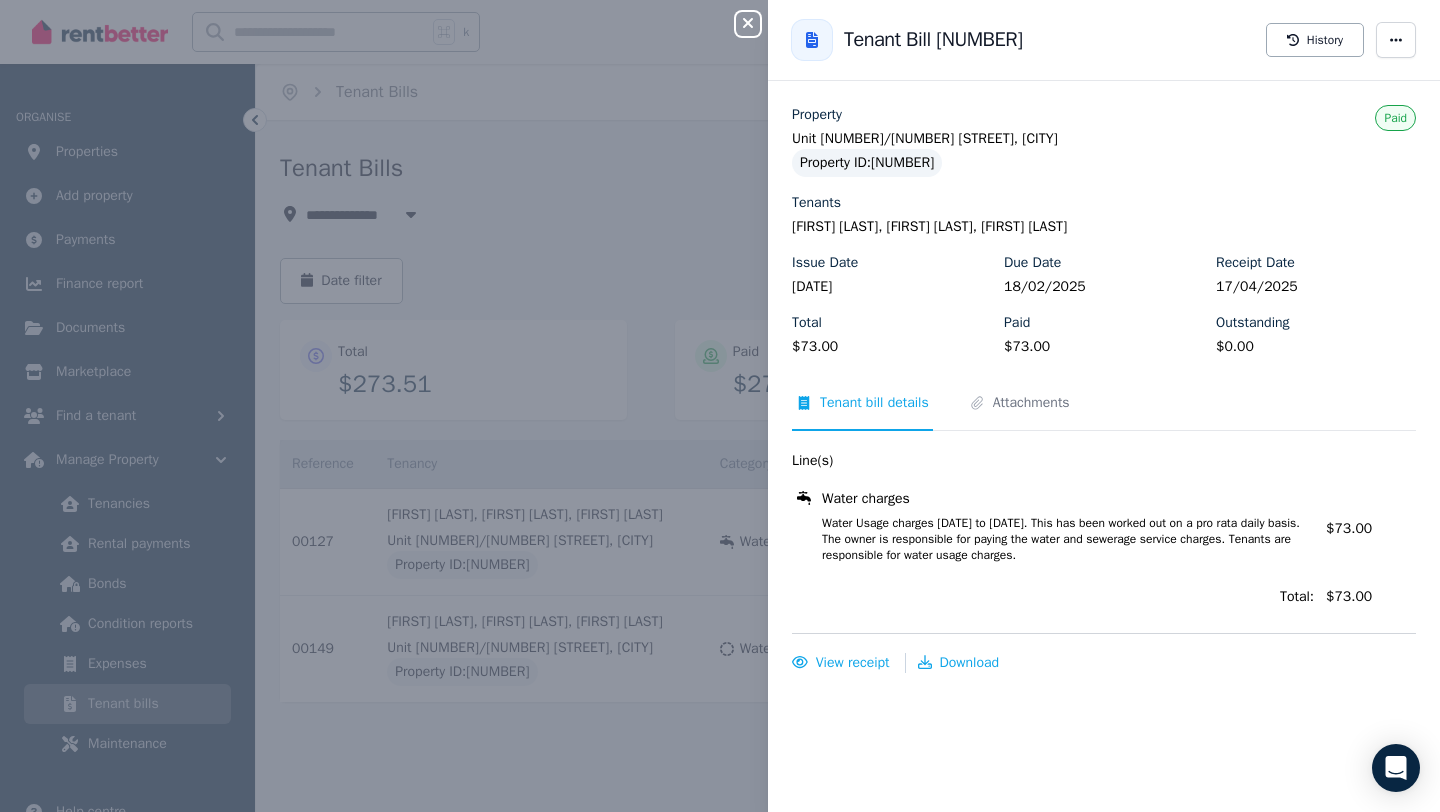 click on "Tenant bill details" at bounding box center [874, 403] 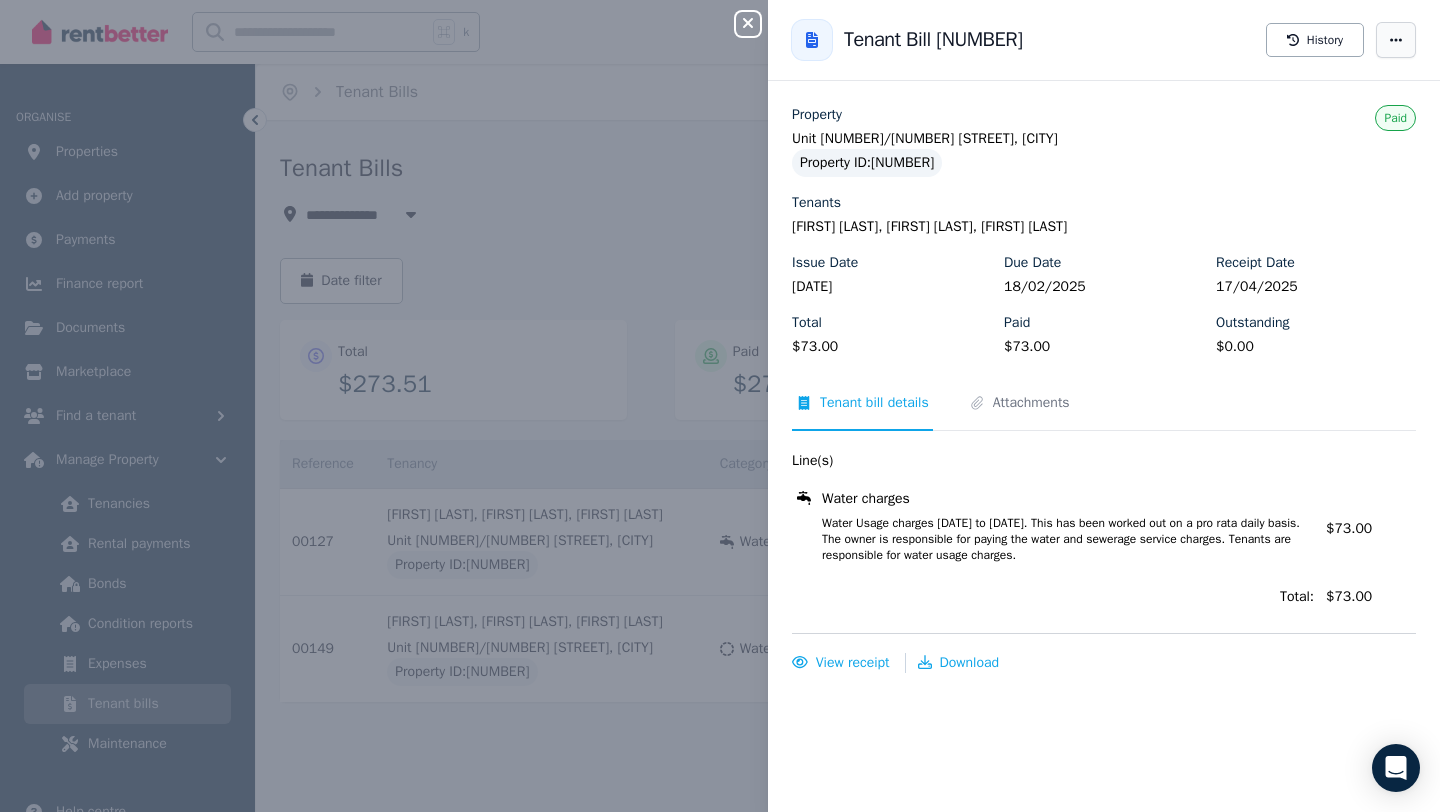 click 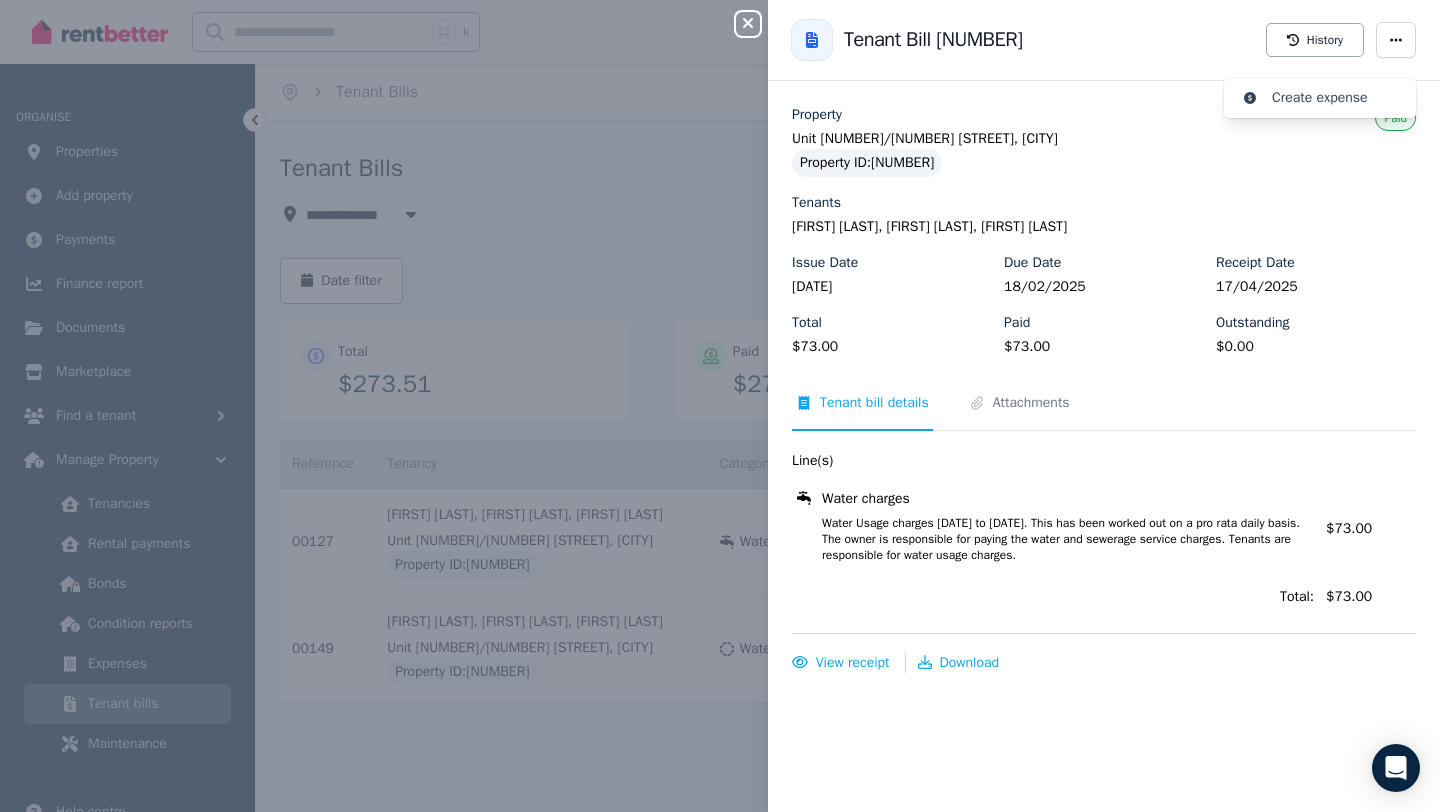 click on "Tenants" at bounding box center [1104, 203] 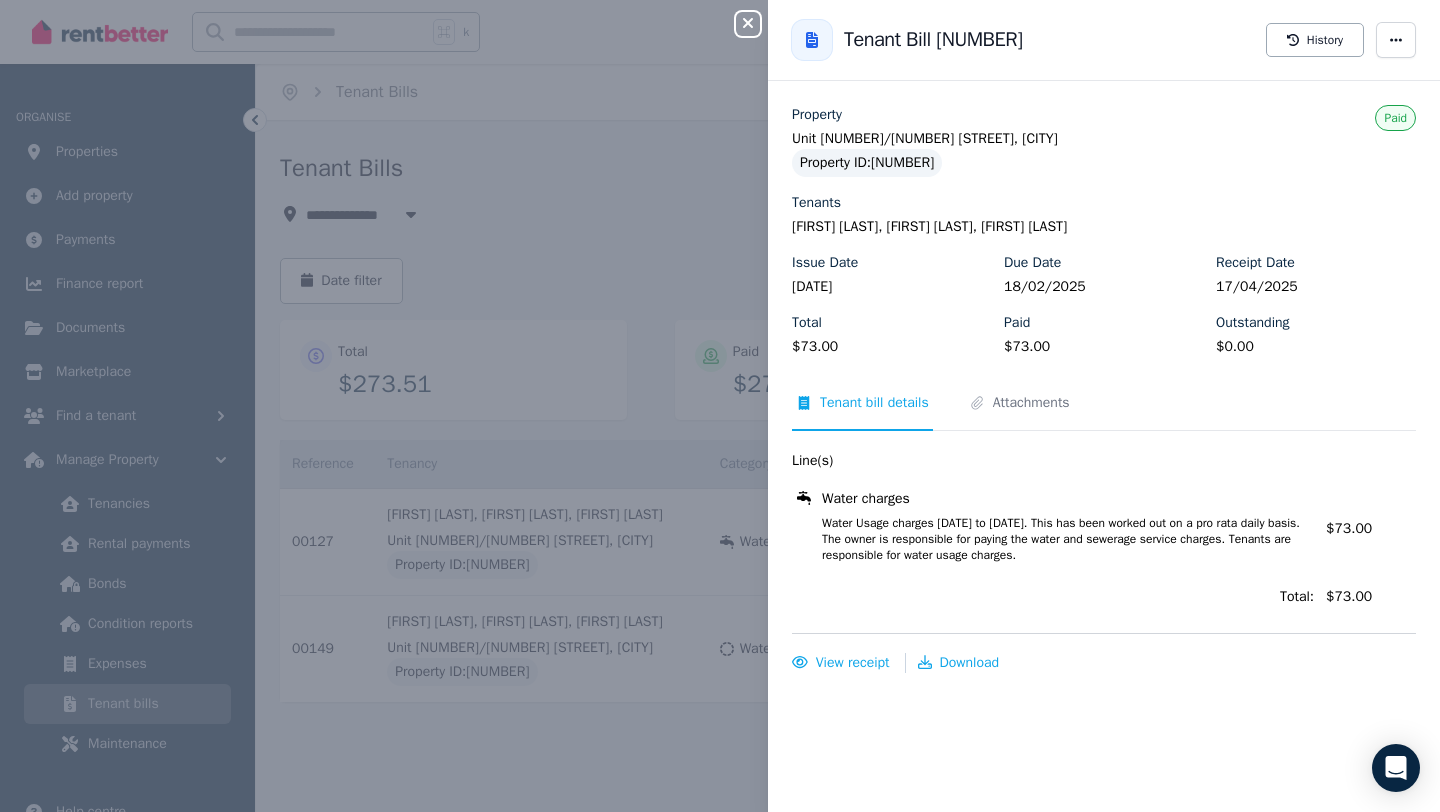 click 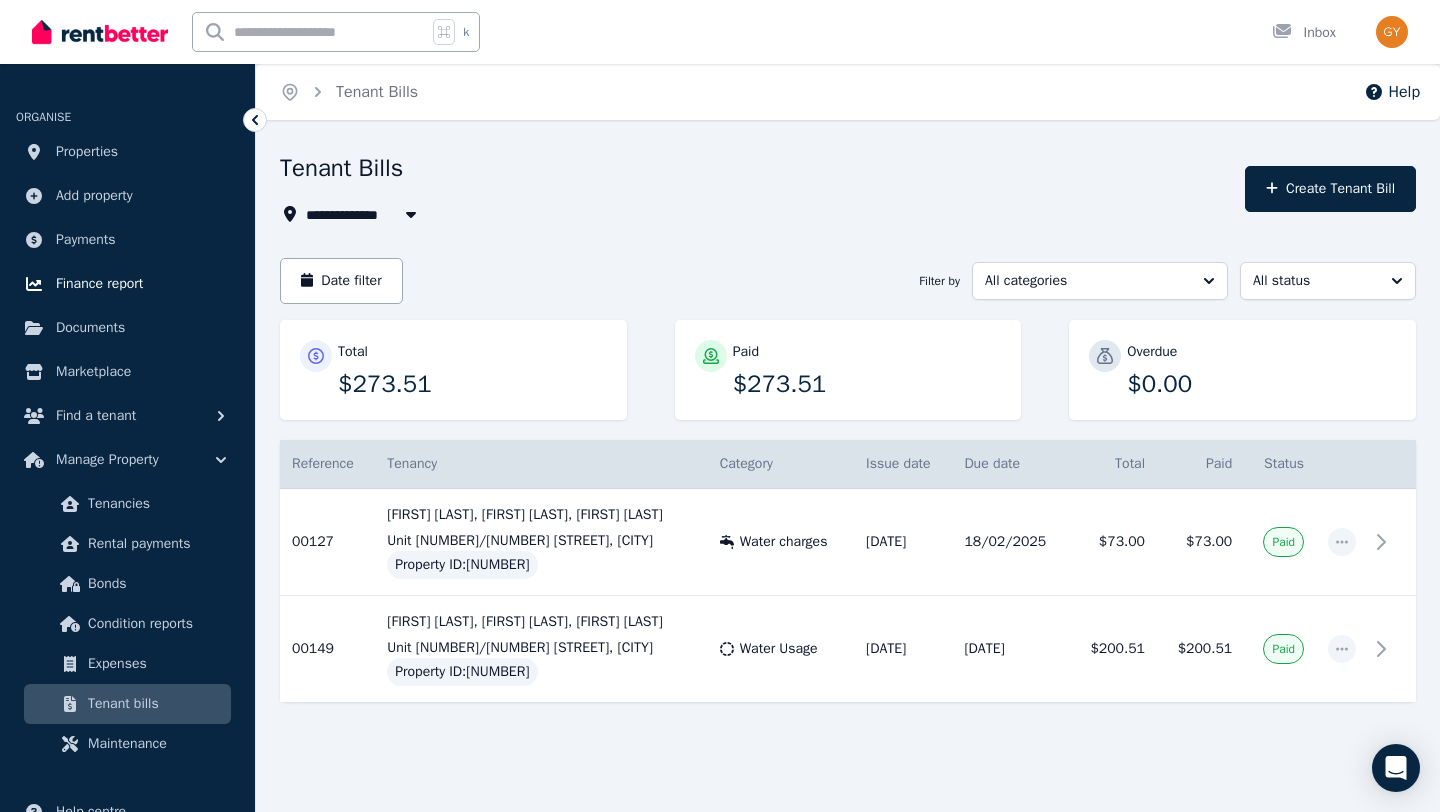 click on "Finance report" at bounding box center [99, 284] 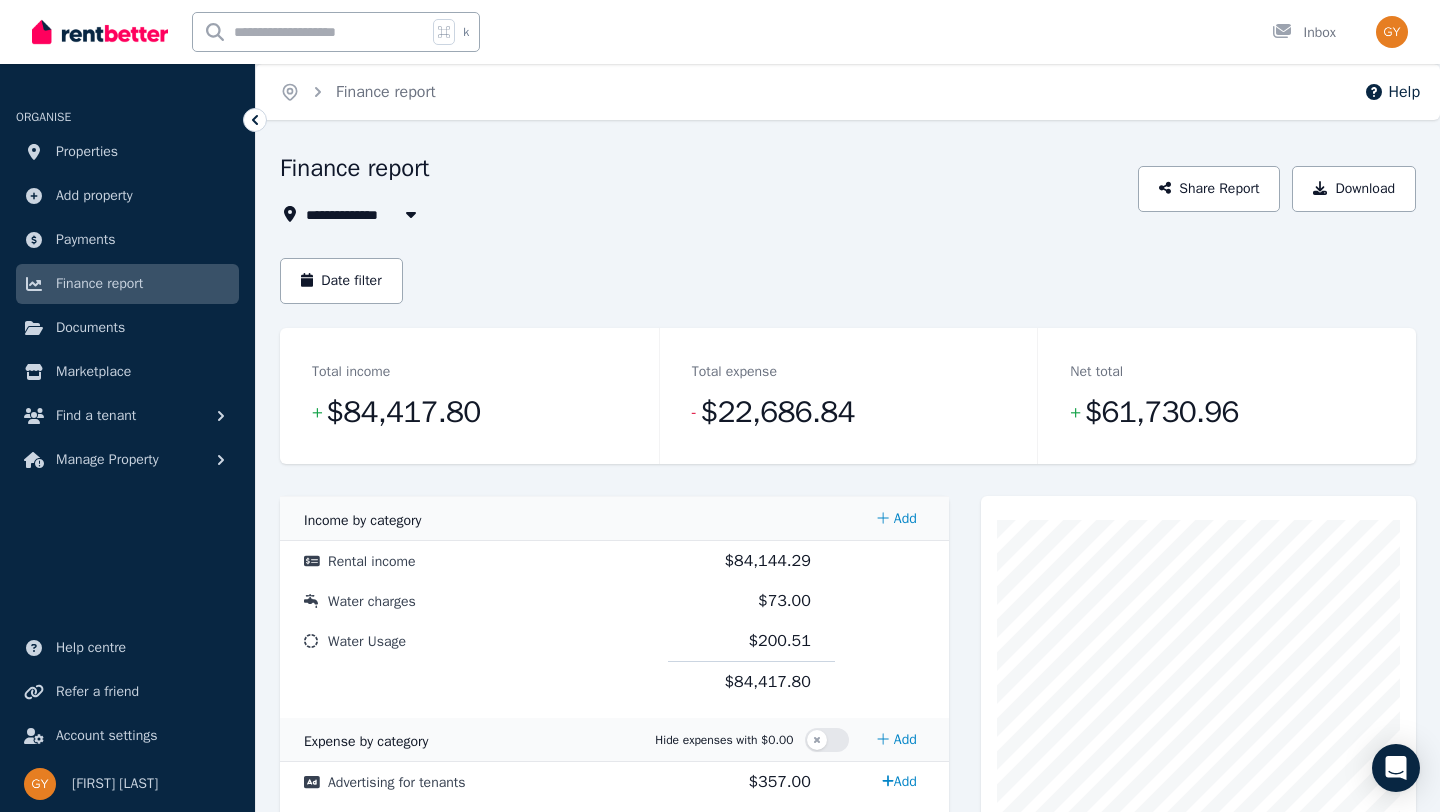 click on "All Properties" at bounding box center (364, 214) 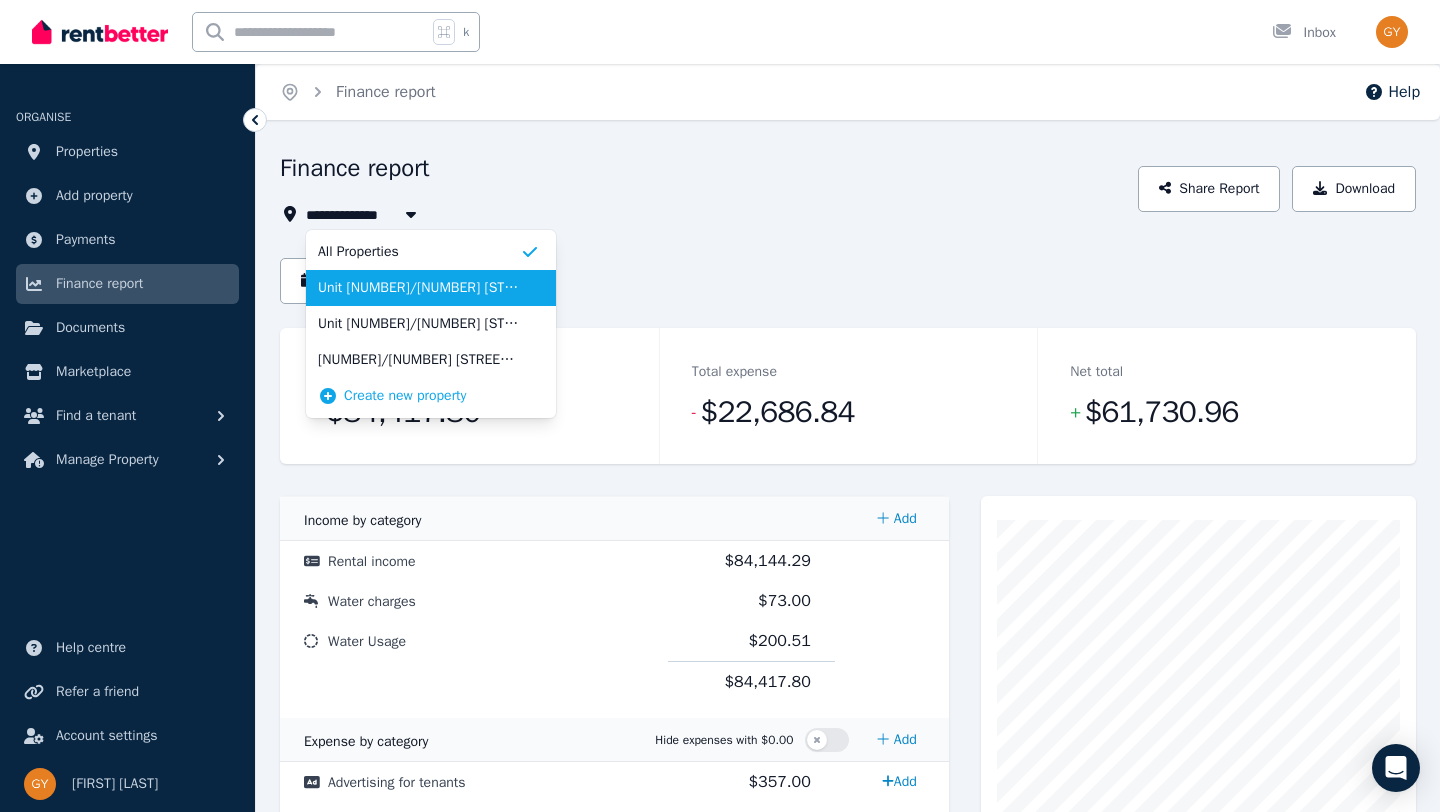 click on "Unit [NUMBER]/[NUMBER] [STREET], [CITY]" at bounding box center (419, 288) 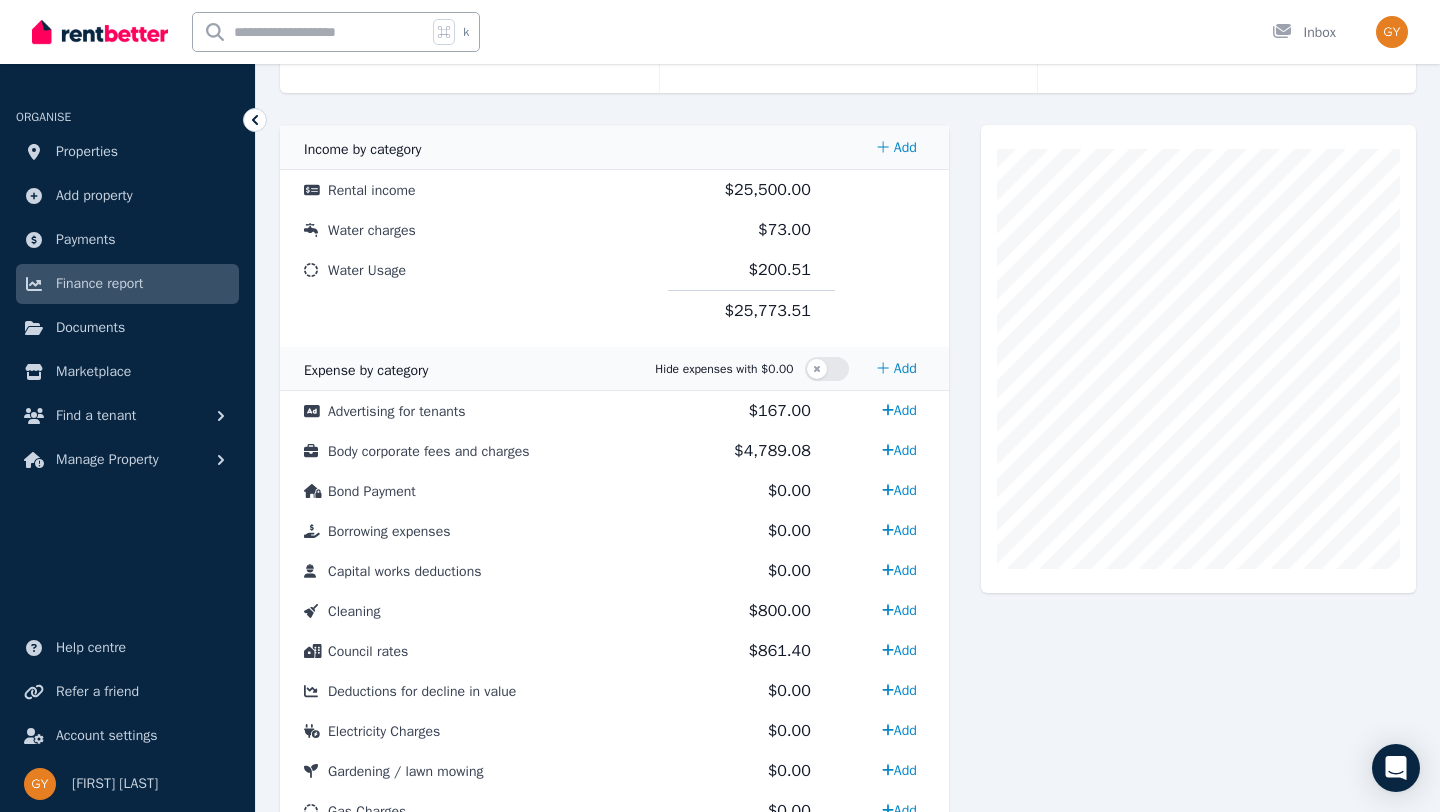 scroll, scrollTop: 377, scrollLeft: 0, axis: vertical 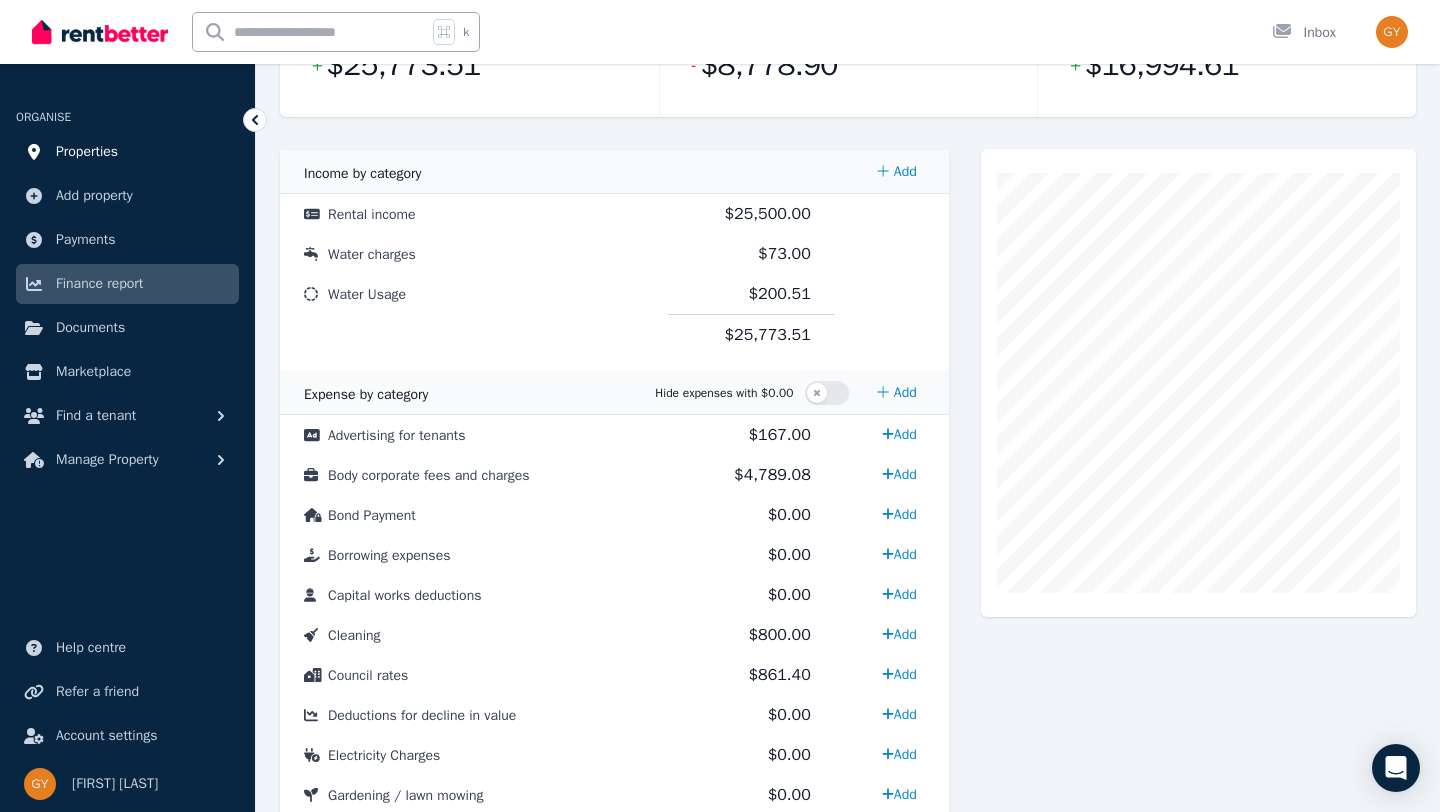 click on "Properties" at bounding box center (87, 152) 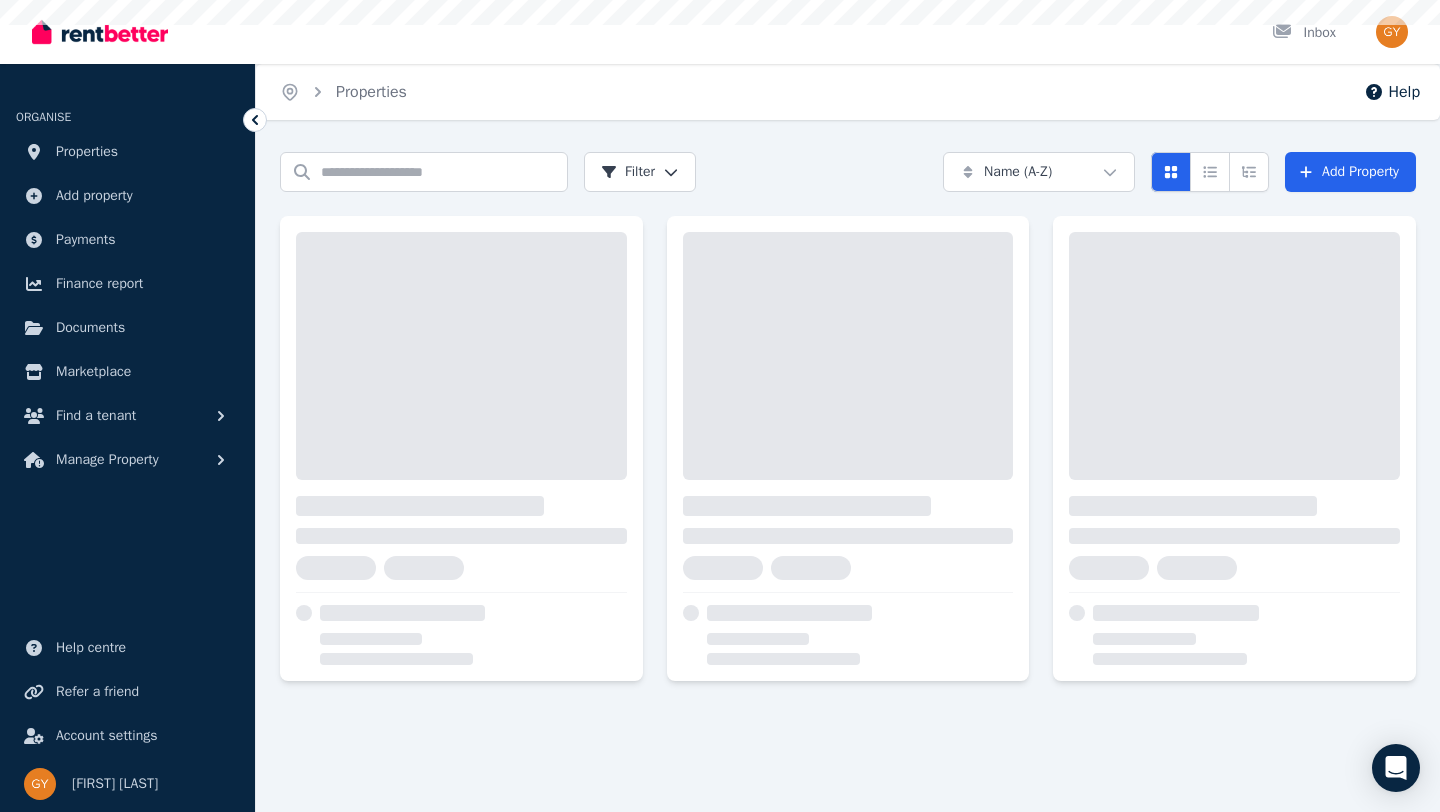 scroll, scrollTop: 0, scrollLeft: 0, axis: both 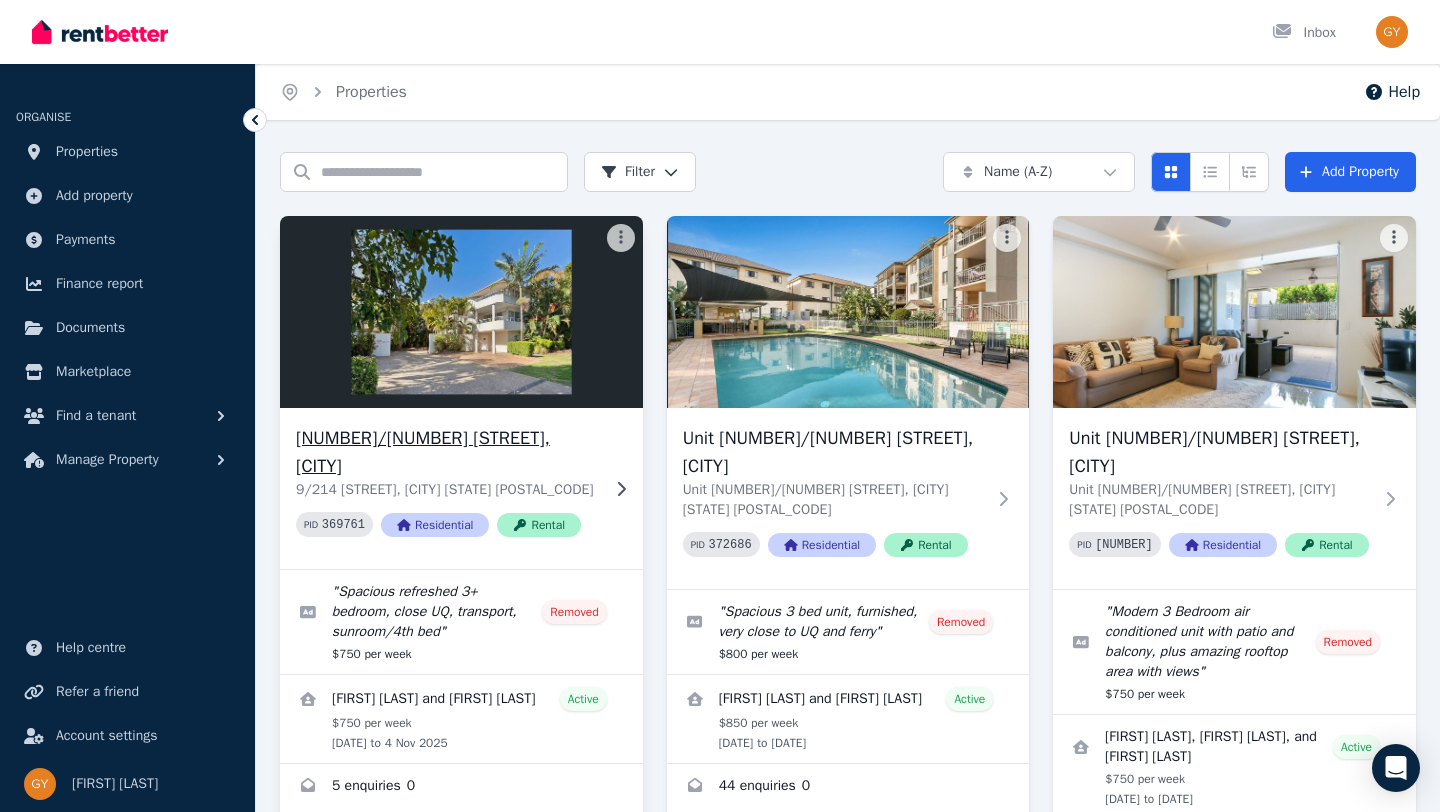 click on "[NUMBER]/[NUMBER] [STREET], [CITY]" at bounding box center [447, 452] 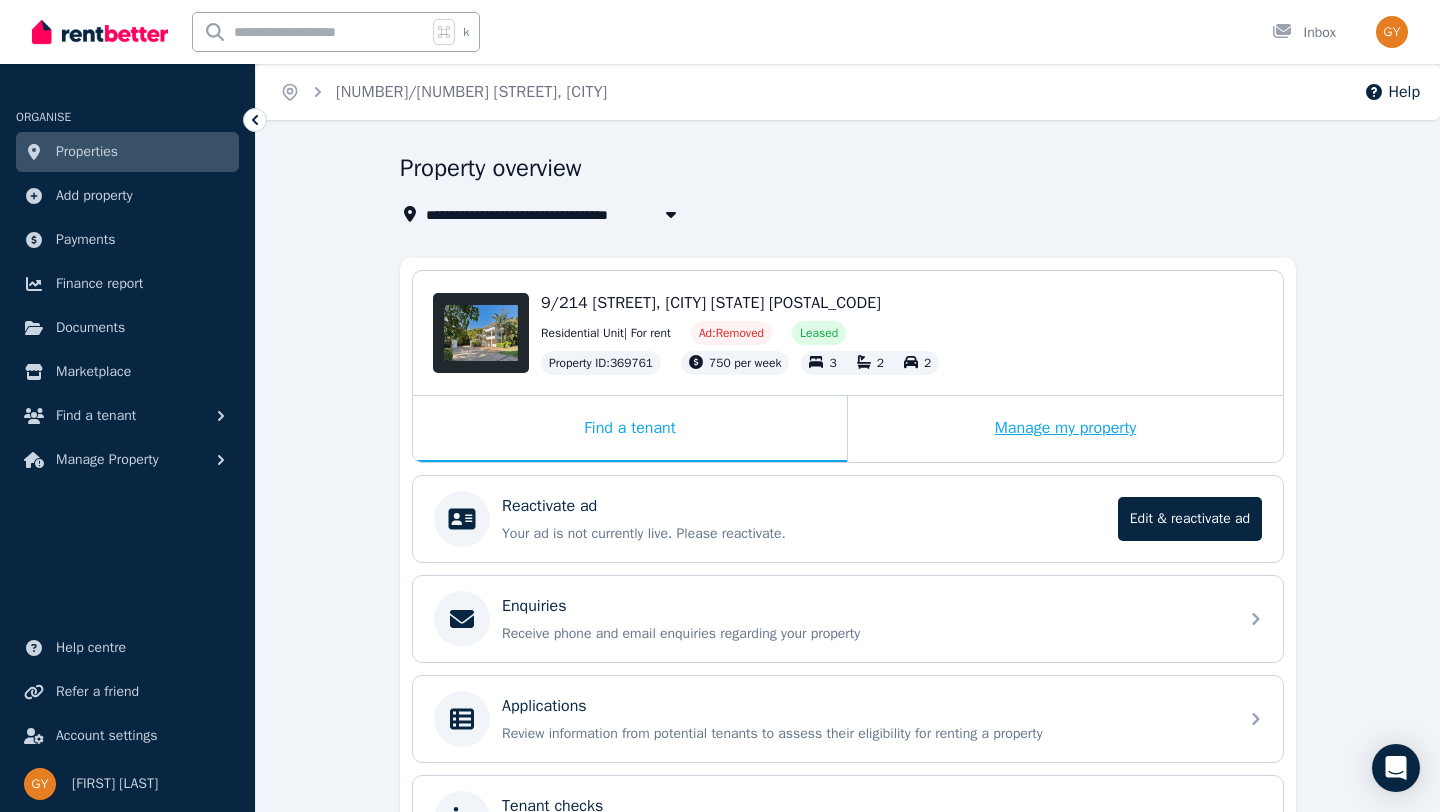 click on "Manage my property" at bounding box center [1065, 429] 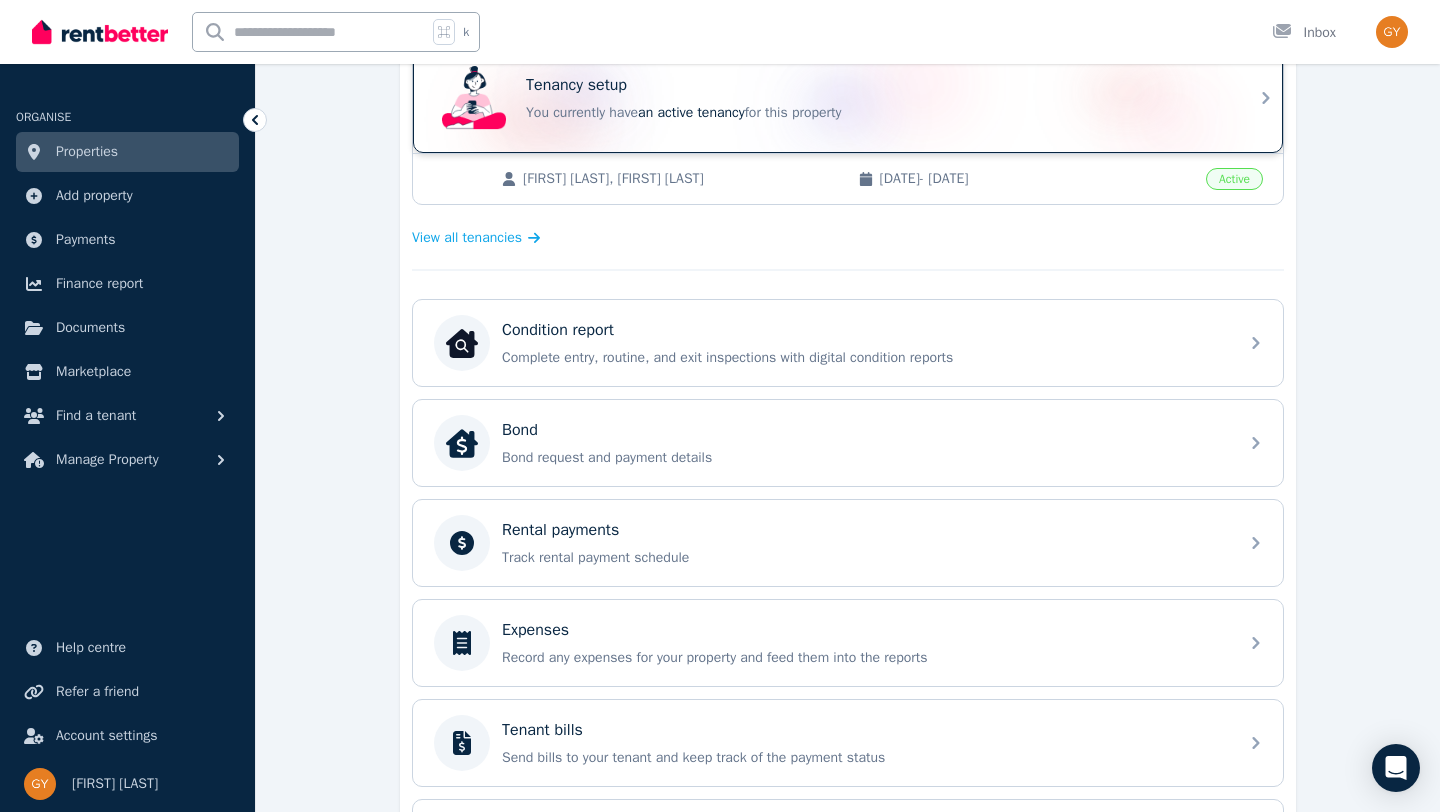 scroll, scrollTop: 448, scrollLeft: 0, axis: vertical 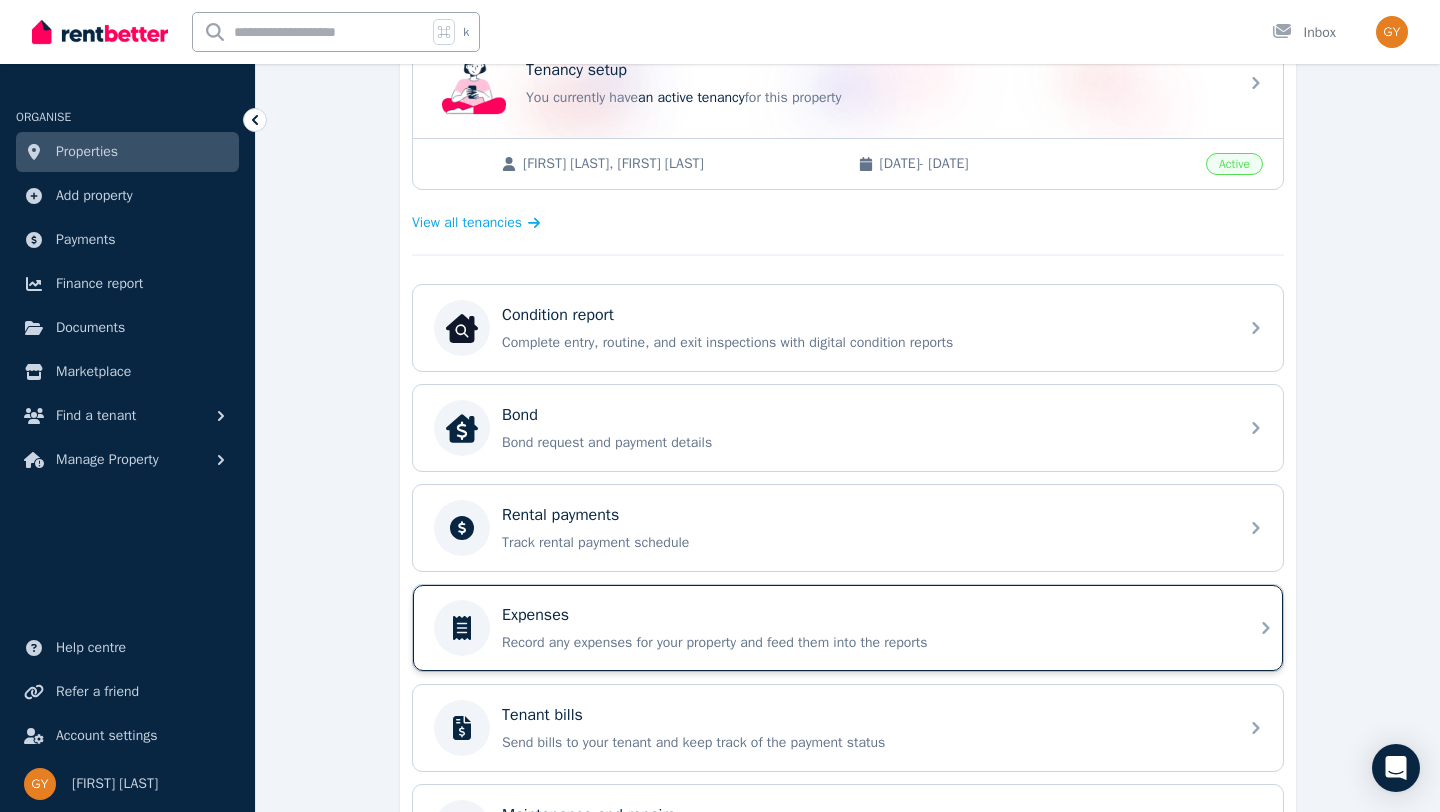 click on "Expenses" at bounding box center (535, 615) 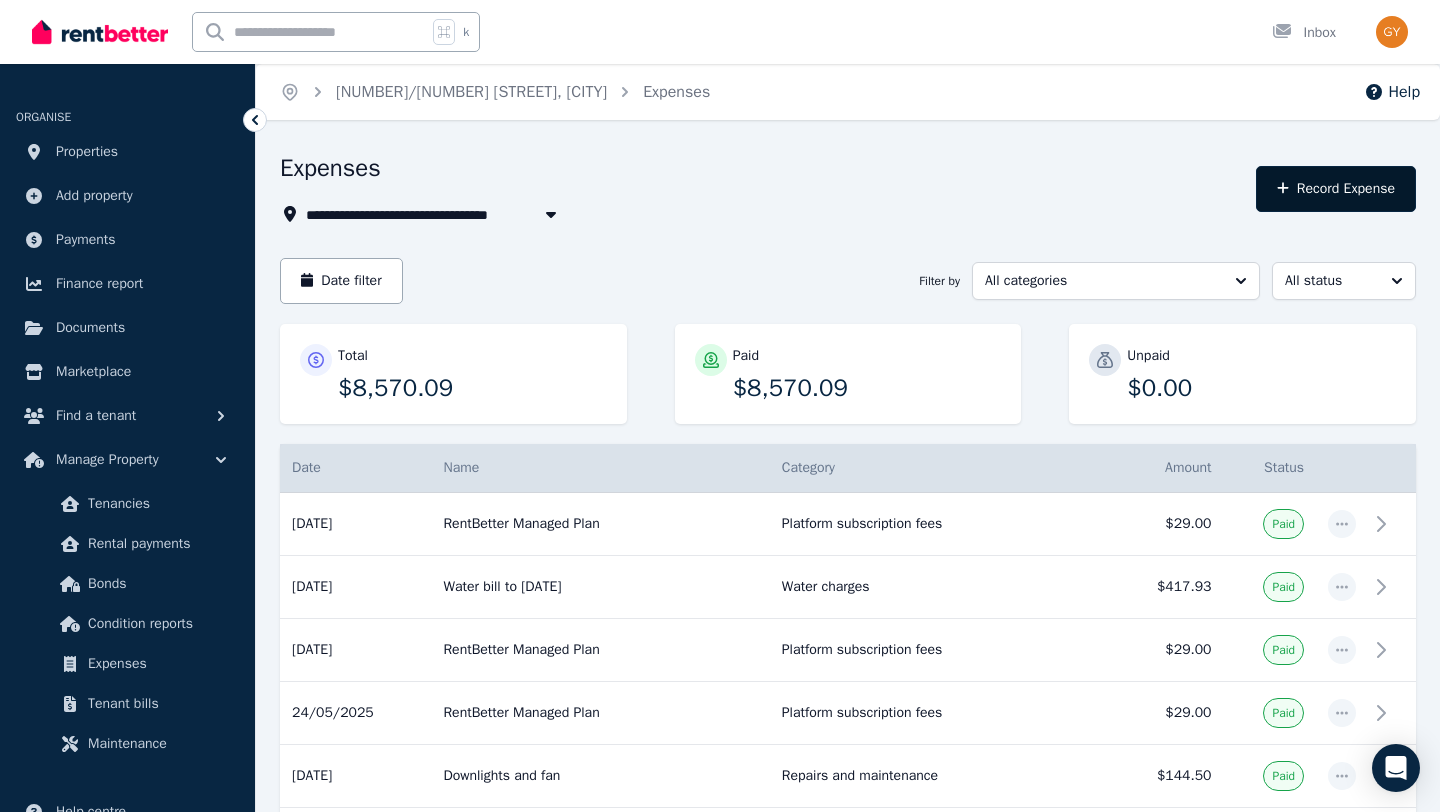 click on "Record Expense" at bounding box center [1336, 189] 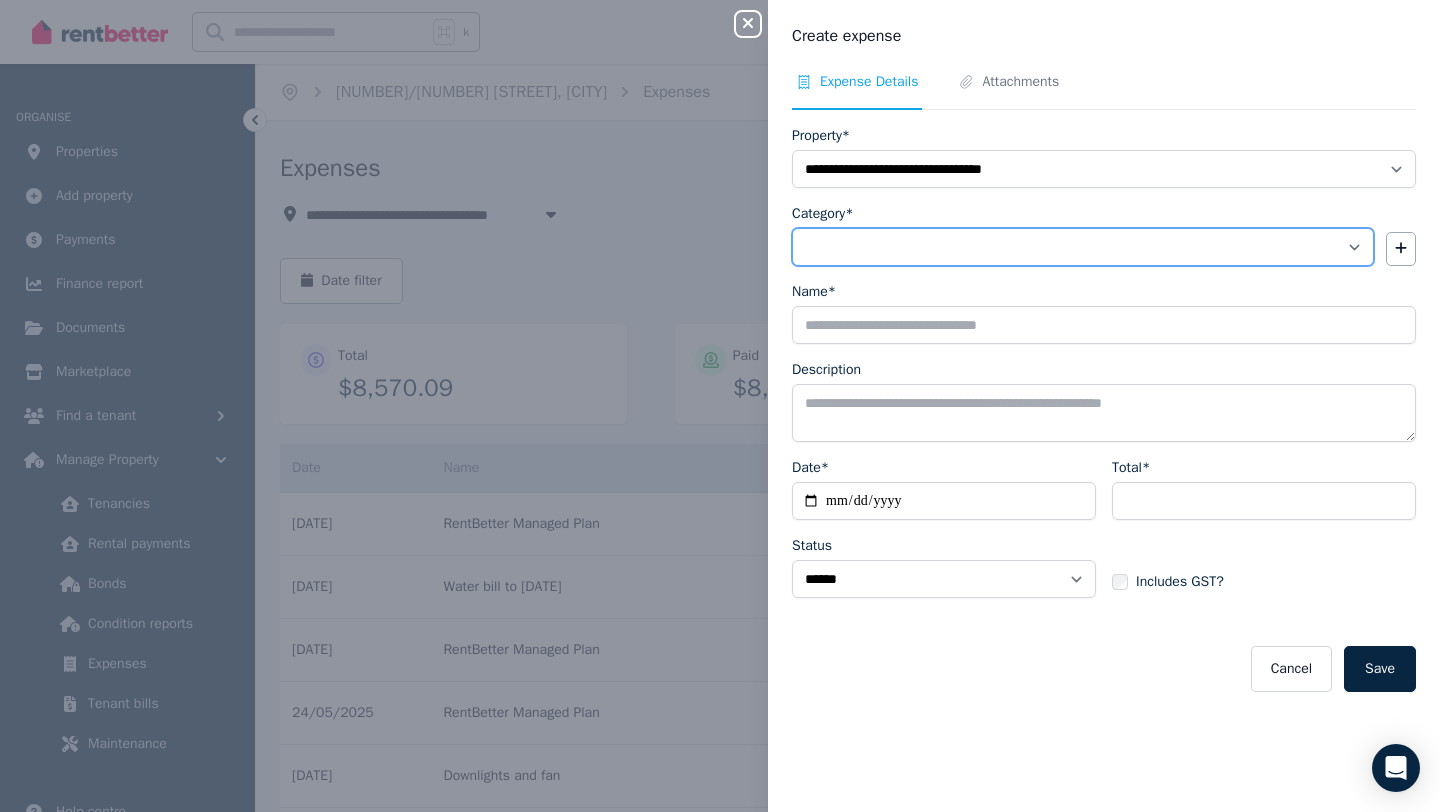 click on "[ADDRESS]" at bounding box center (1083, 247) 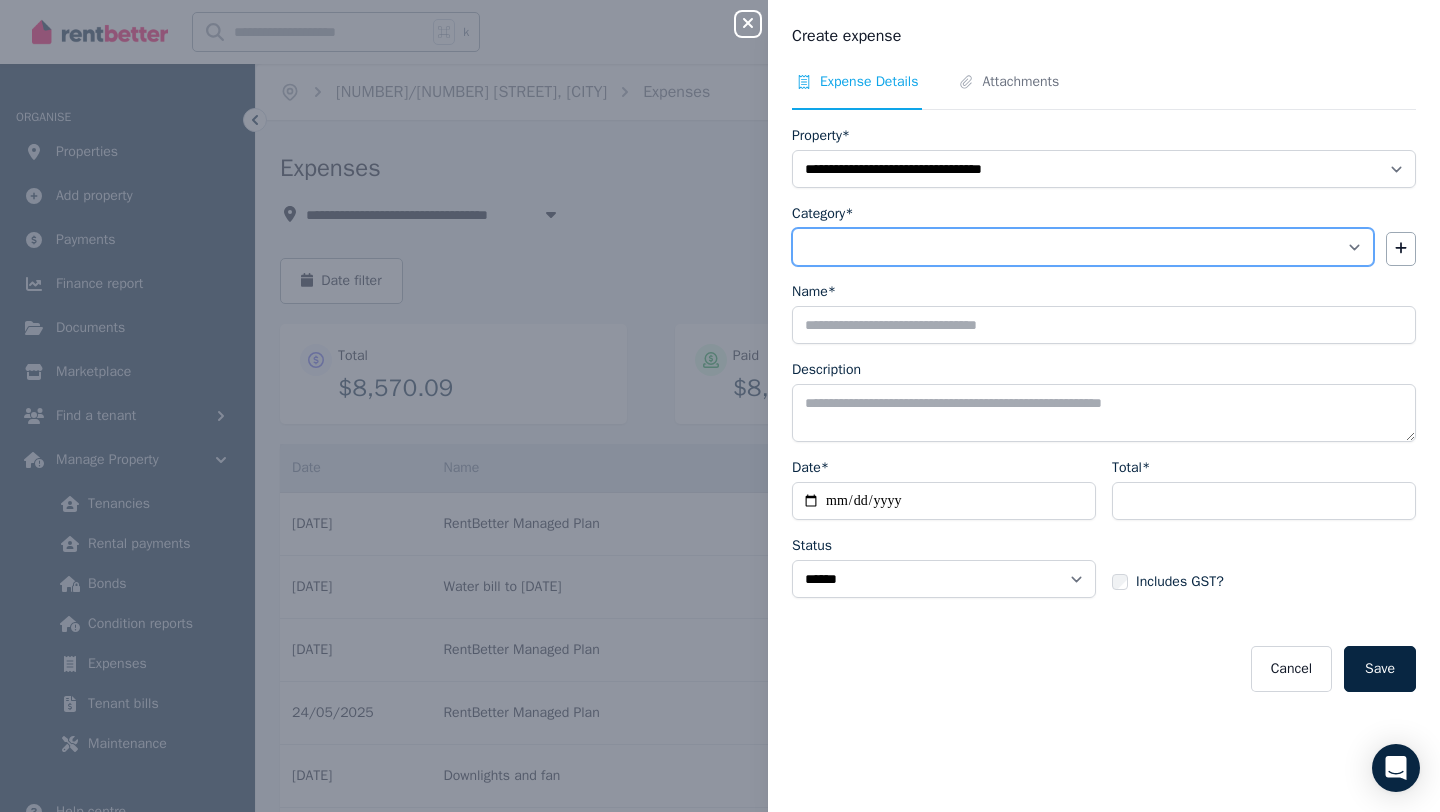 select on "**********" 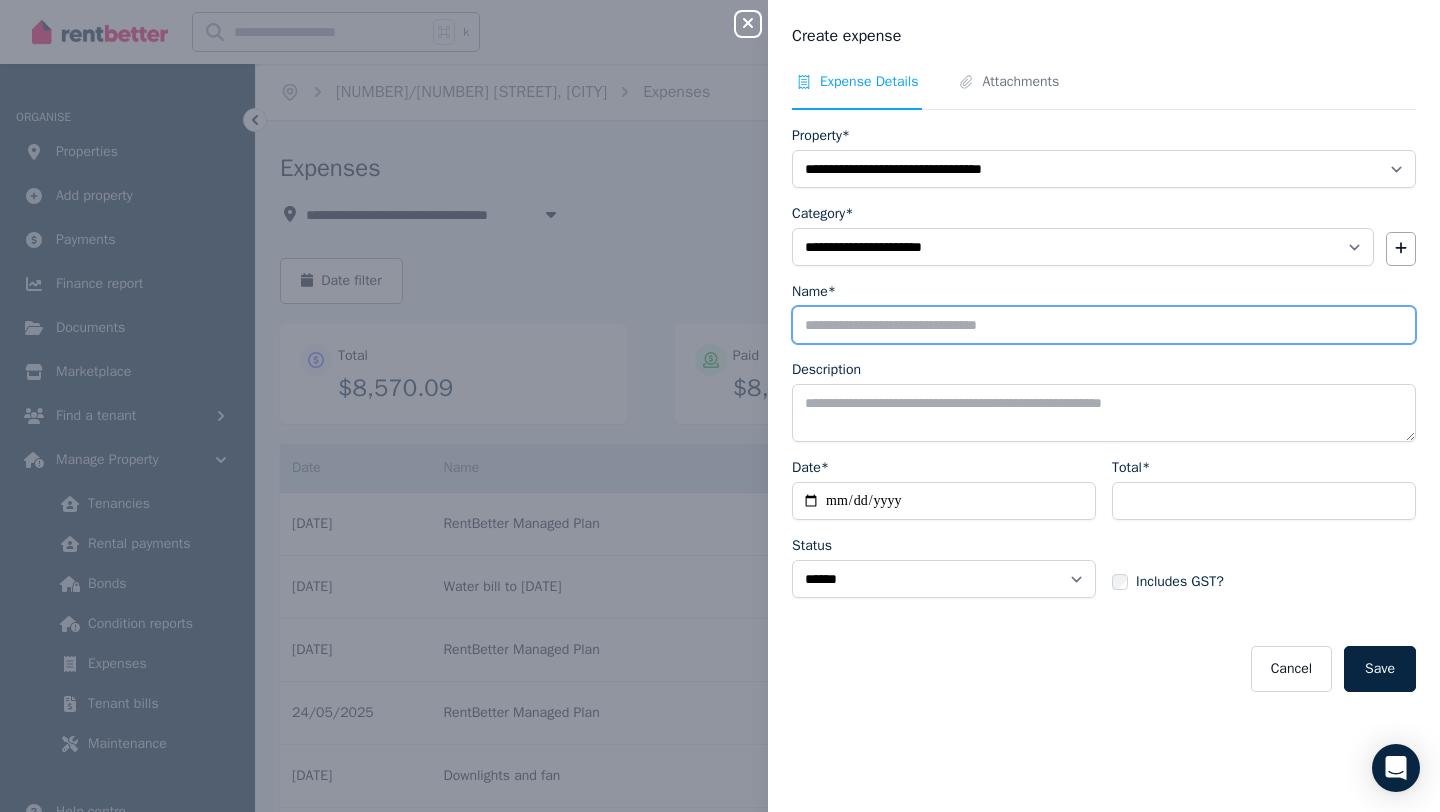 click on "Name*" at bounding box center [1104, 325] 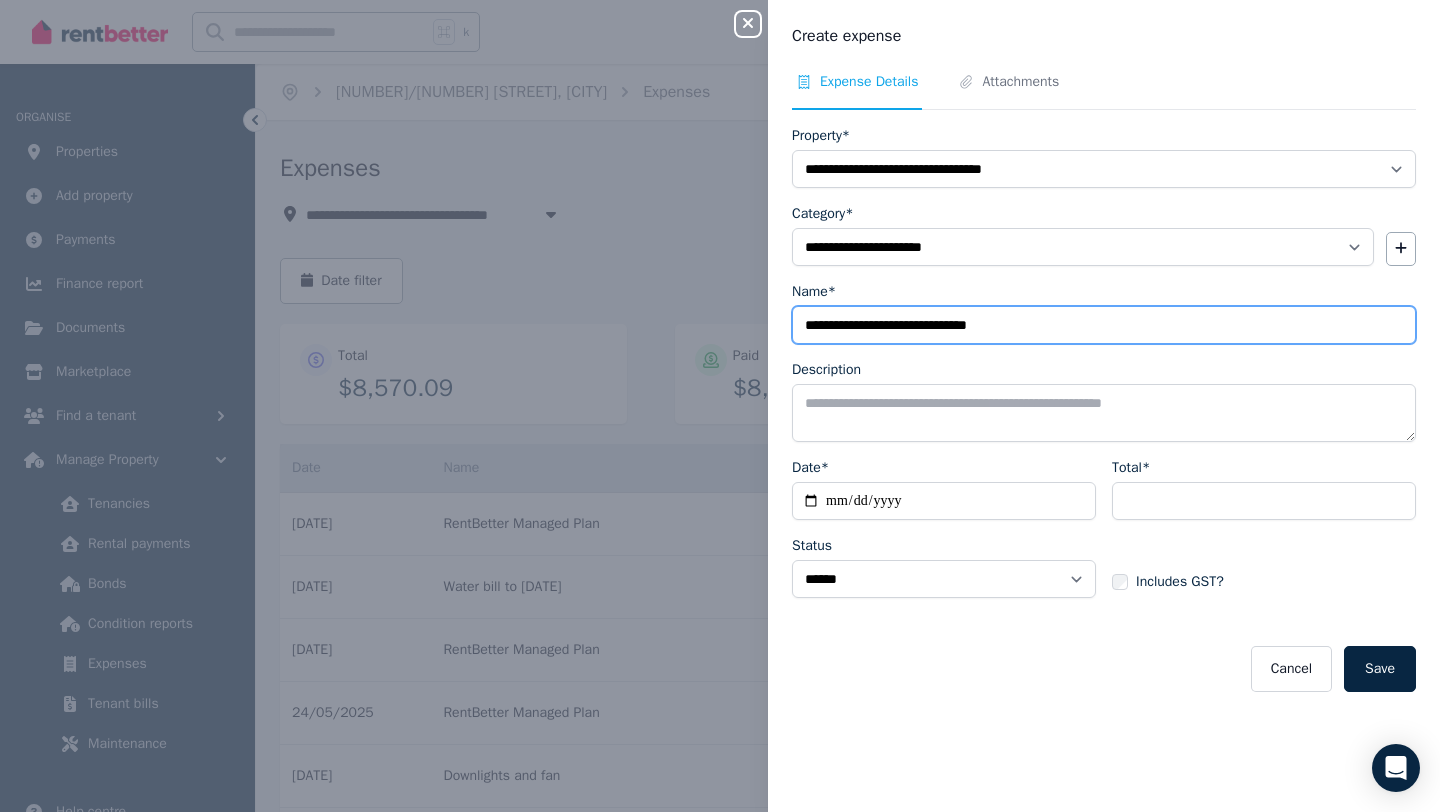 type on "**********" 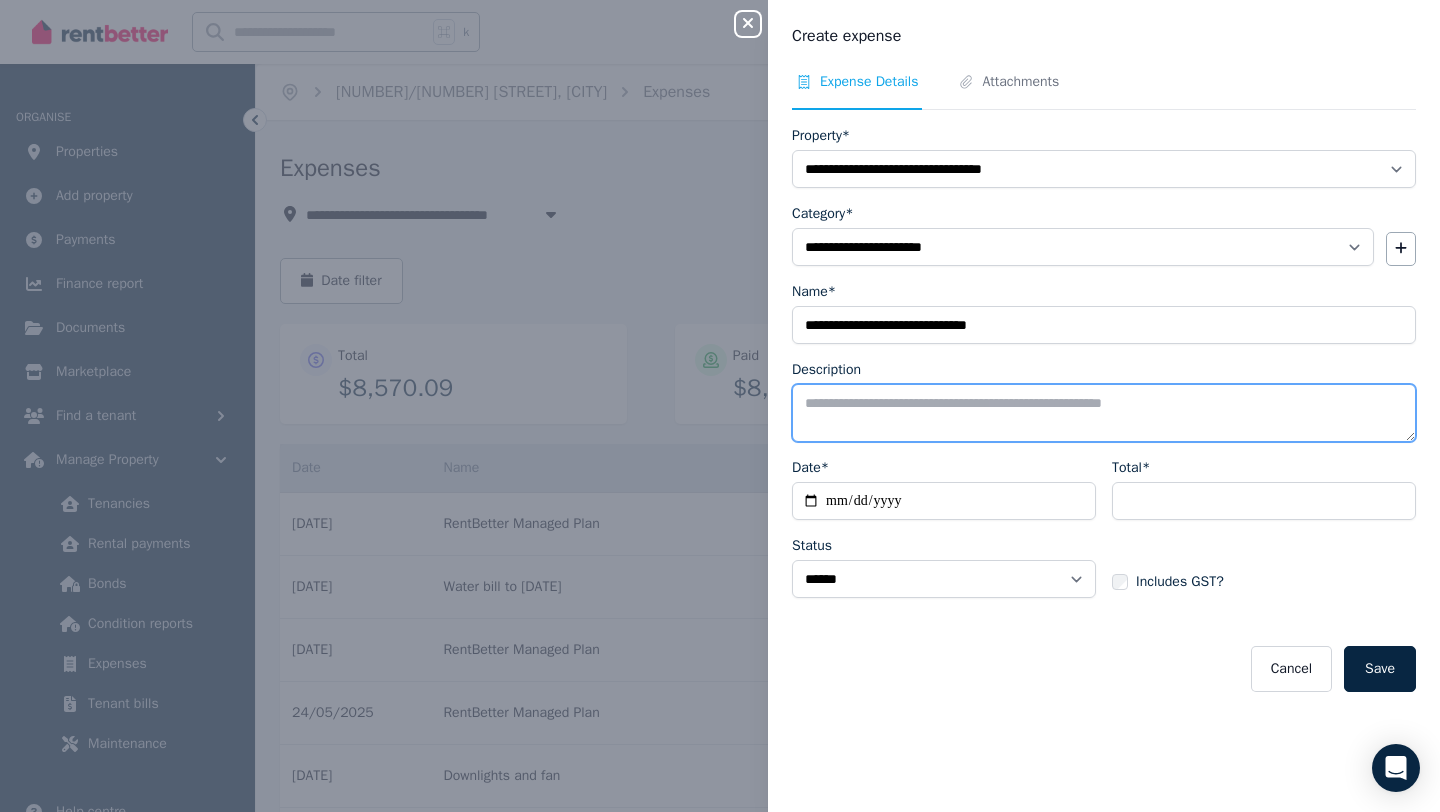 click on "Description" at bounding box center [1104, 413] 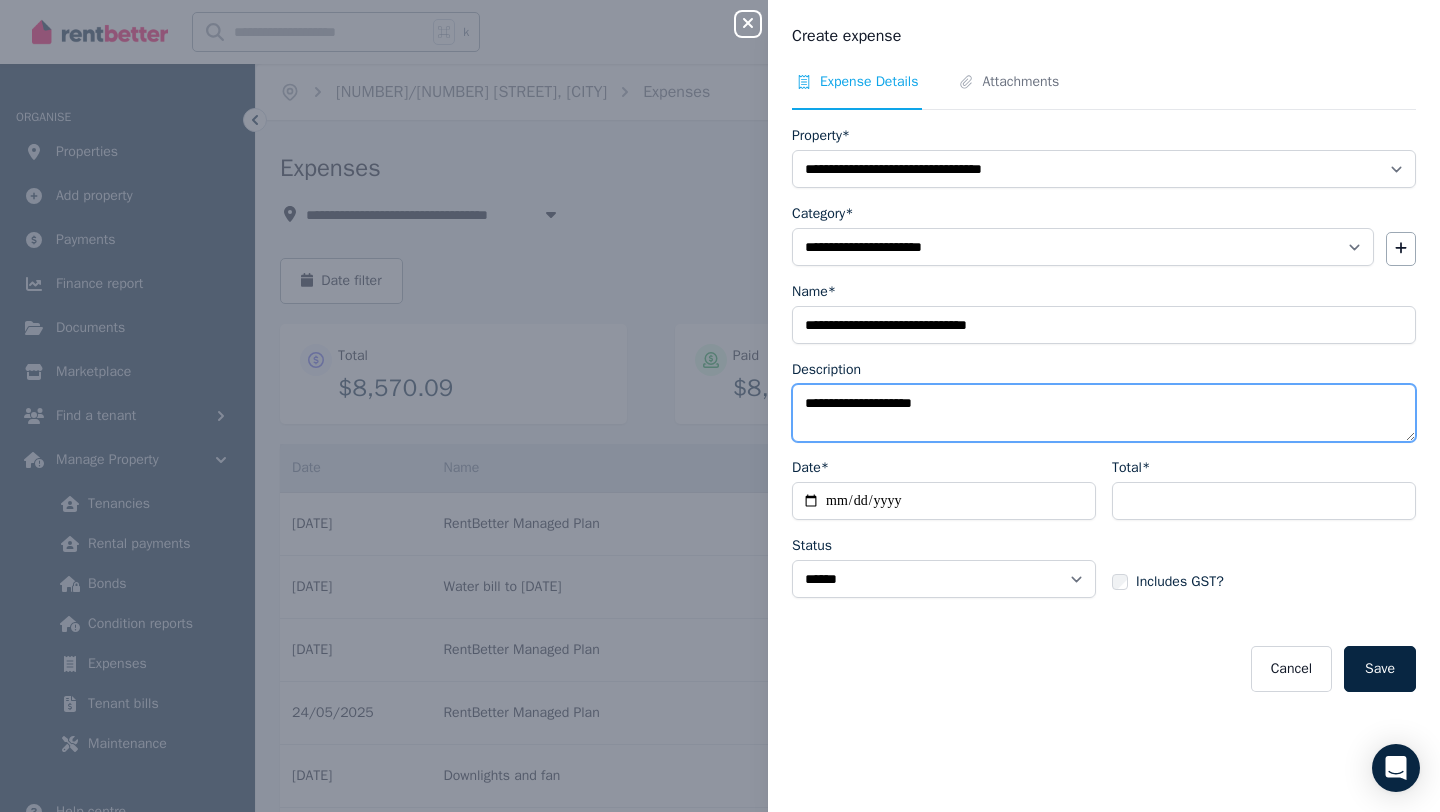 type on "**********" 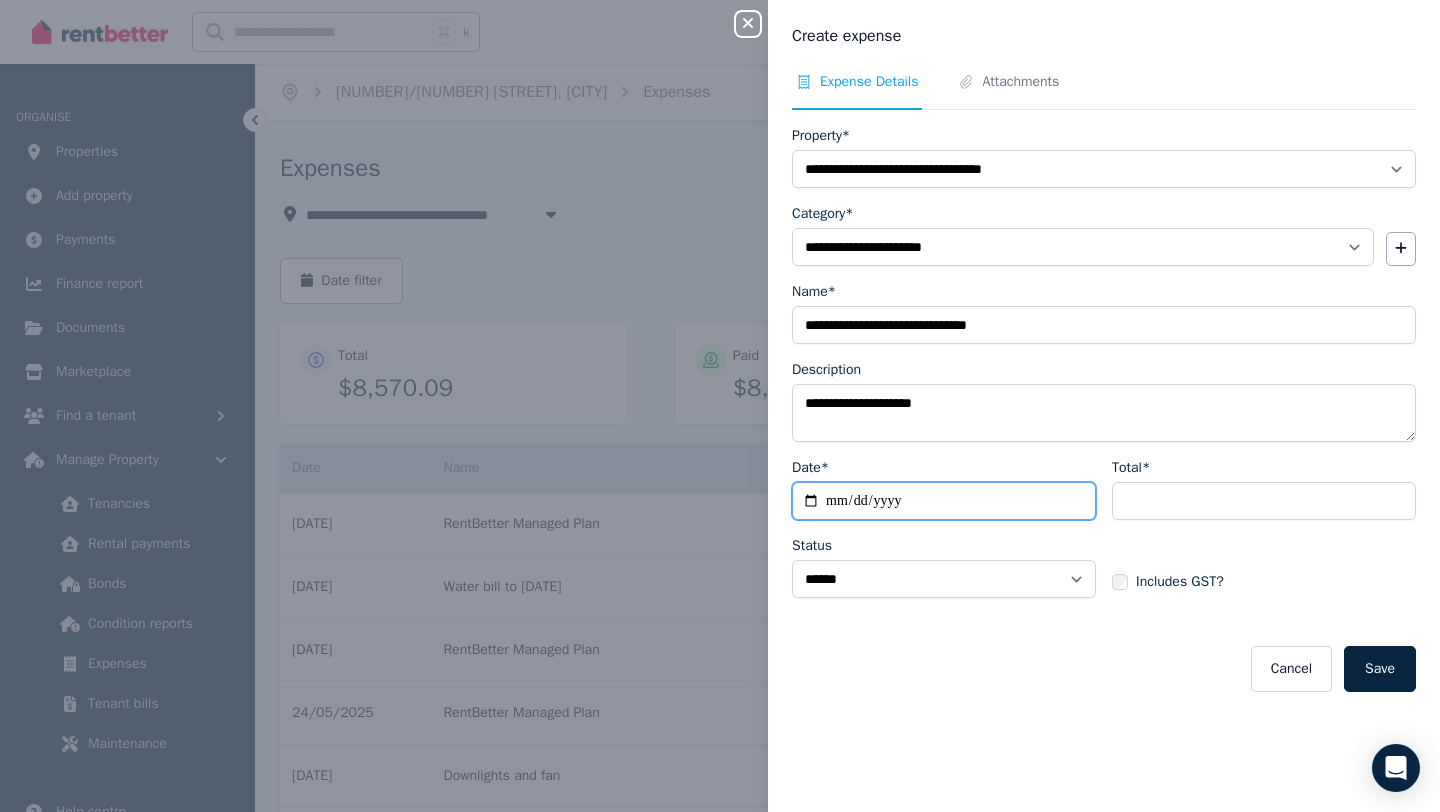 click on "Date*" at bounding box center [944, 501] 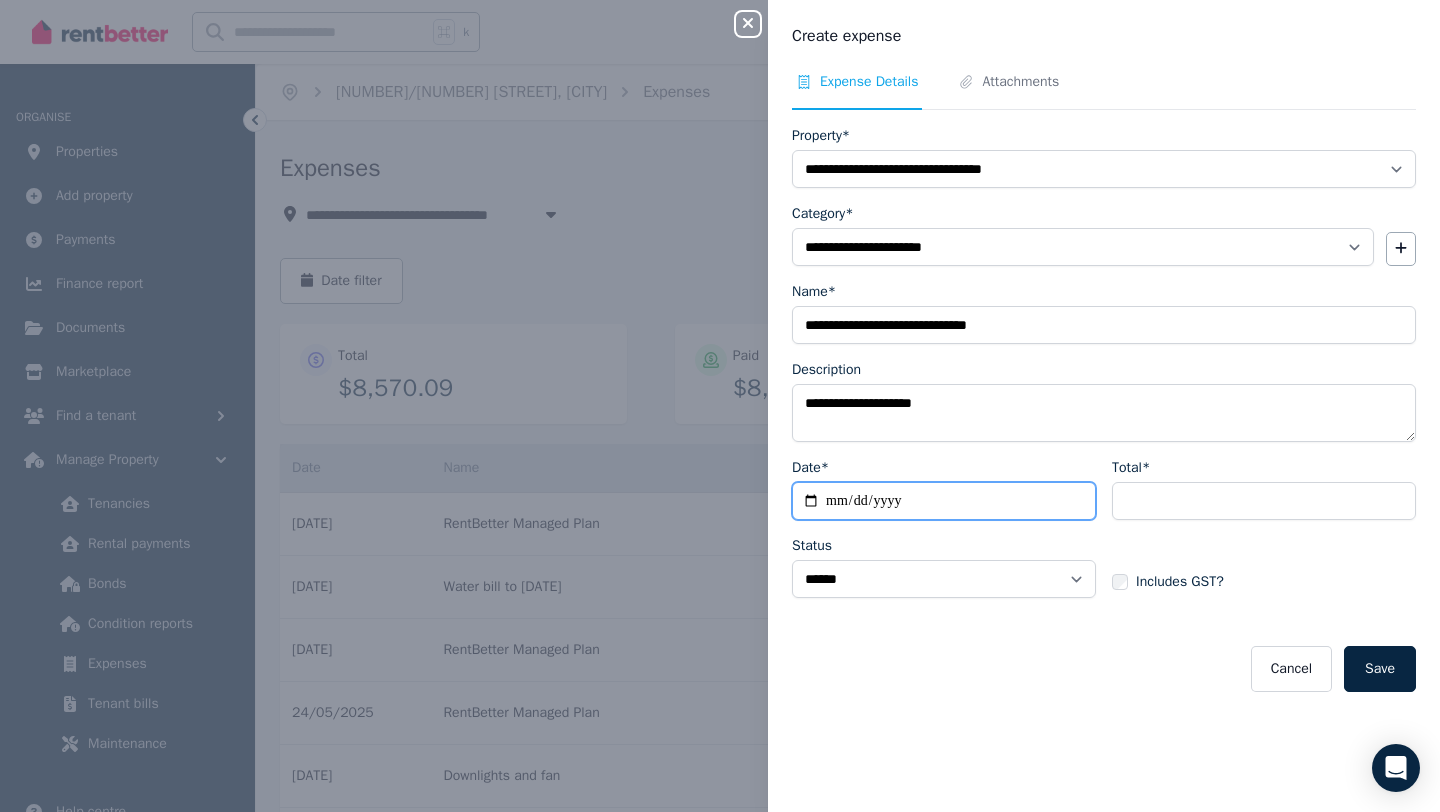 type on "**********" 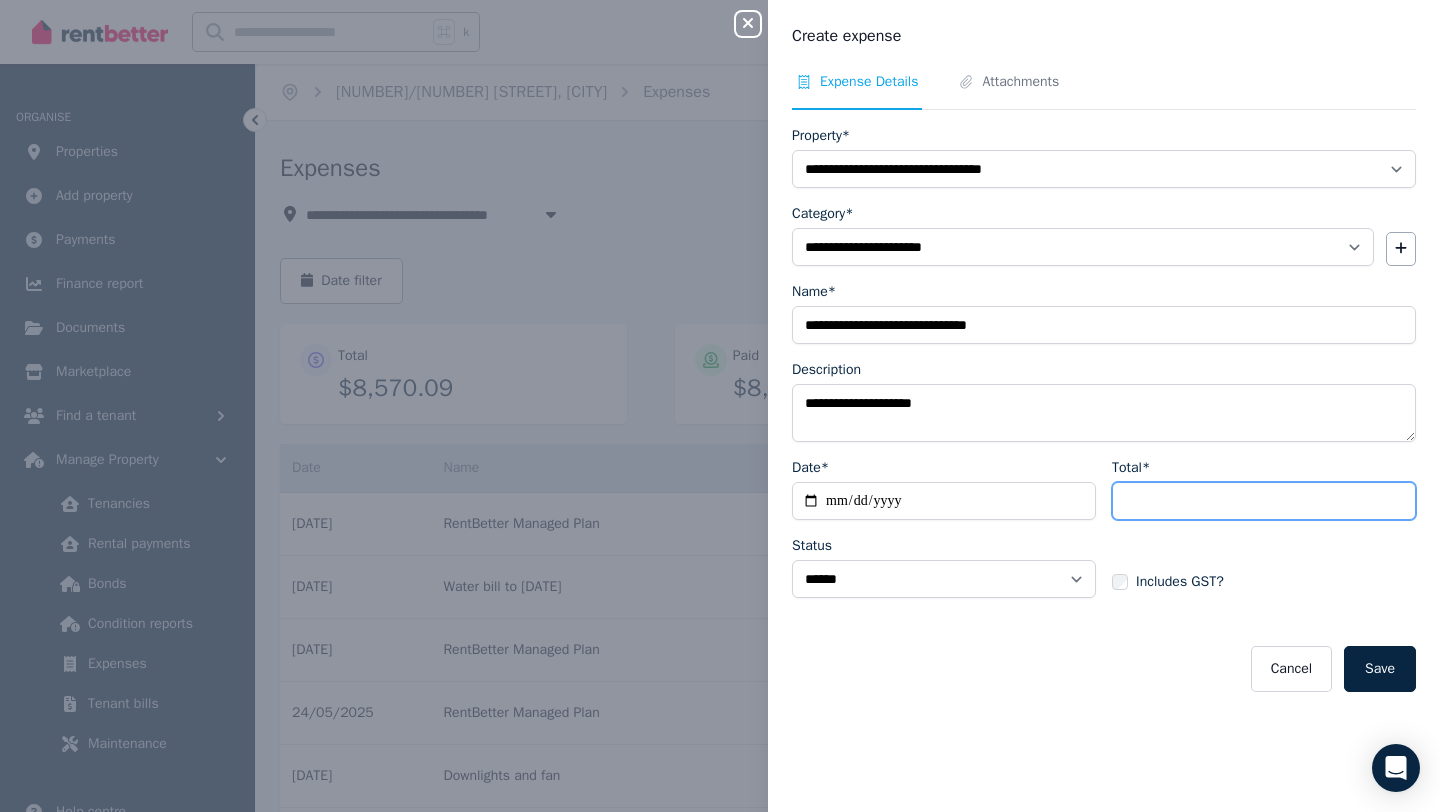 click on "Total*" at bounding box center (1264, 501) 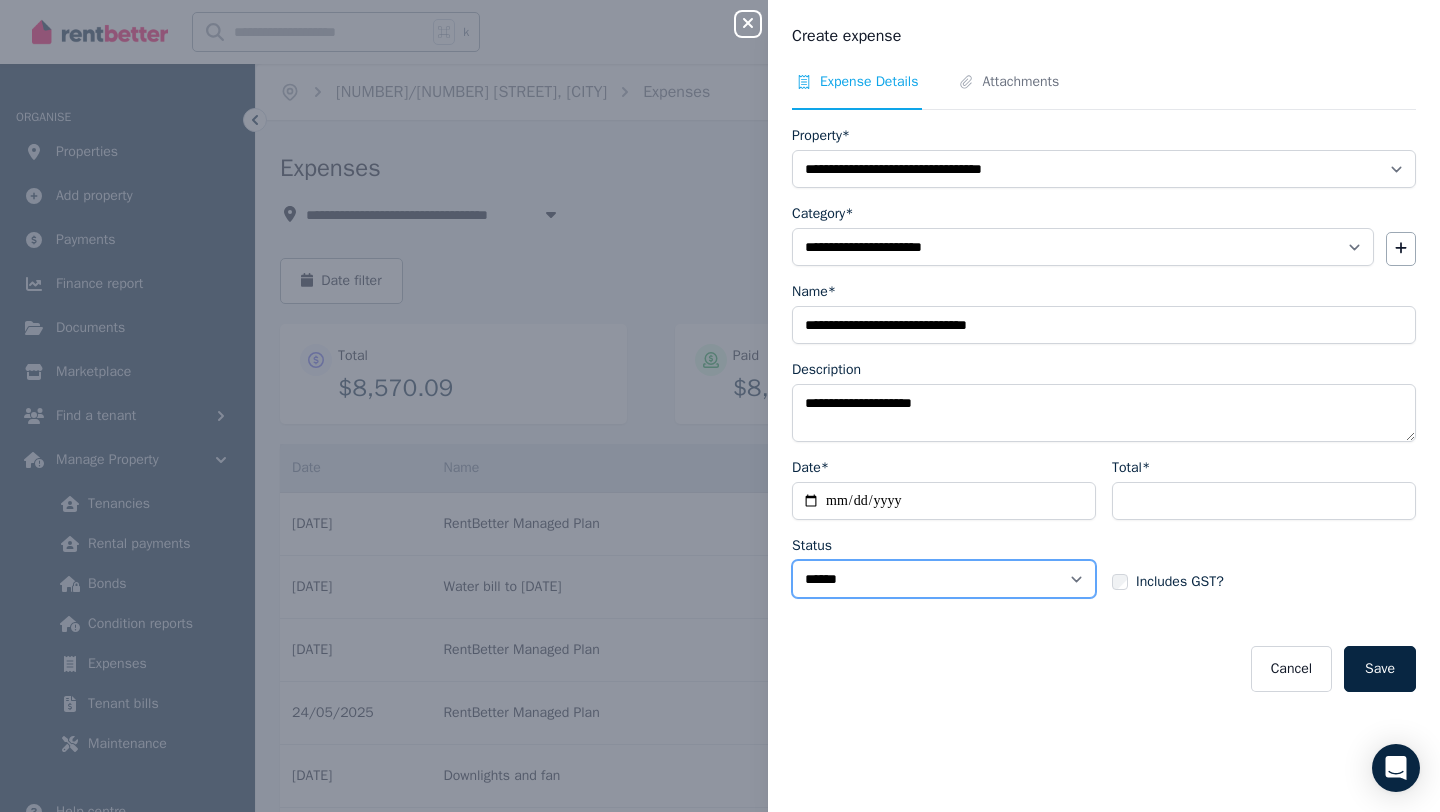 click on "****** ****" at bounding box center (944, 579) 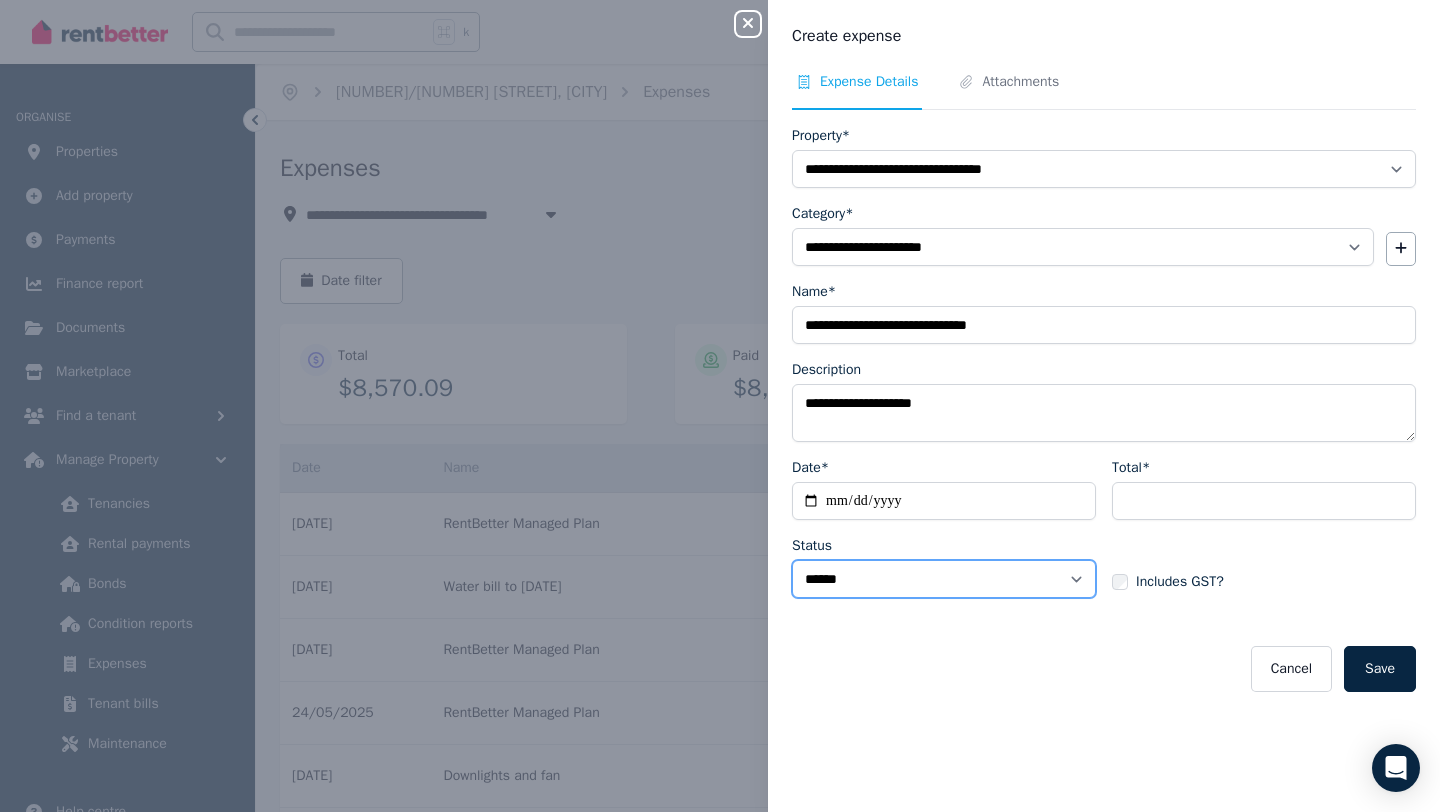 select on "**********" 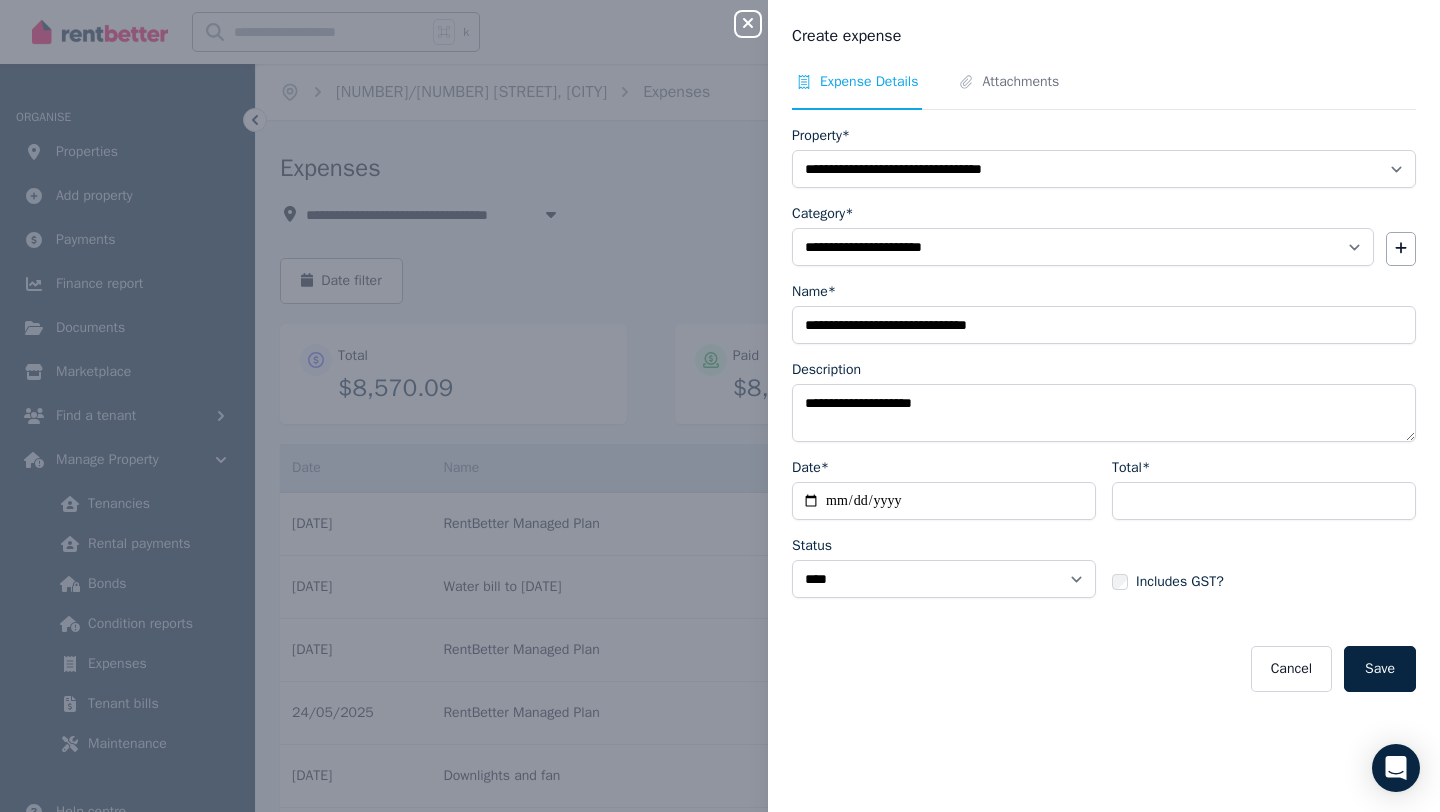 click on "Cancel Save" at bounding box center [1104, 669] 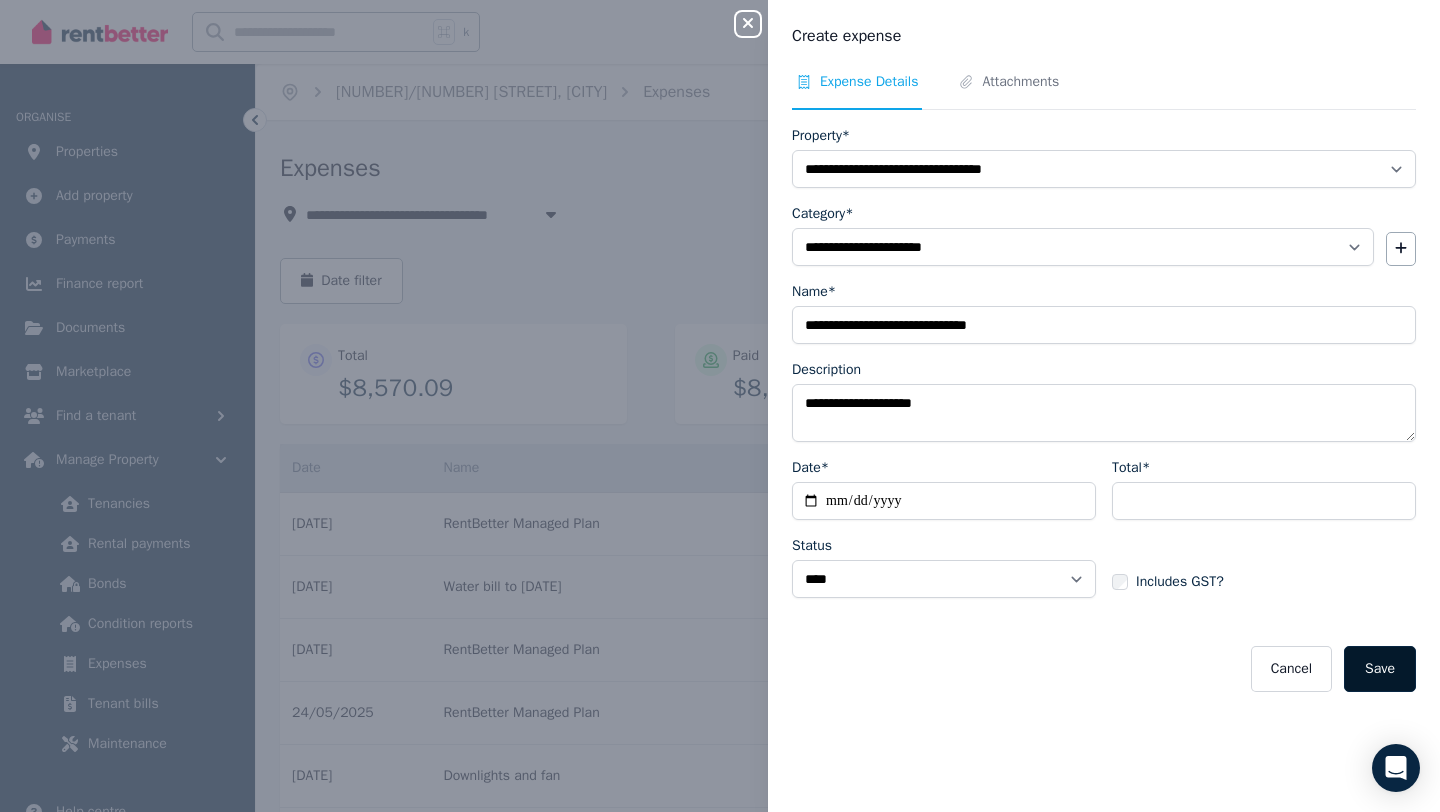 click on "Save" at bounding box center [1380, 669] 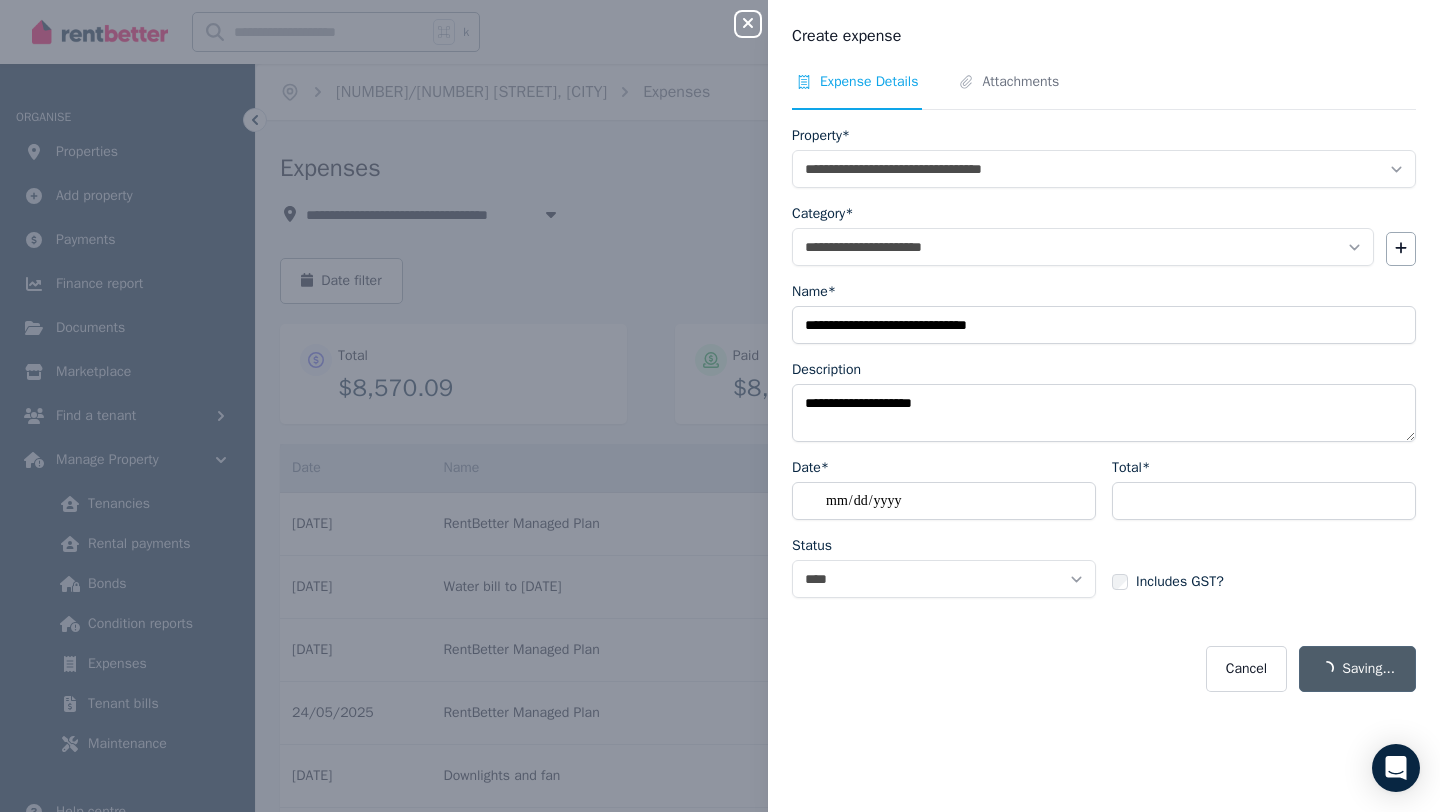 select on "**********" 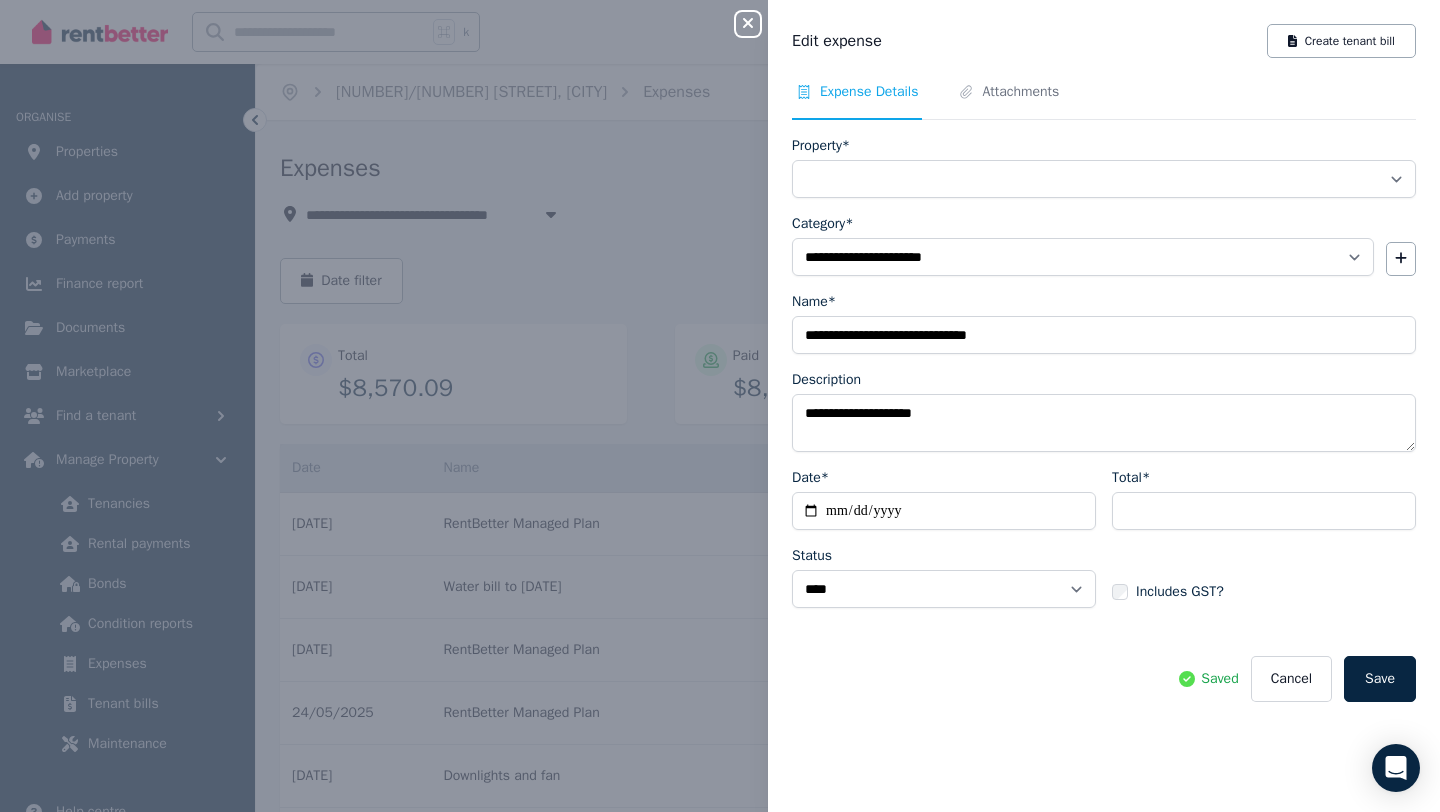 select on "**********" 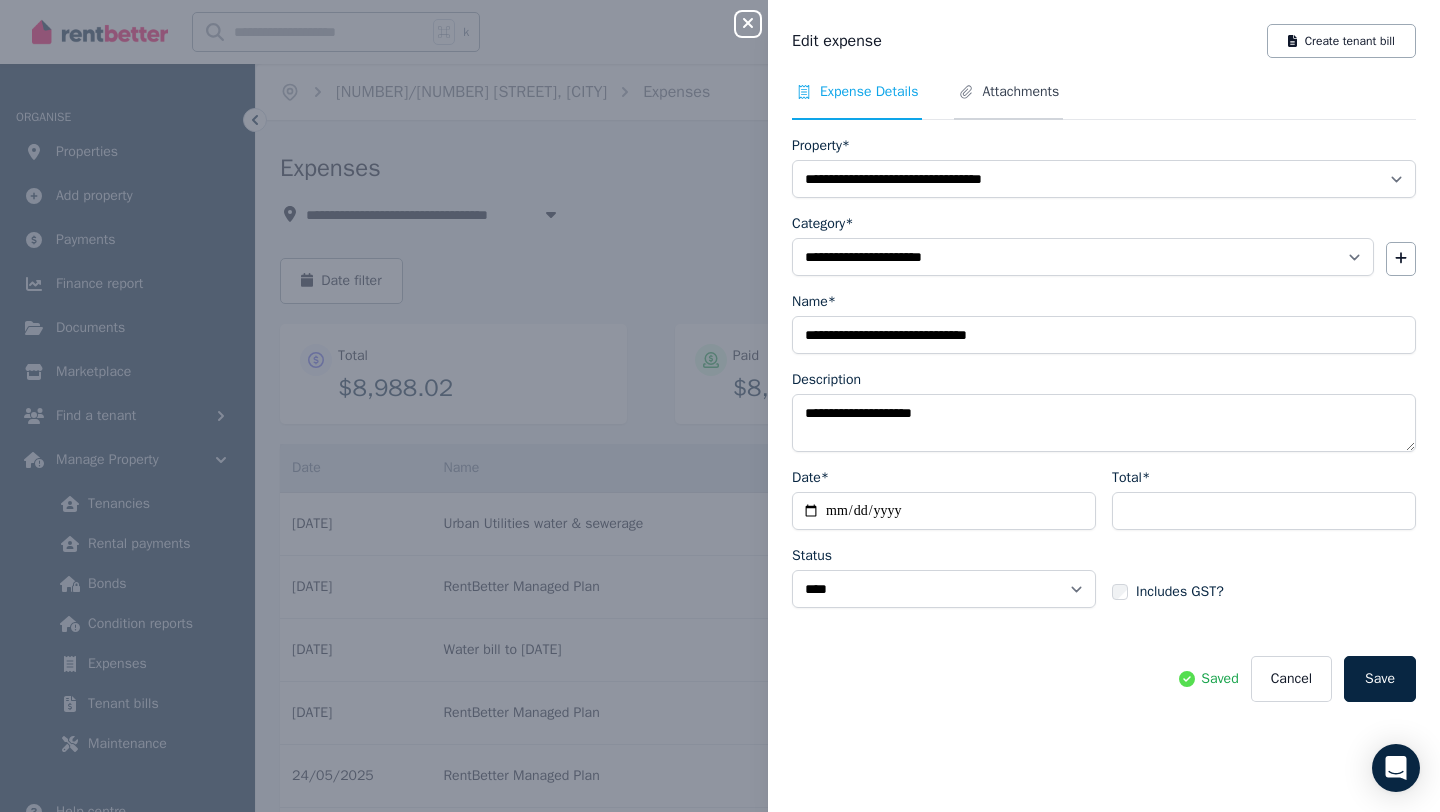 click on "Attachments" at bounding box center (1020, 92) 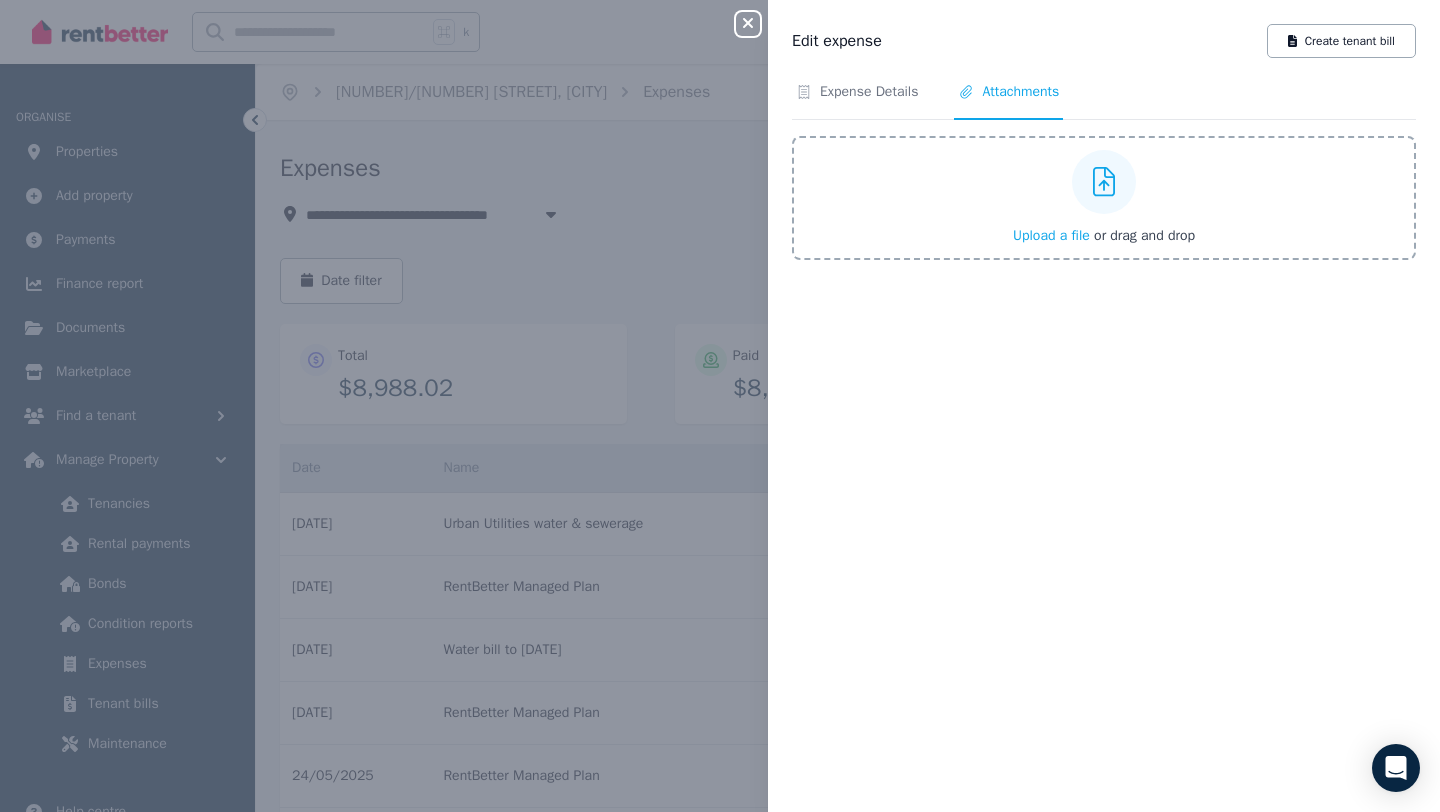 click on "Upload a file" at bounding box center (1051, 235) 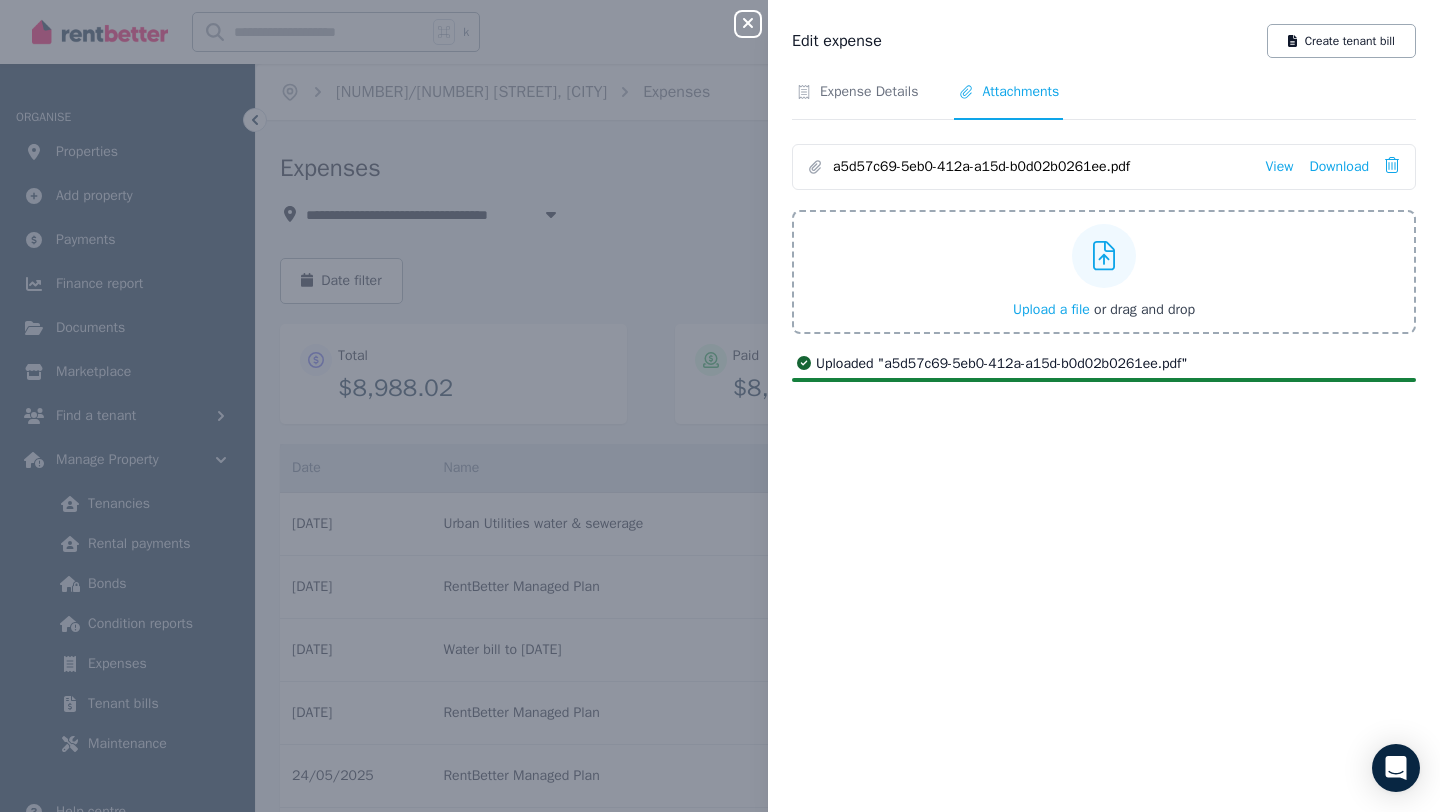 click 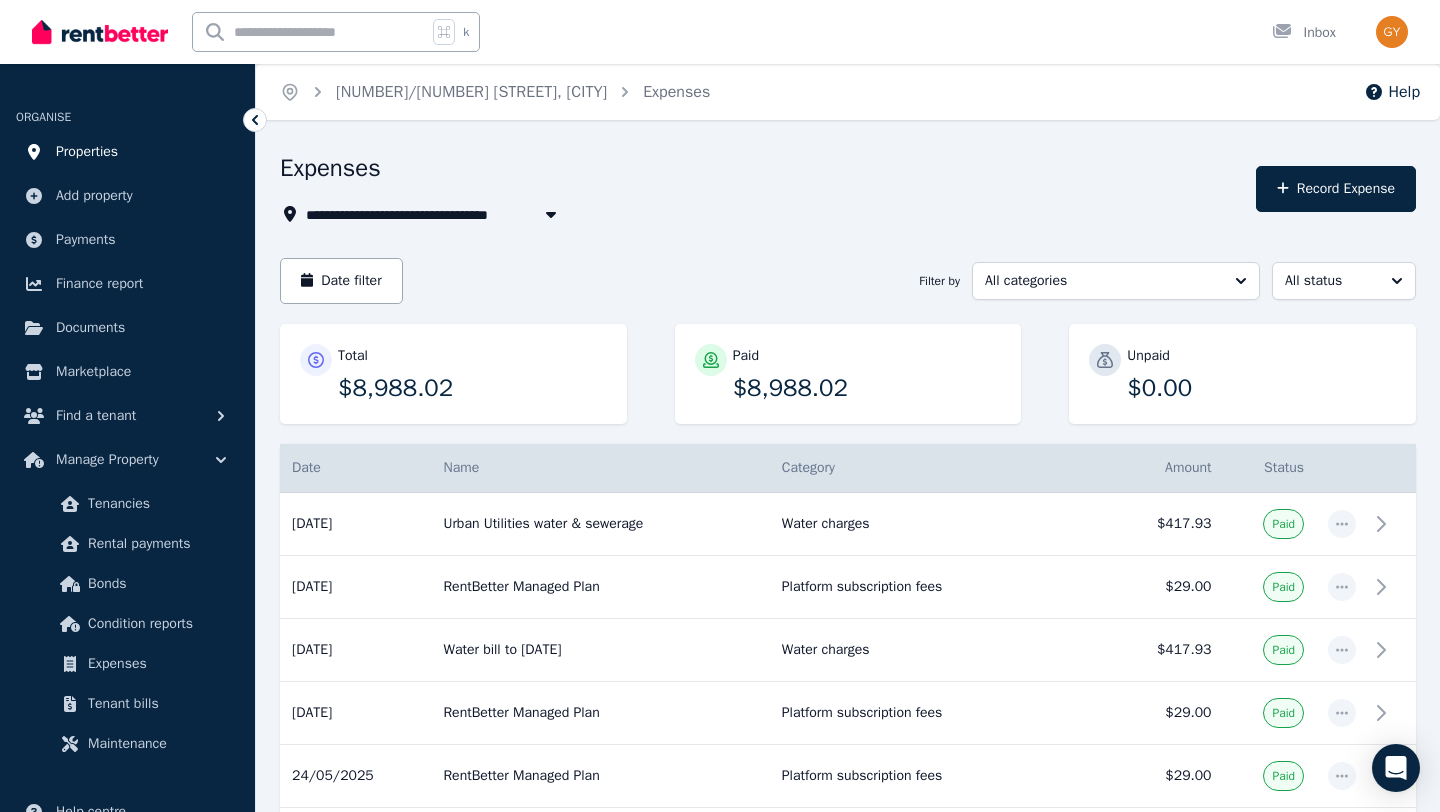 click on "Properties" at bounding box center [87, 152] 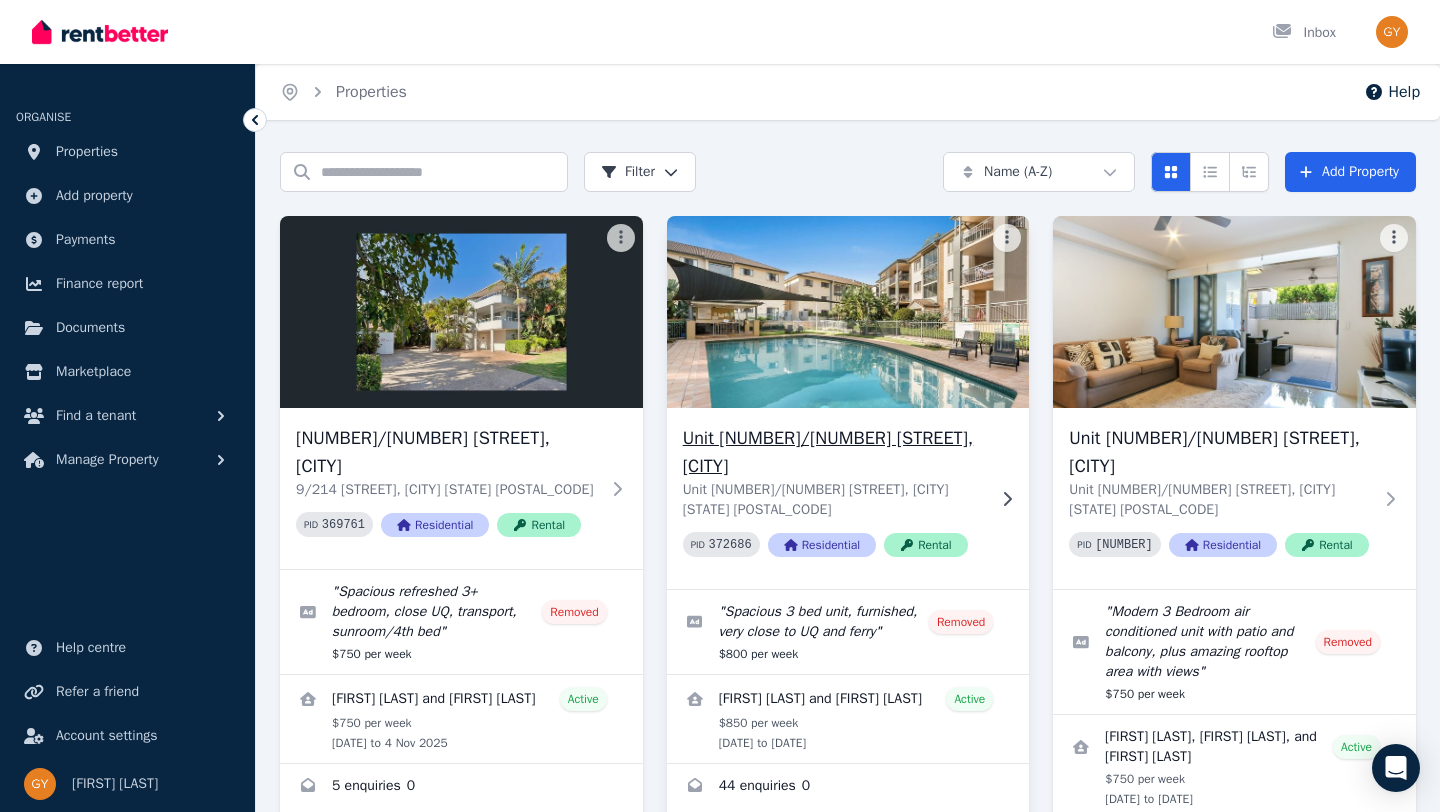 click on "Unit [NUMBER]/[NUMBER] [STREET], [CITY]" at bounding box center (834, 452) 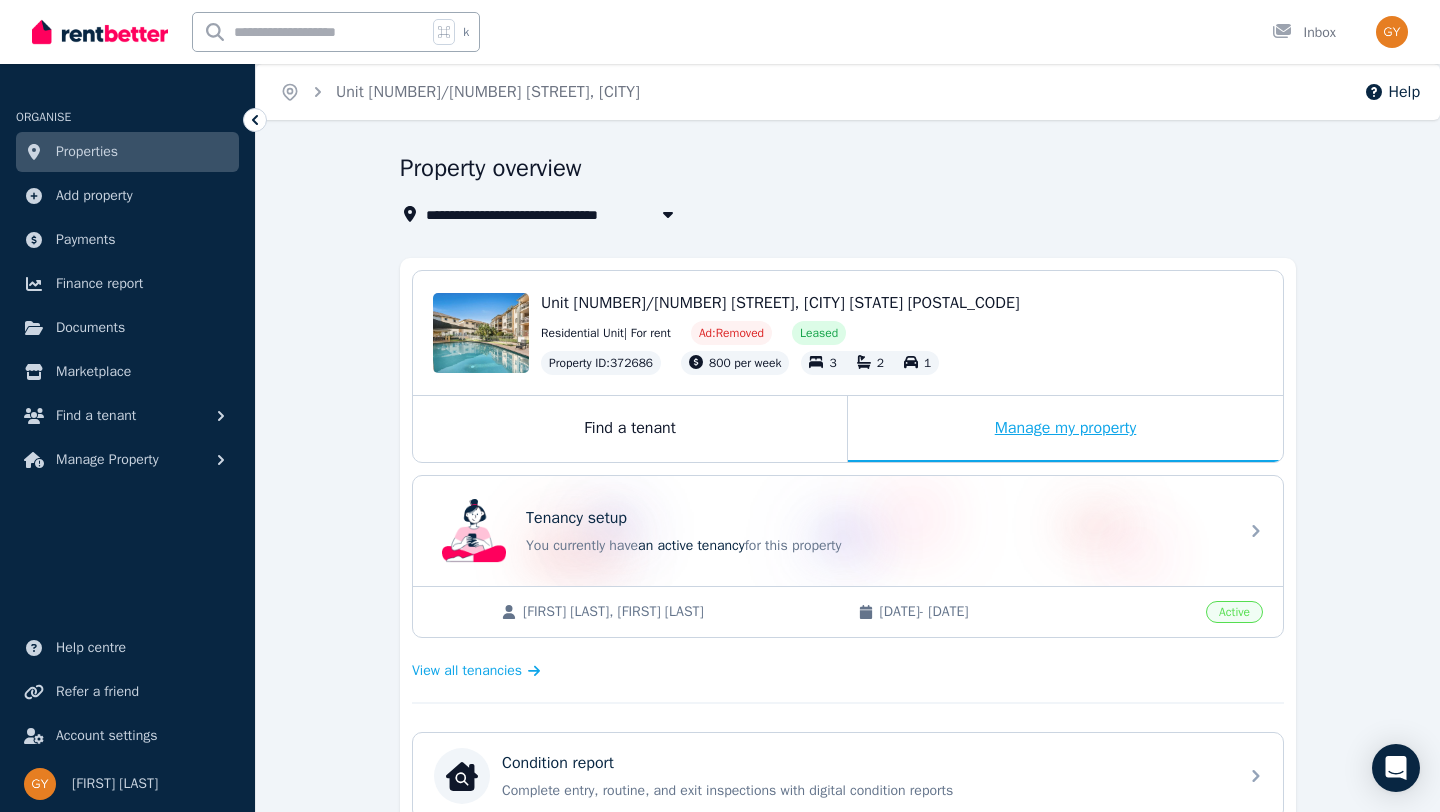 click on "Manage my property" at bounding box center [1065, 429] 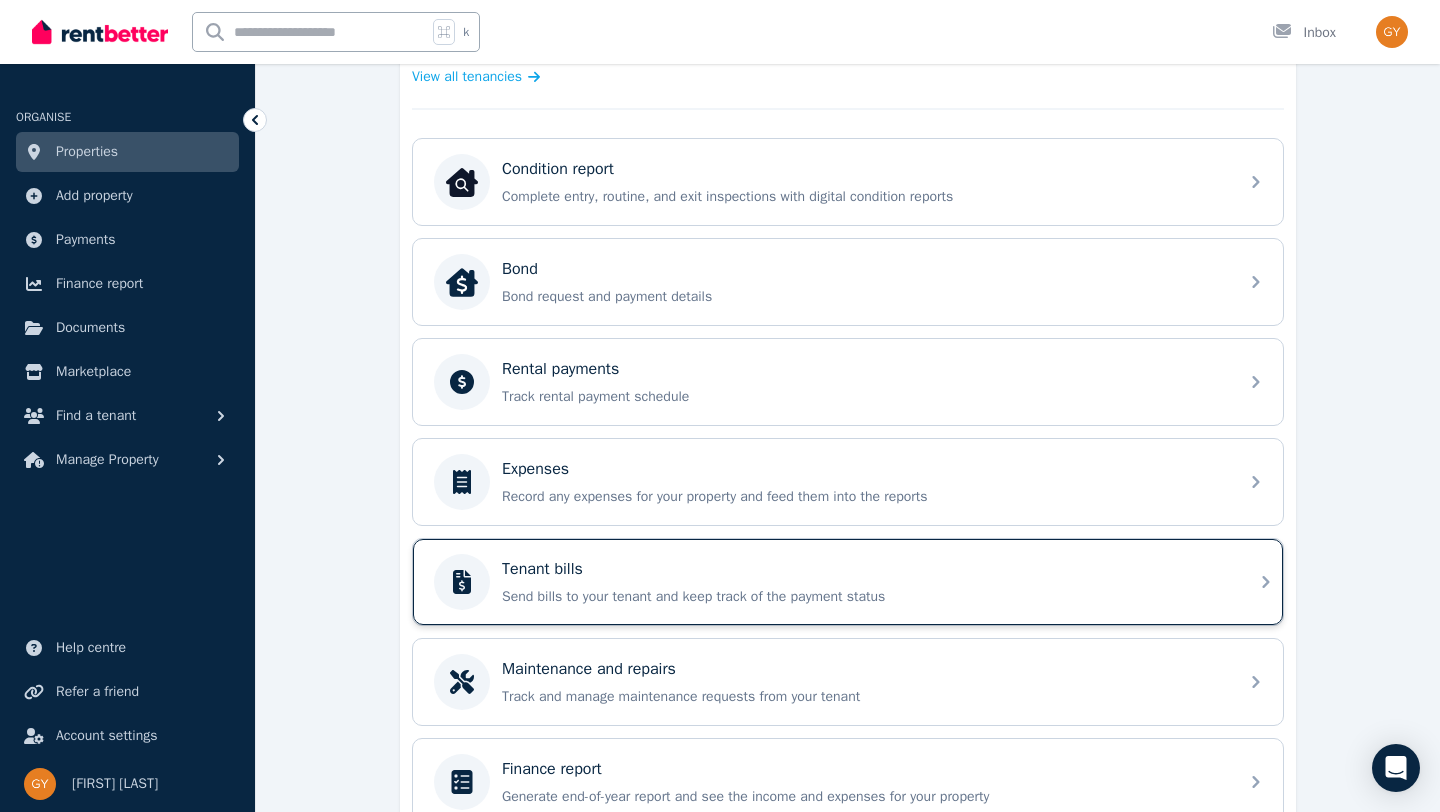 scroll, scrollTop: 597, scrollLeft: 0, axis: vertical 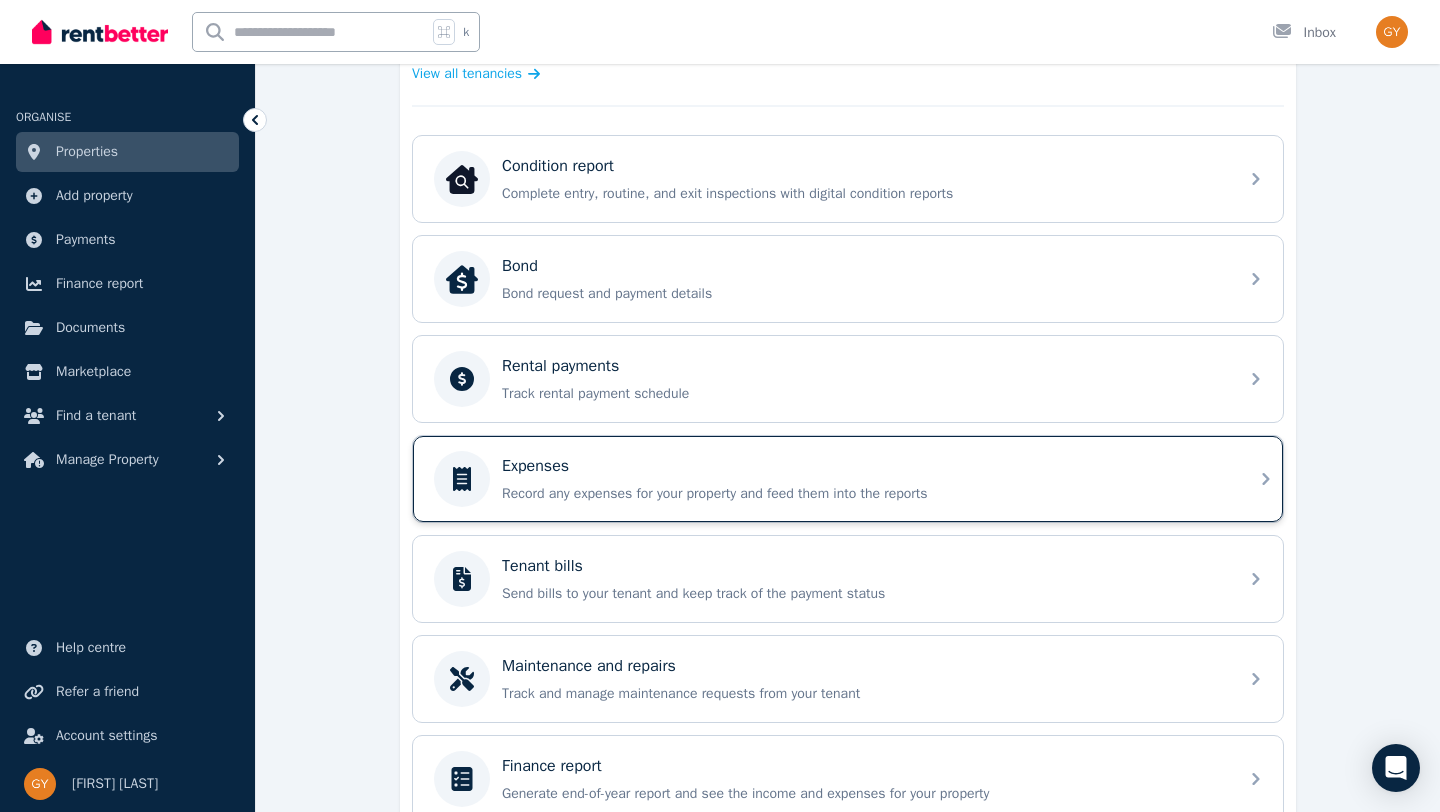 click on "Expenses" at bounding box center (535, 466) 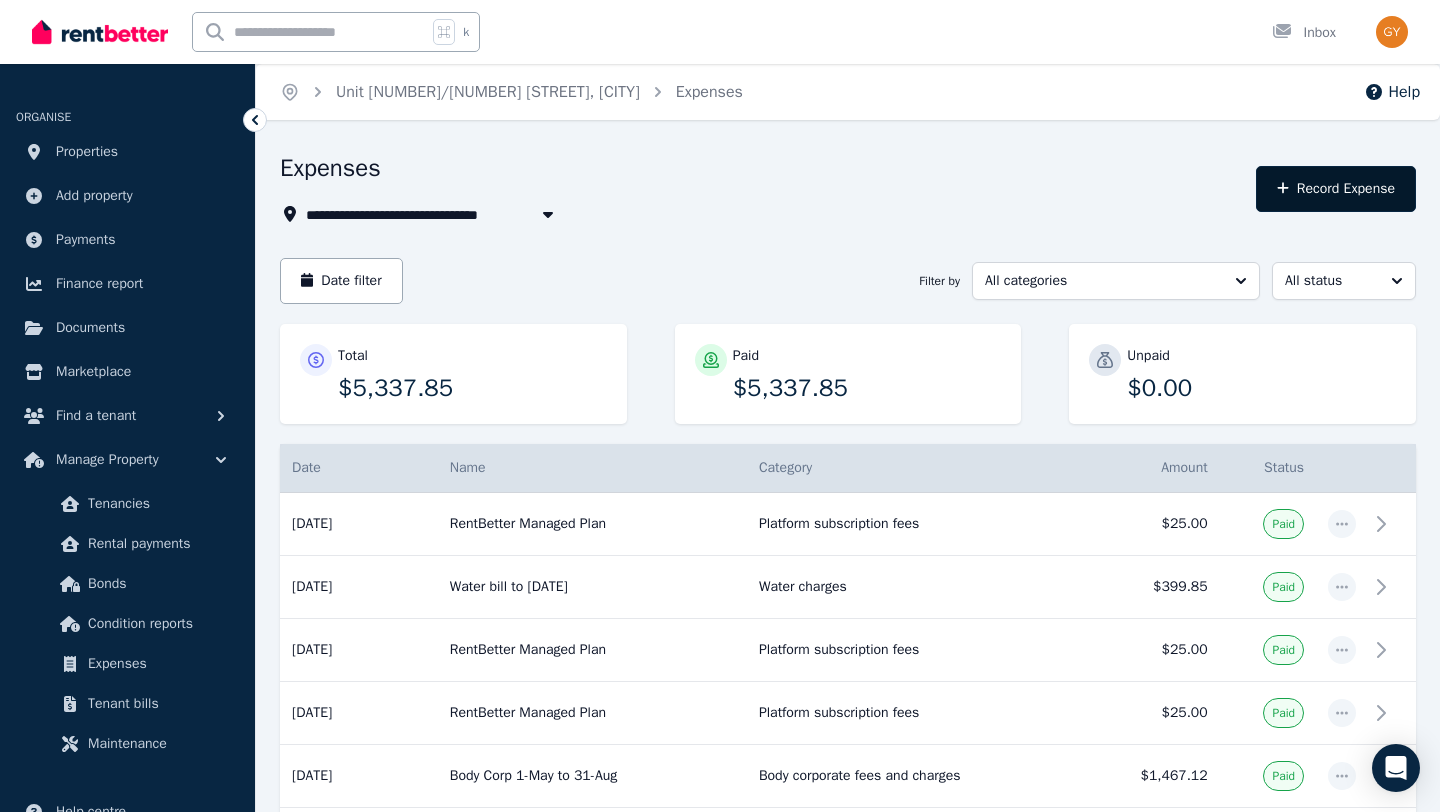 click on "Record Expense" at bounding box center [1336, 189] 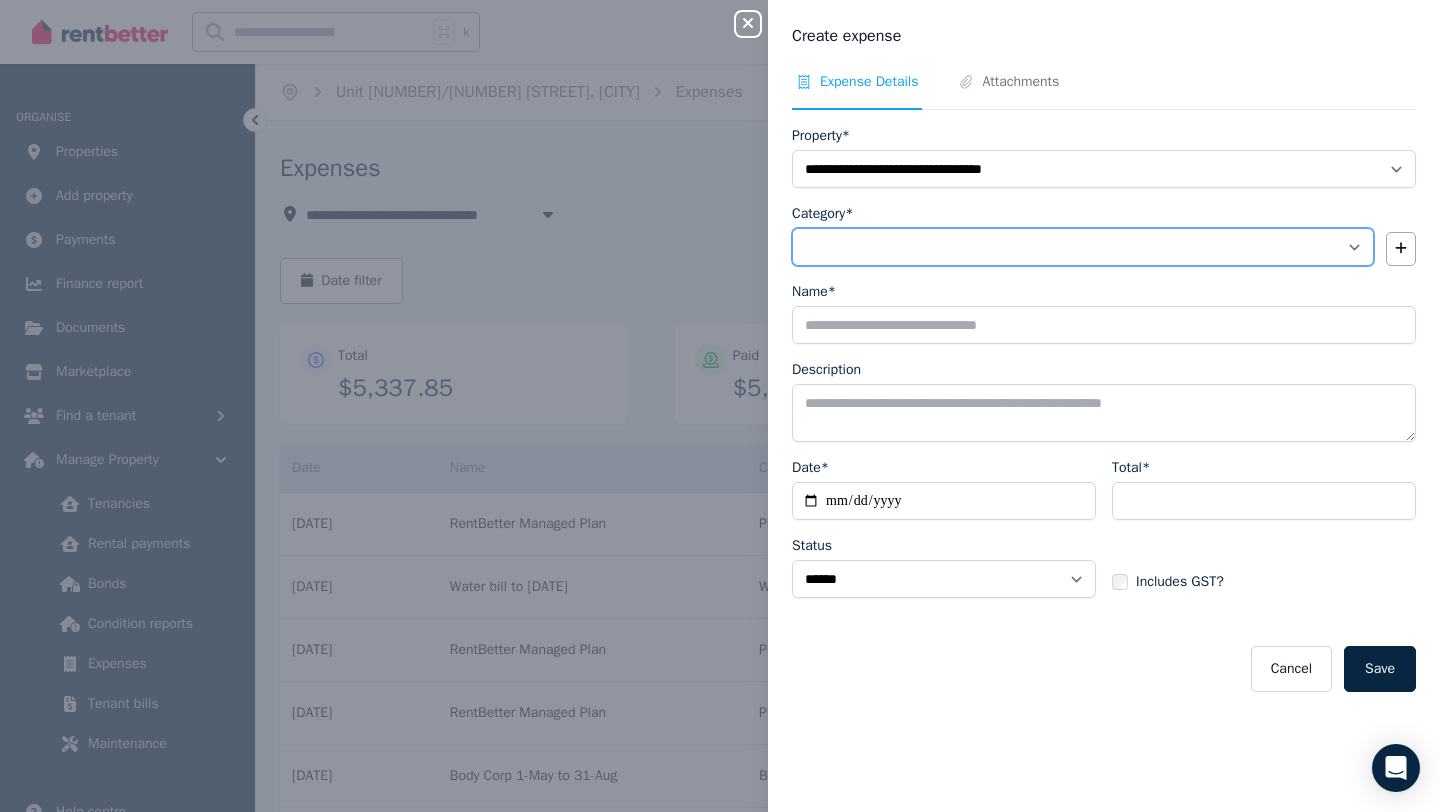 click on "[ADDRESS]" at bounding box center (1083, 247) 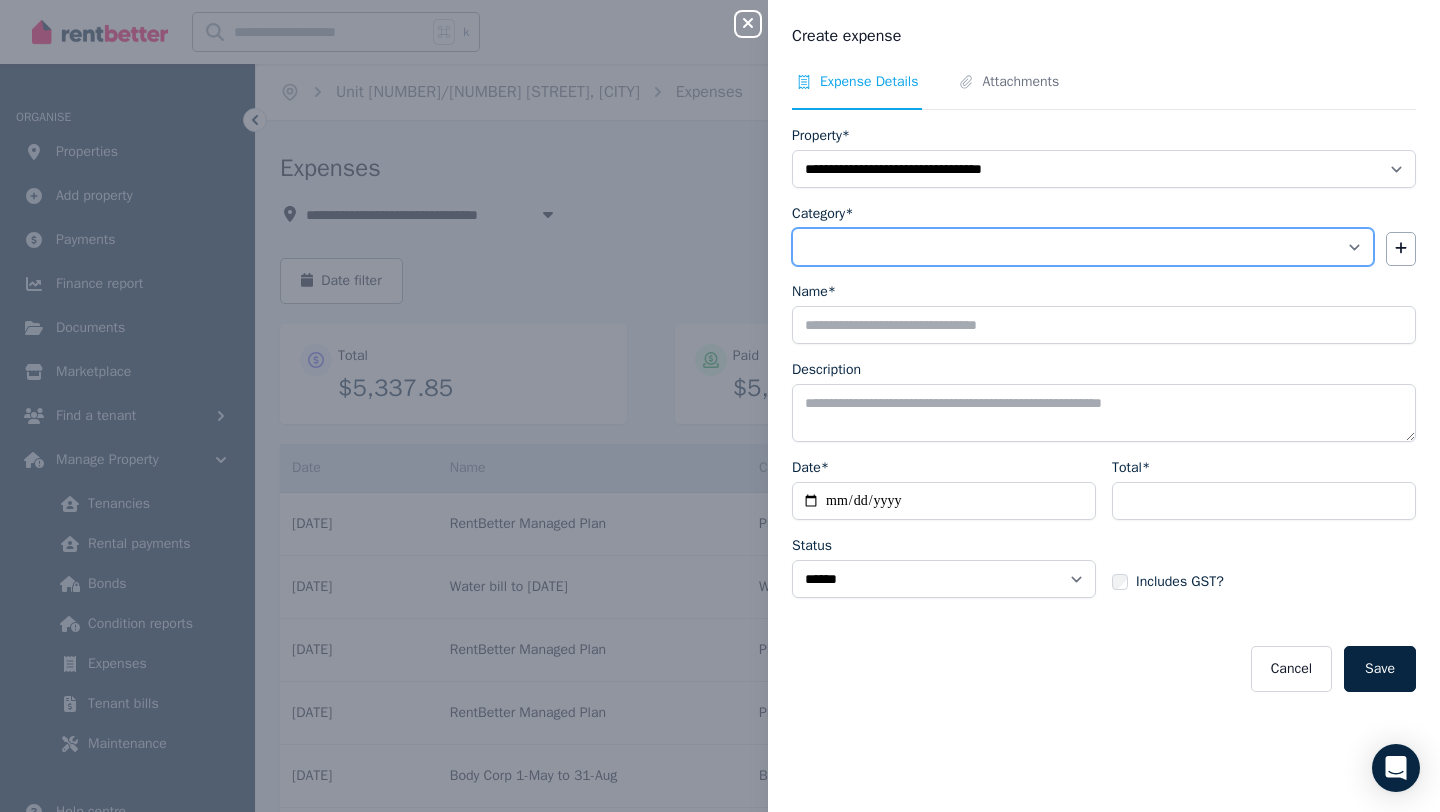 select on "**********" 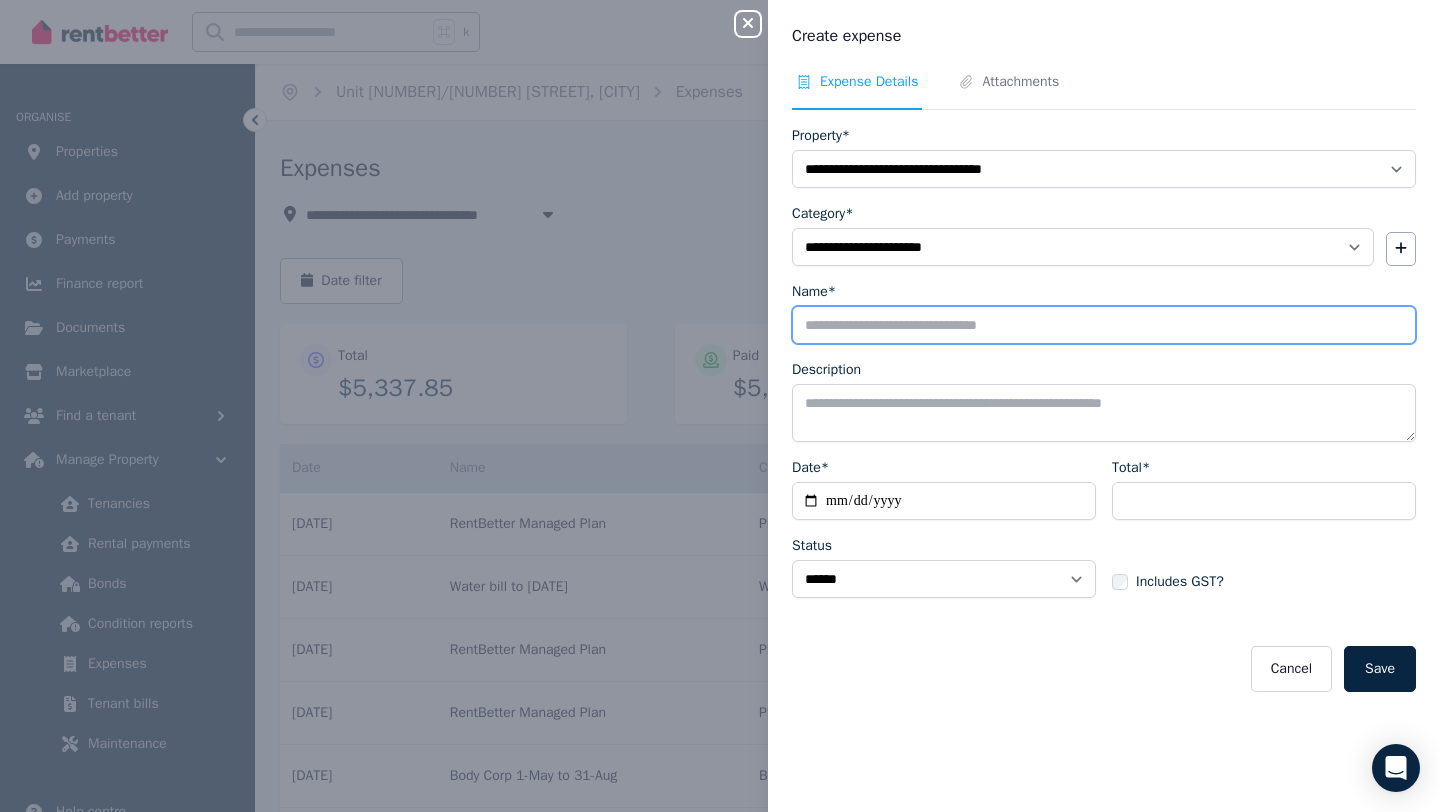 click on "Name*" at bounding box center (1104, 325) 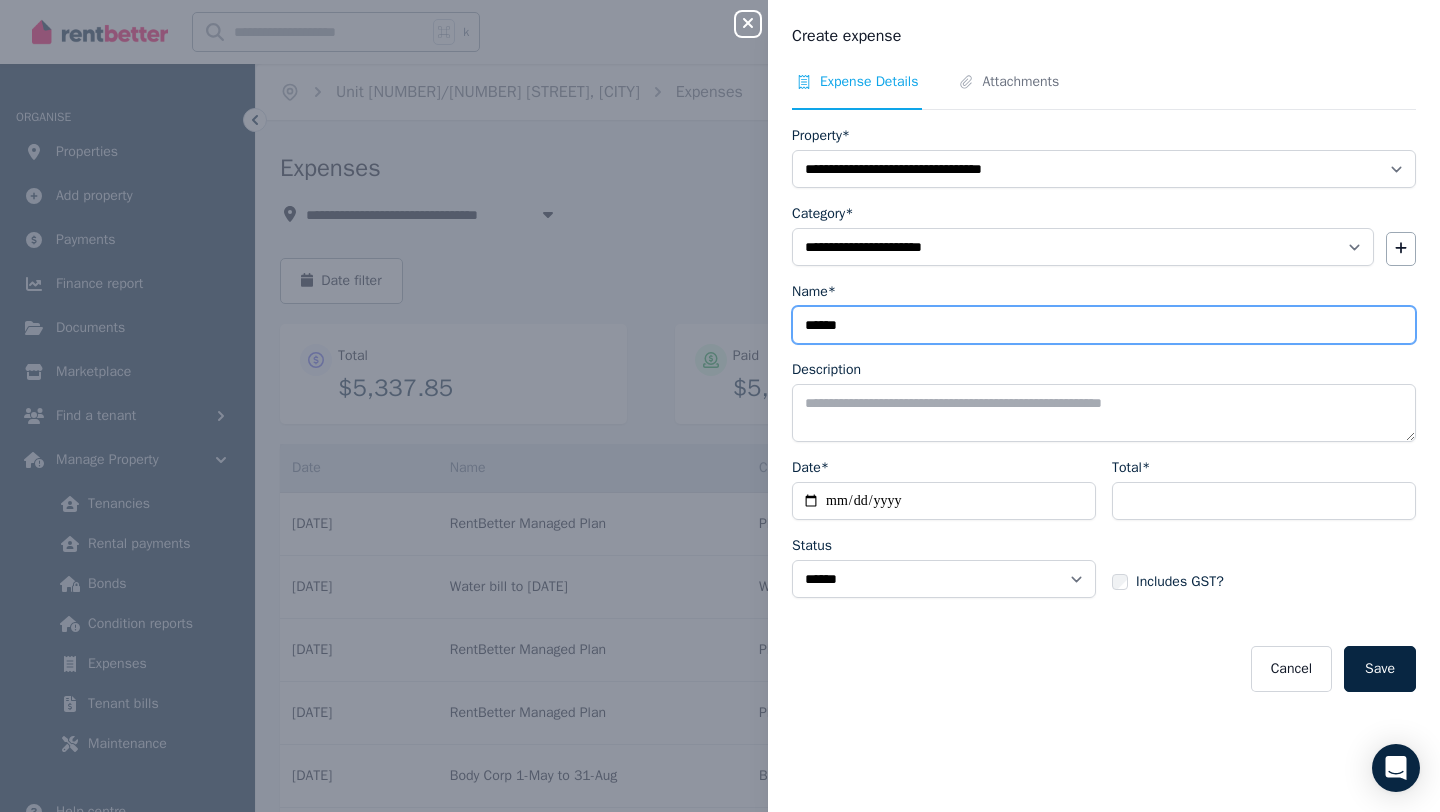type on "**********" 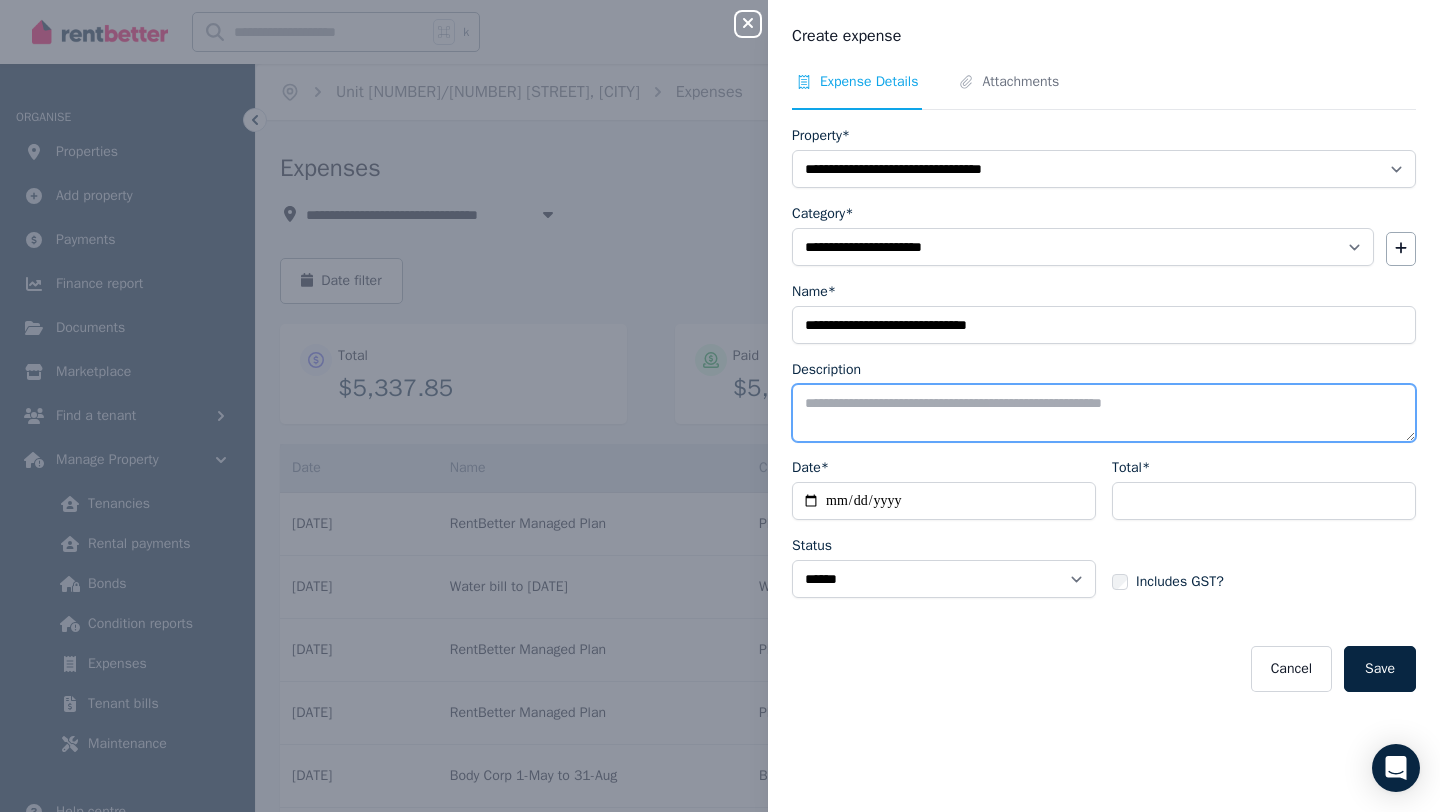 click on "Description" at bounding box center [1104, 413] 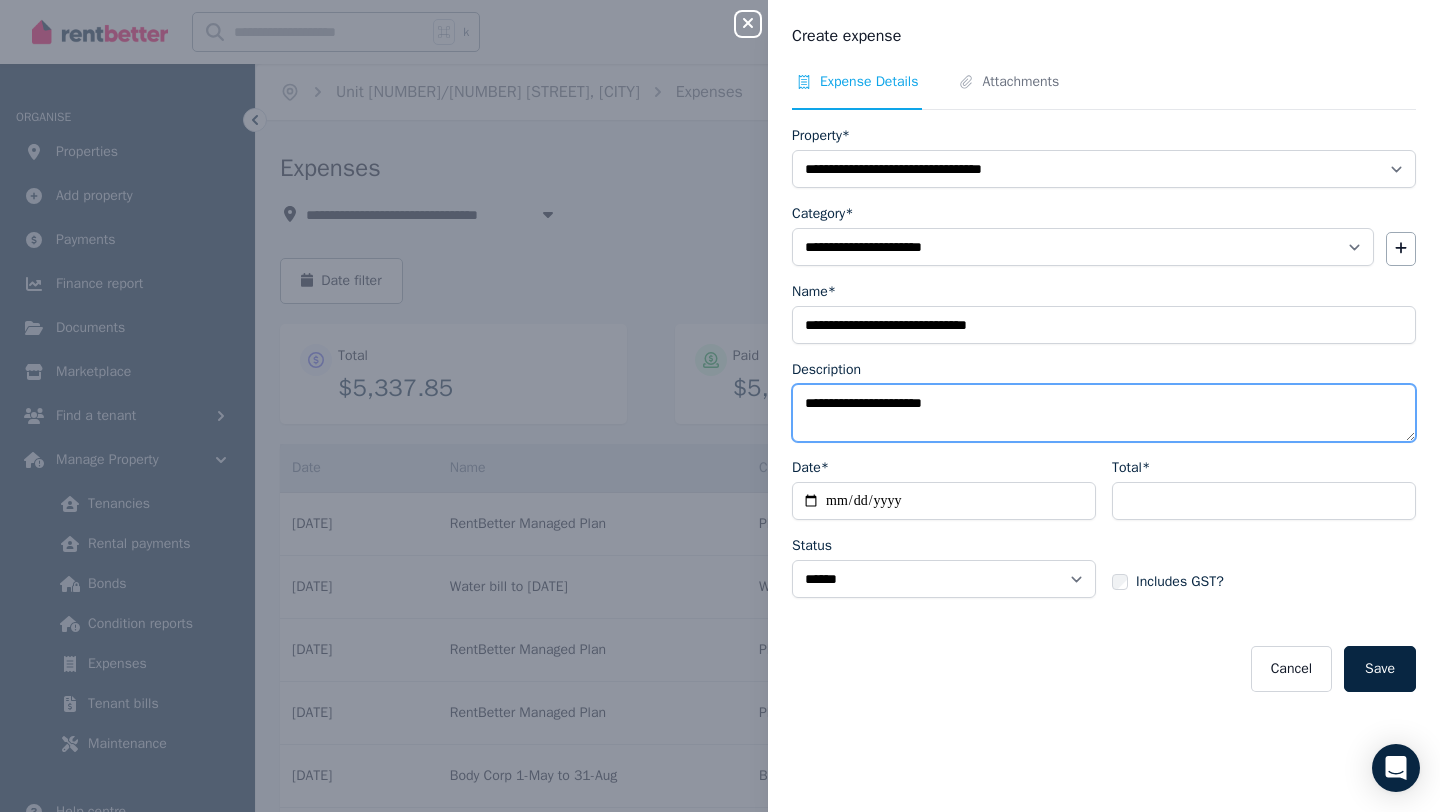 type on "**********" 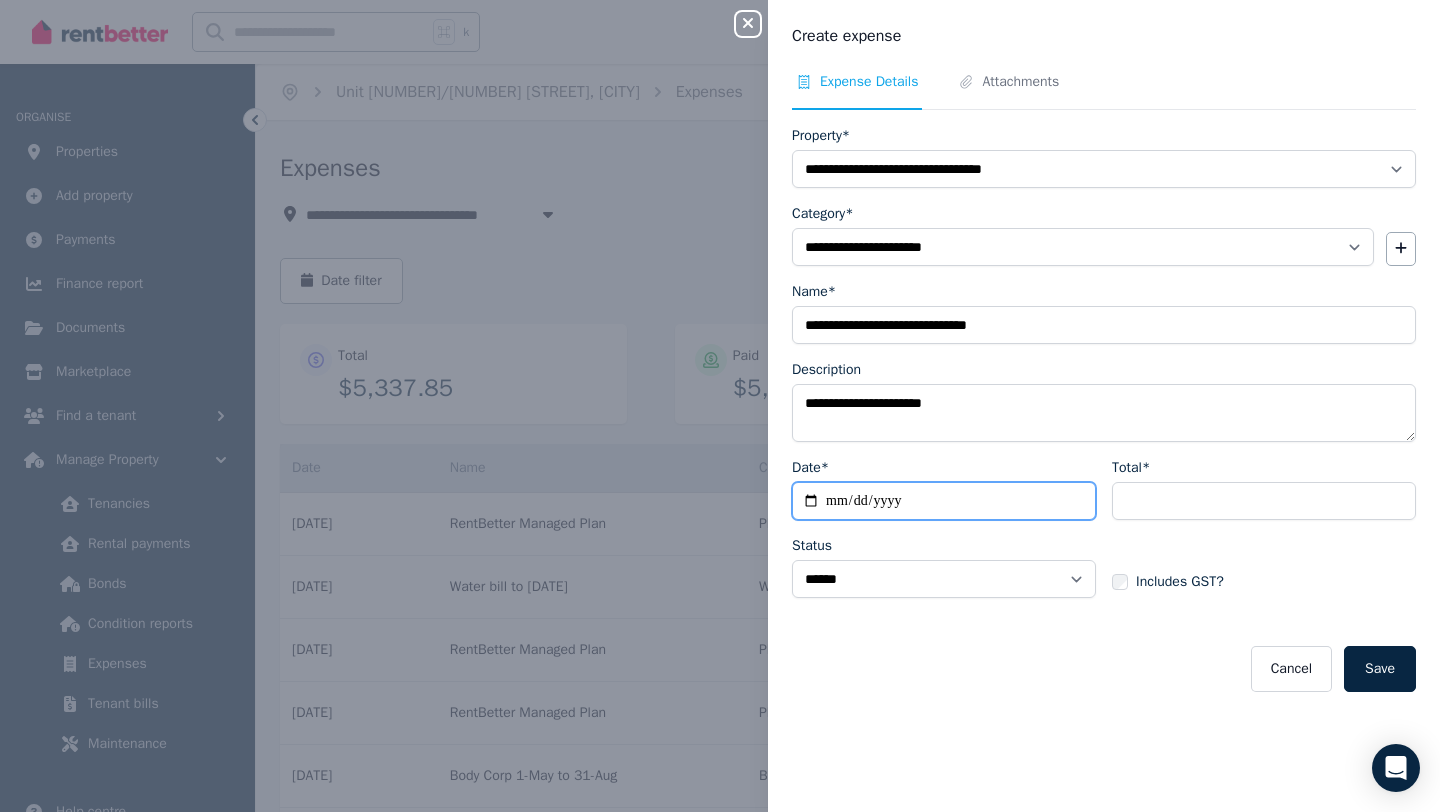 click on "Date*" at bounding box center (944, 501) 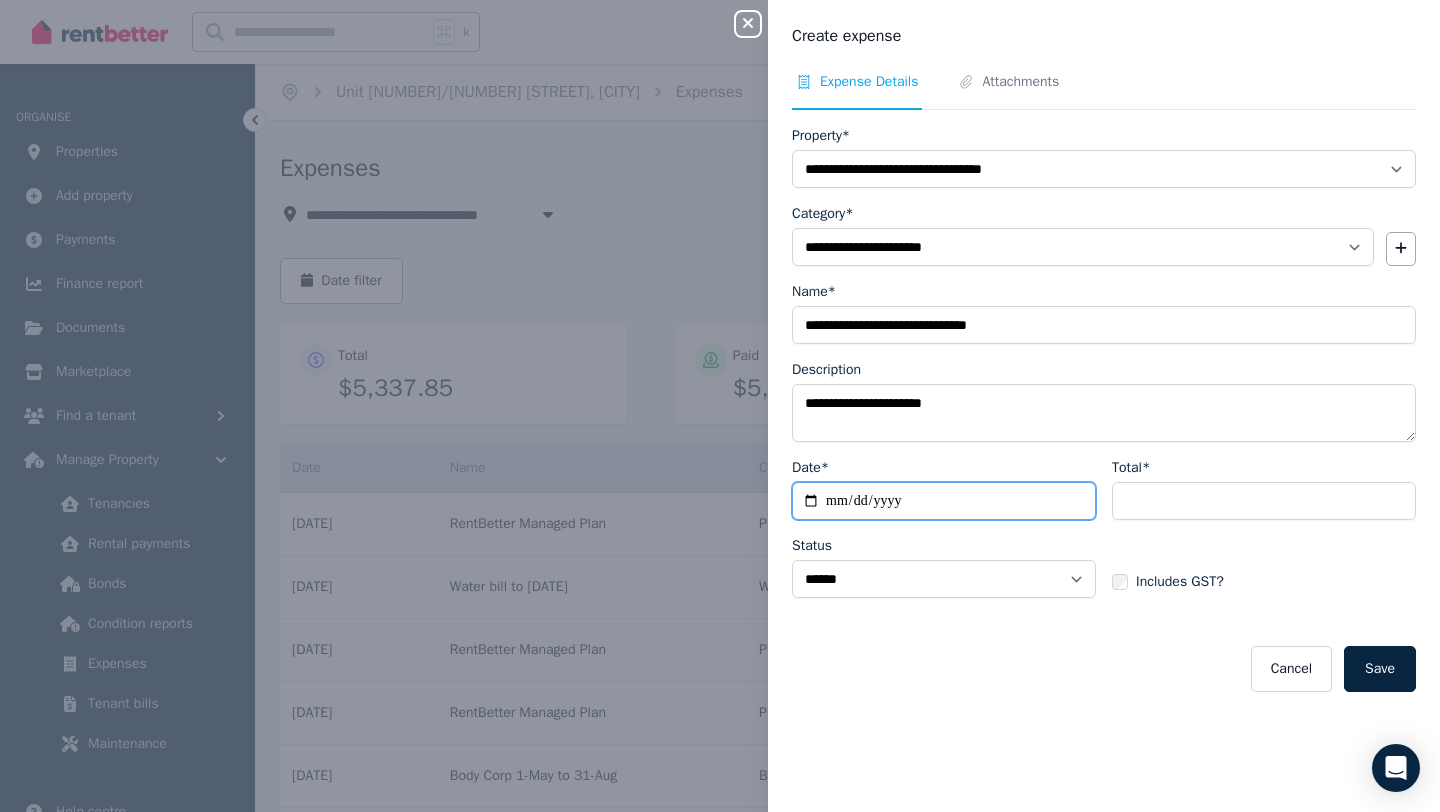 type on "**********" 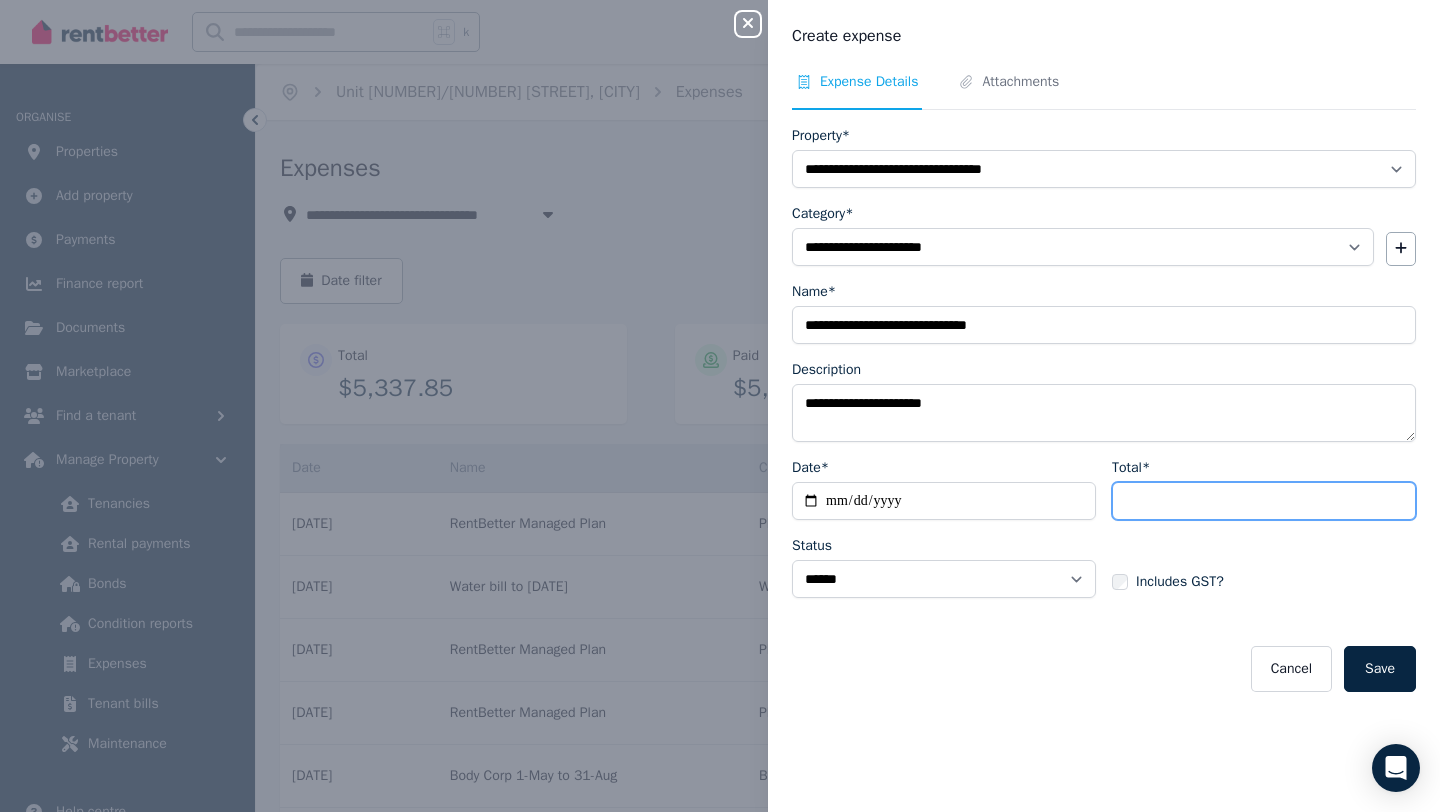 click on "Total*" at bounding box center [1264, 501] 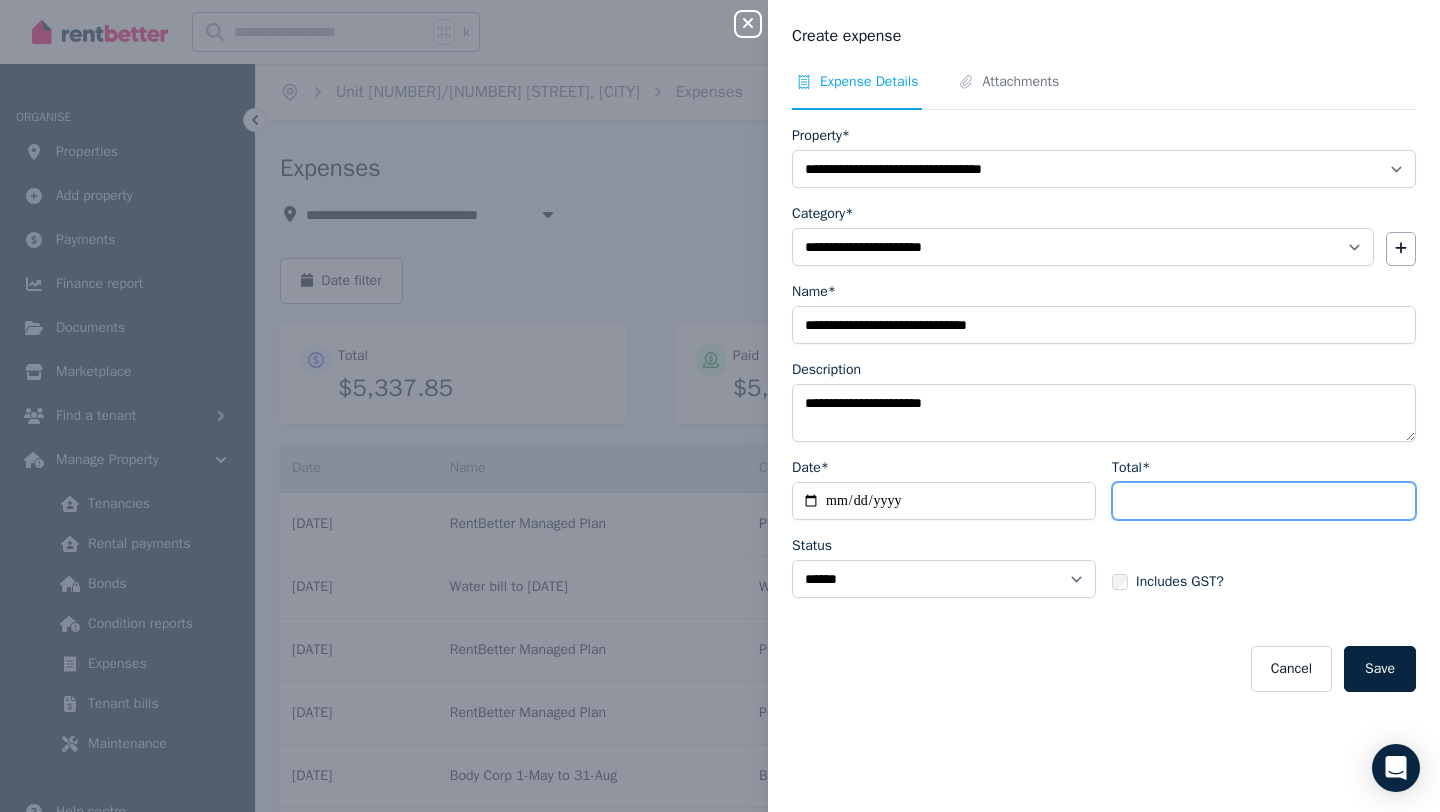type on "******" 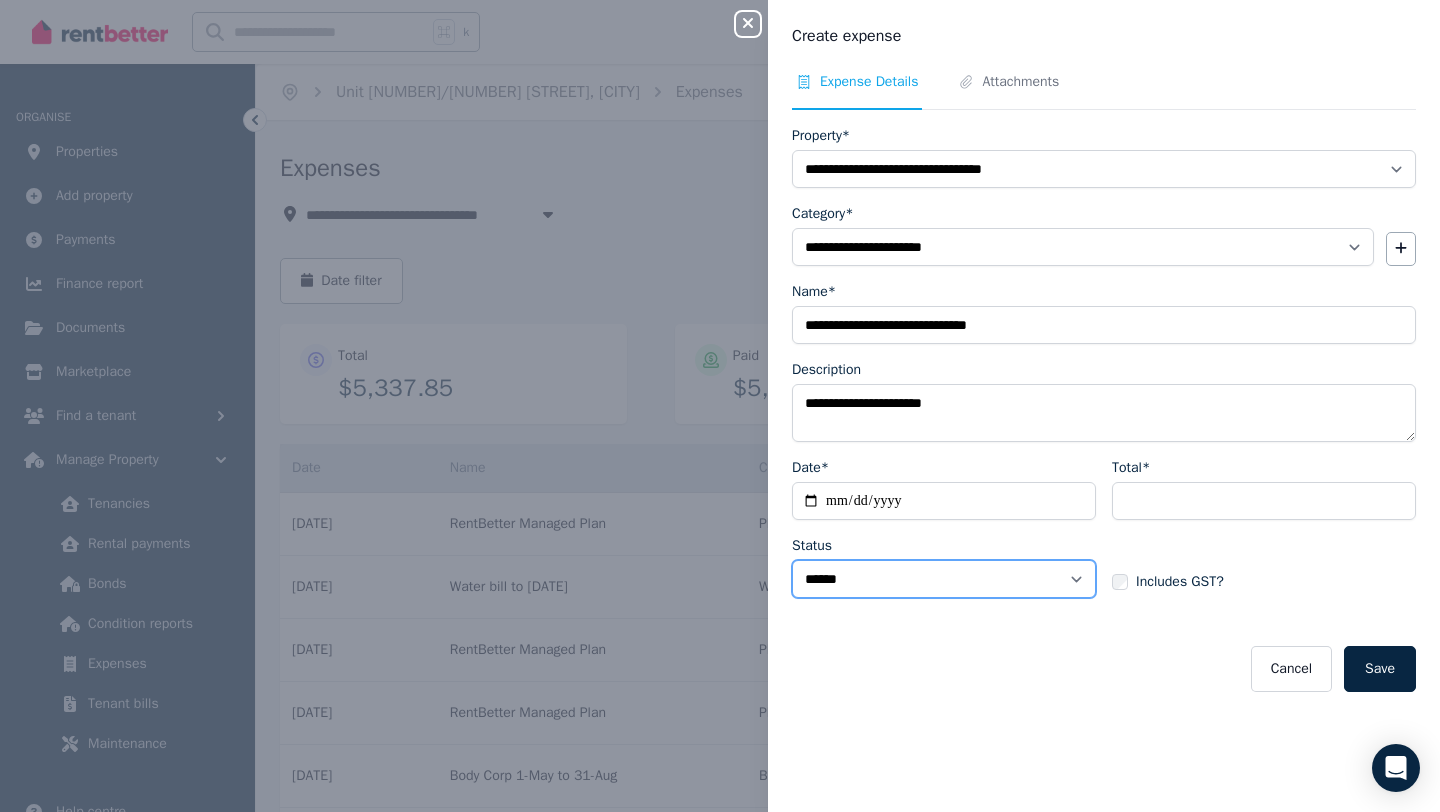 click on "****** ****" at bounding box center (944, 579) 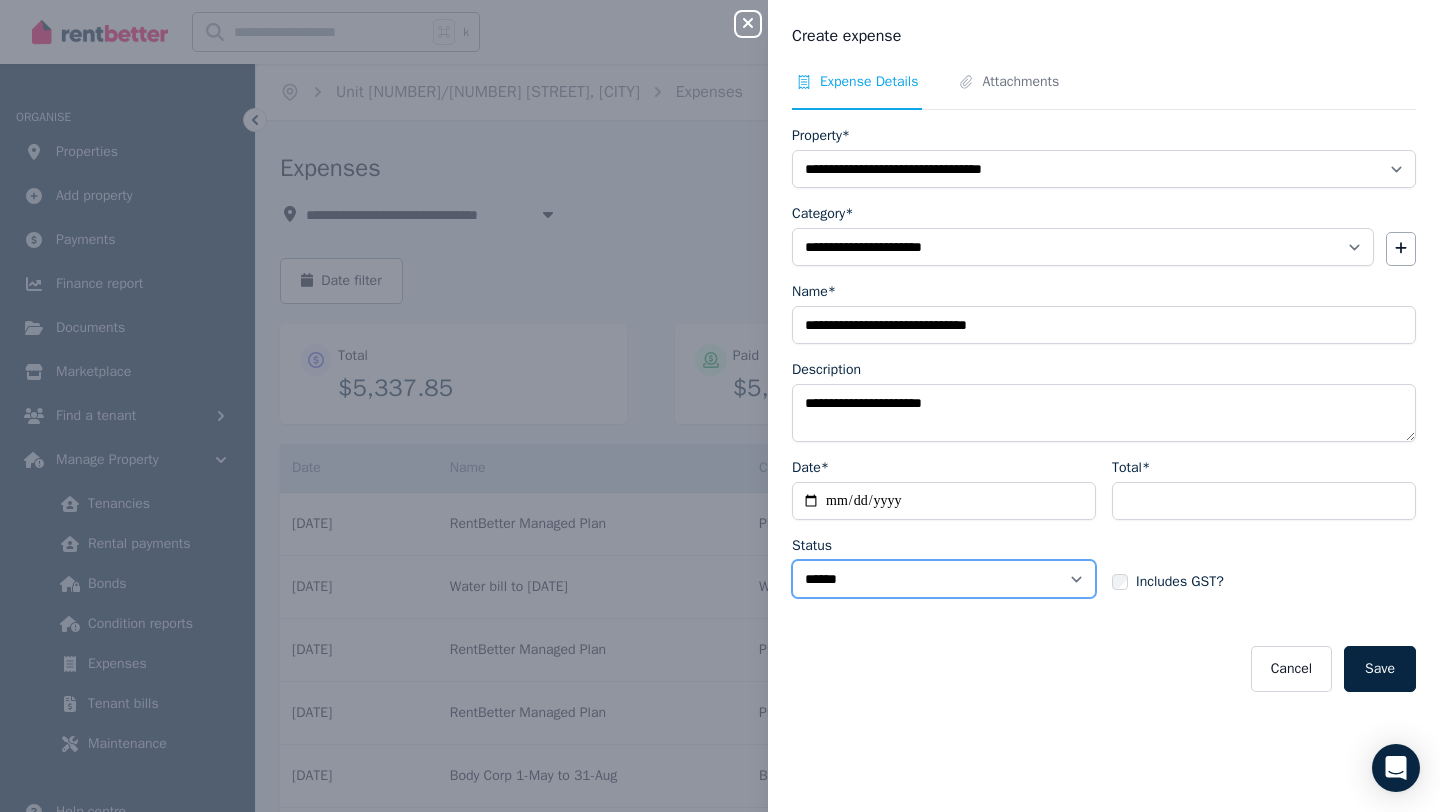 select on "**********" 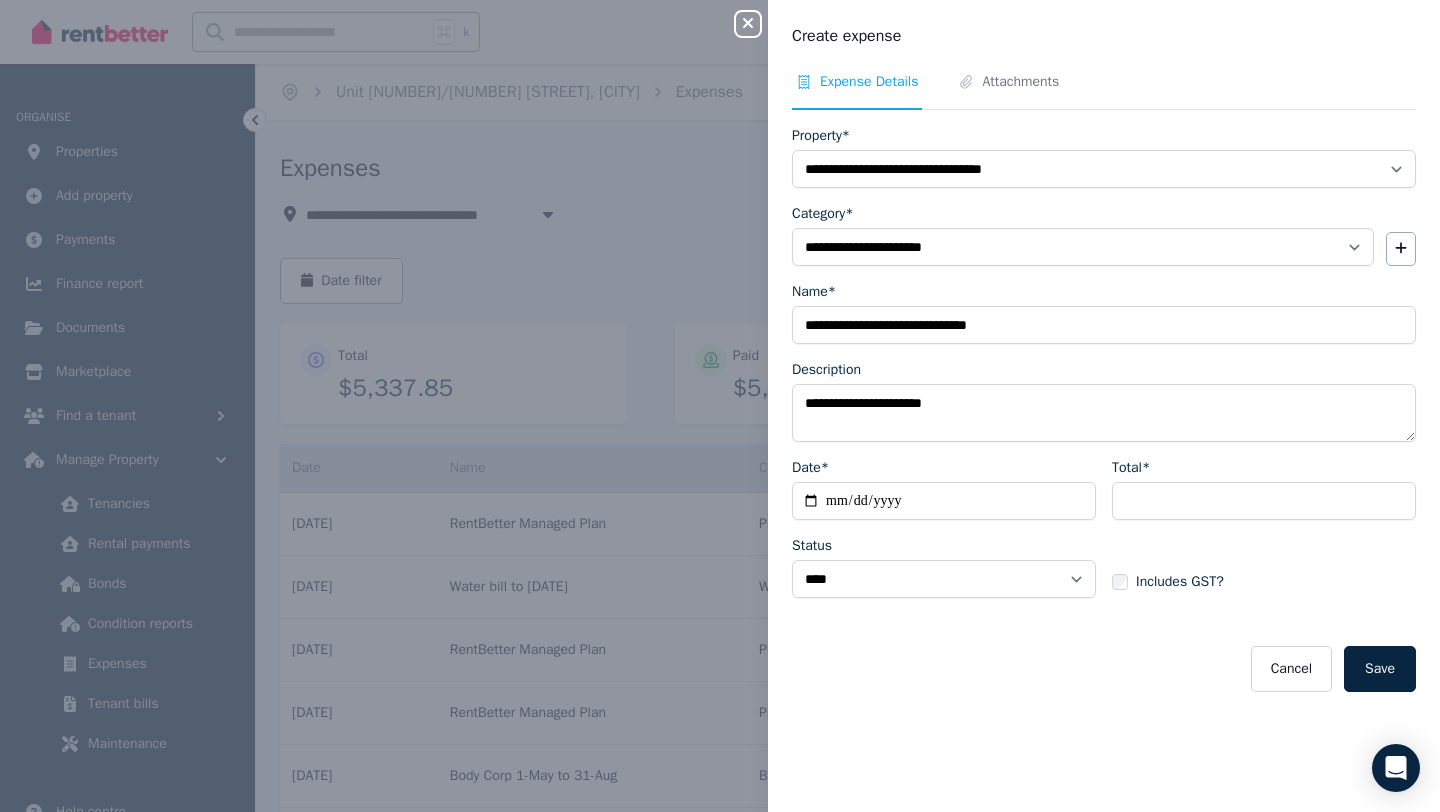 click on "**********" at bounding box center (1104, 430) 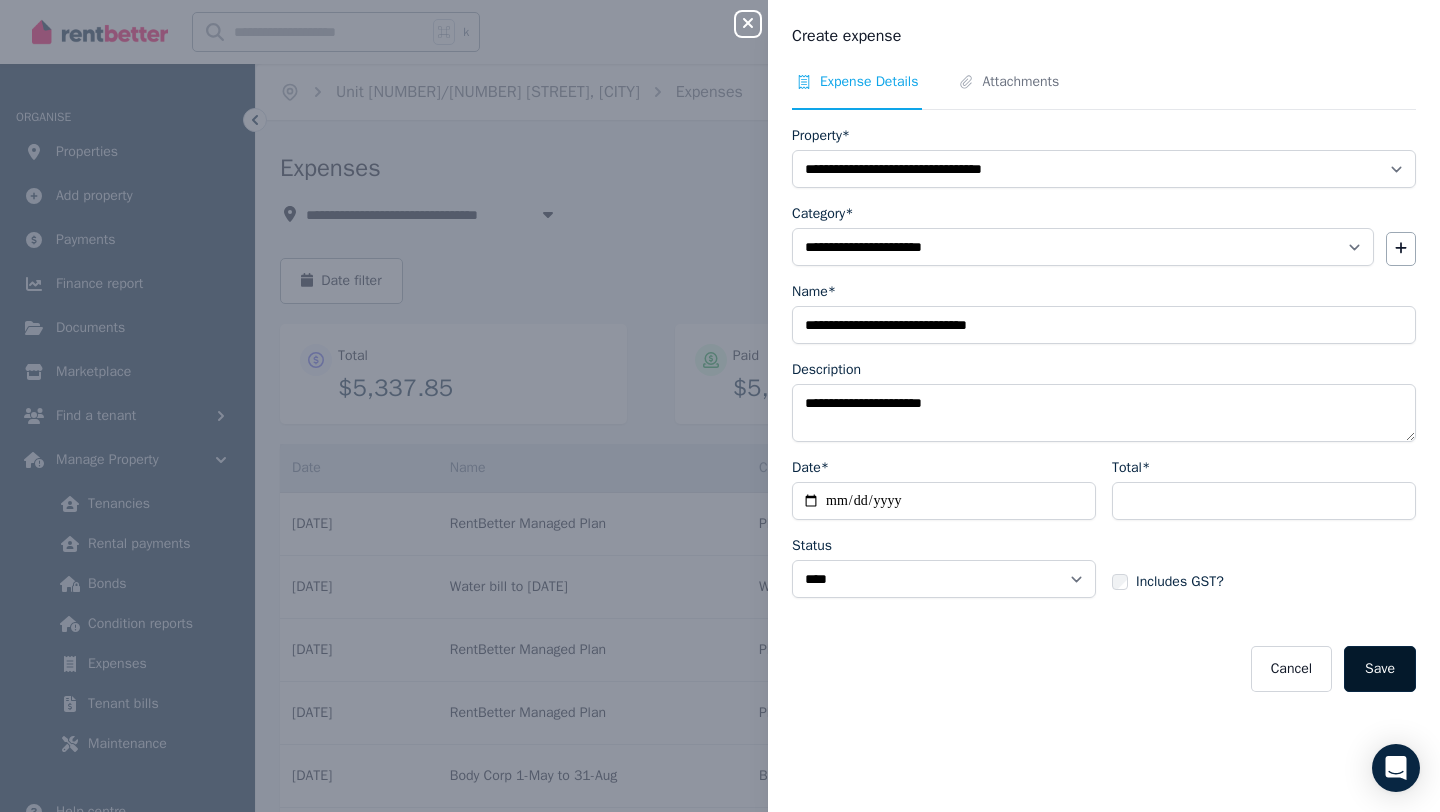 click on "Save" at bounding box center (1380, 669) 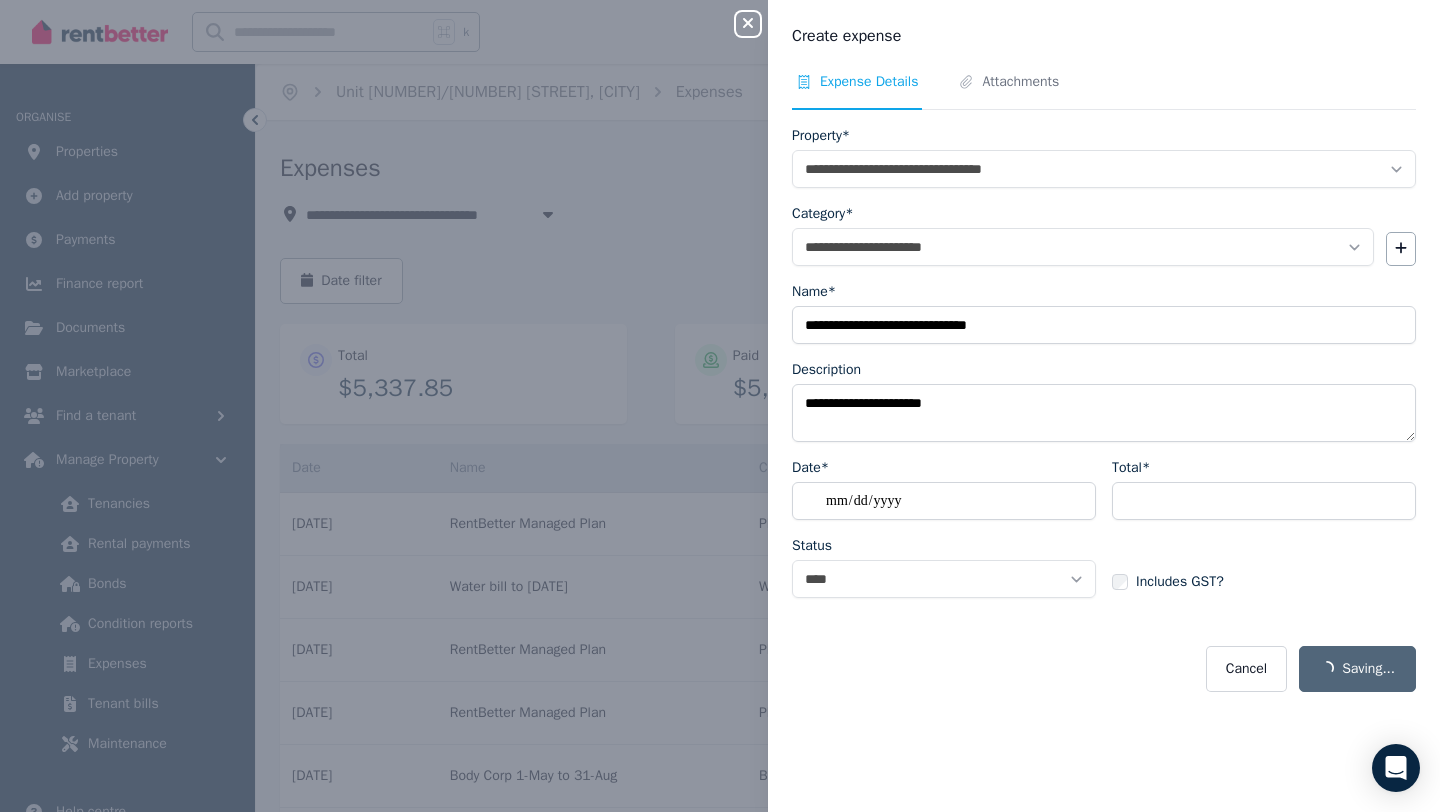 select on "**********" 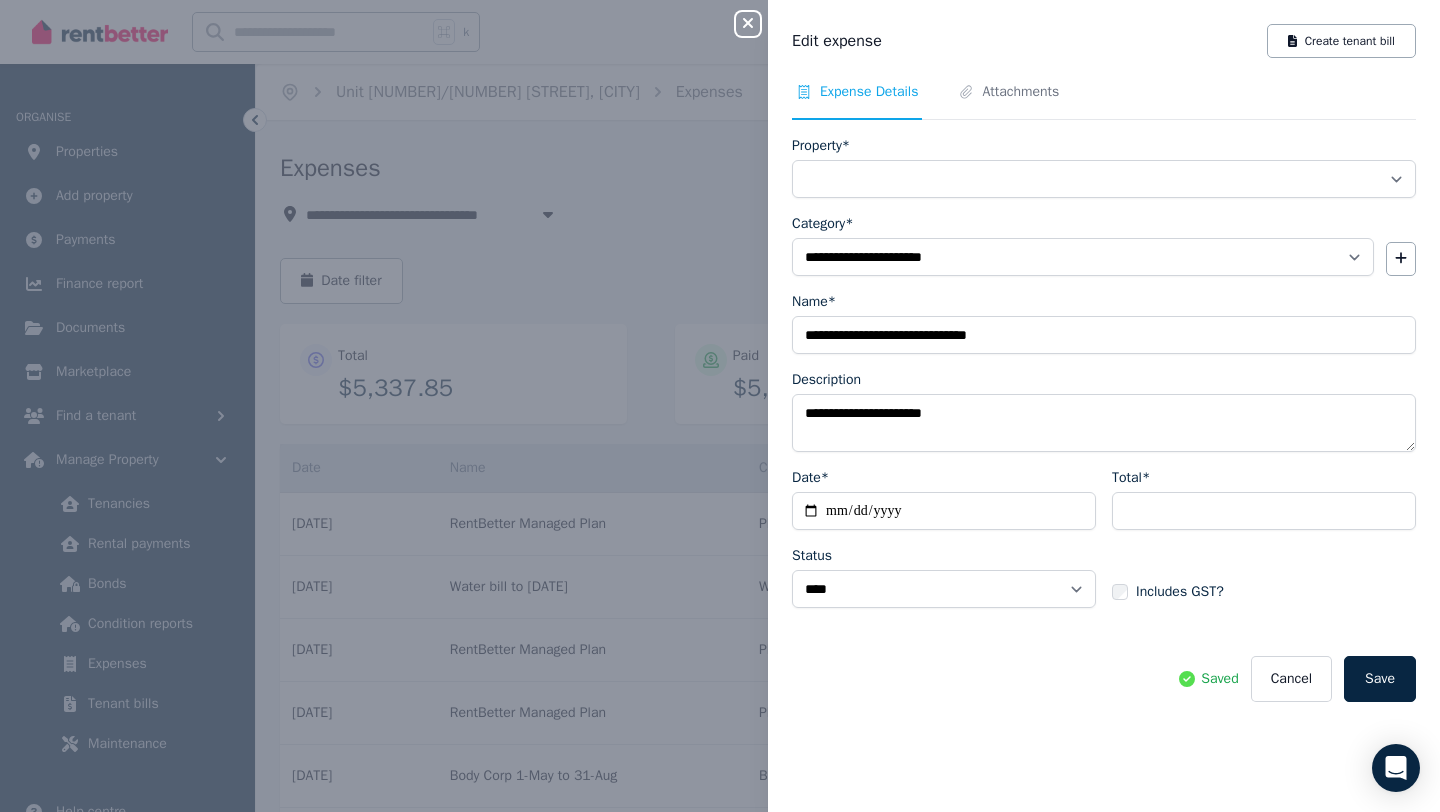 select on "**********" 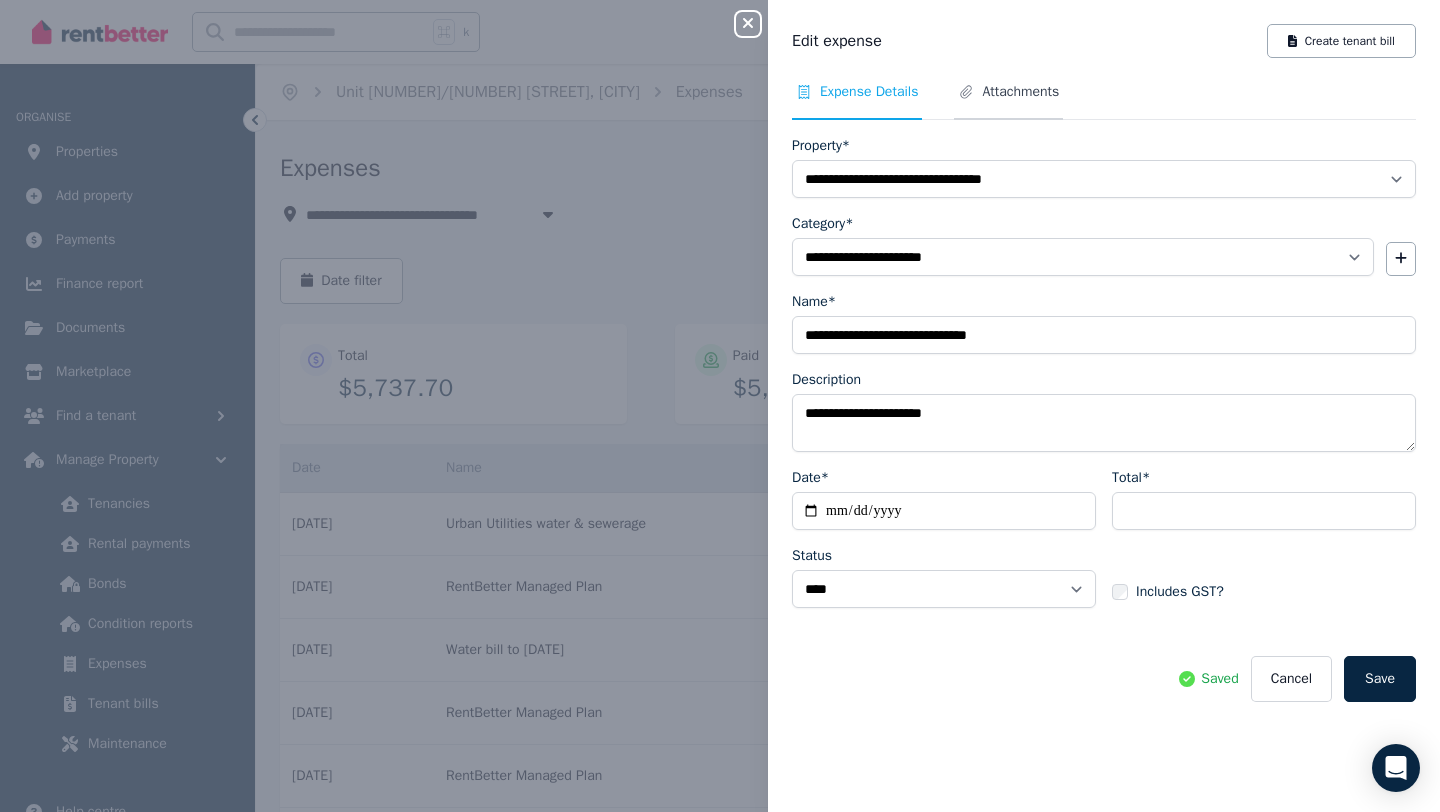 click on "Attachments" at bounding box center (1020, 92) 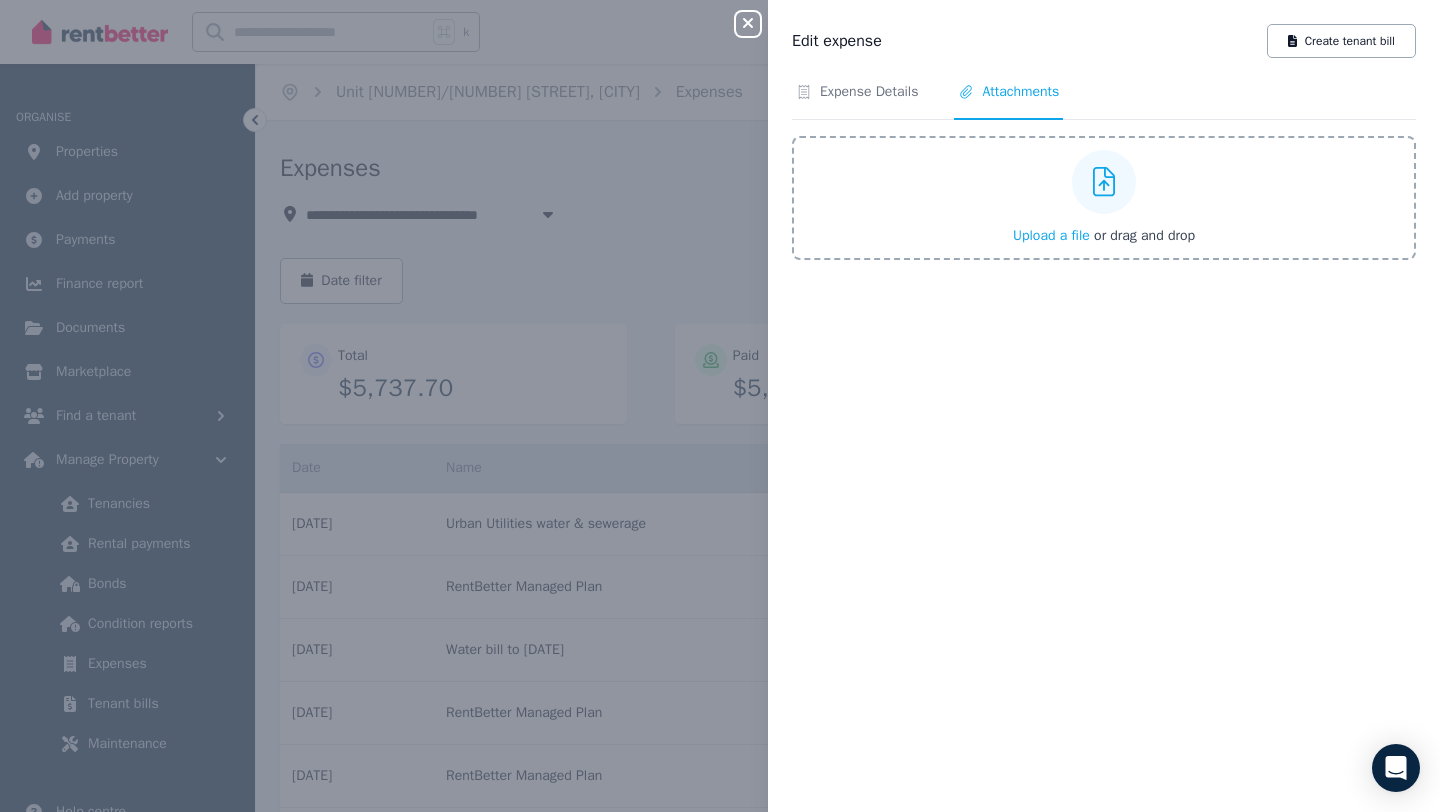 click on "Upload a file" at bounding box center (1051, 235) 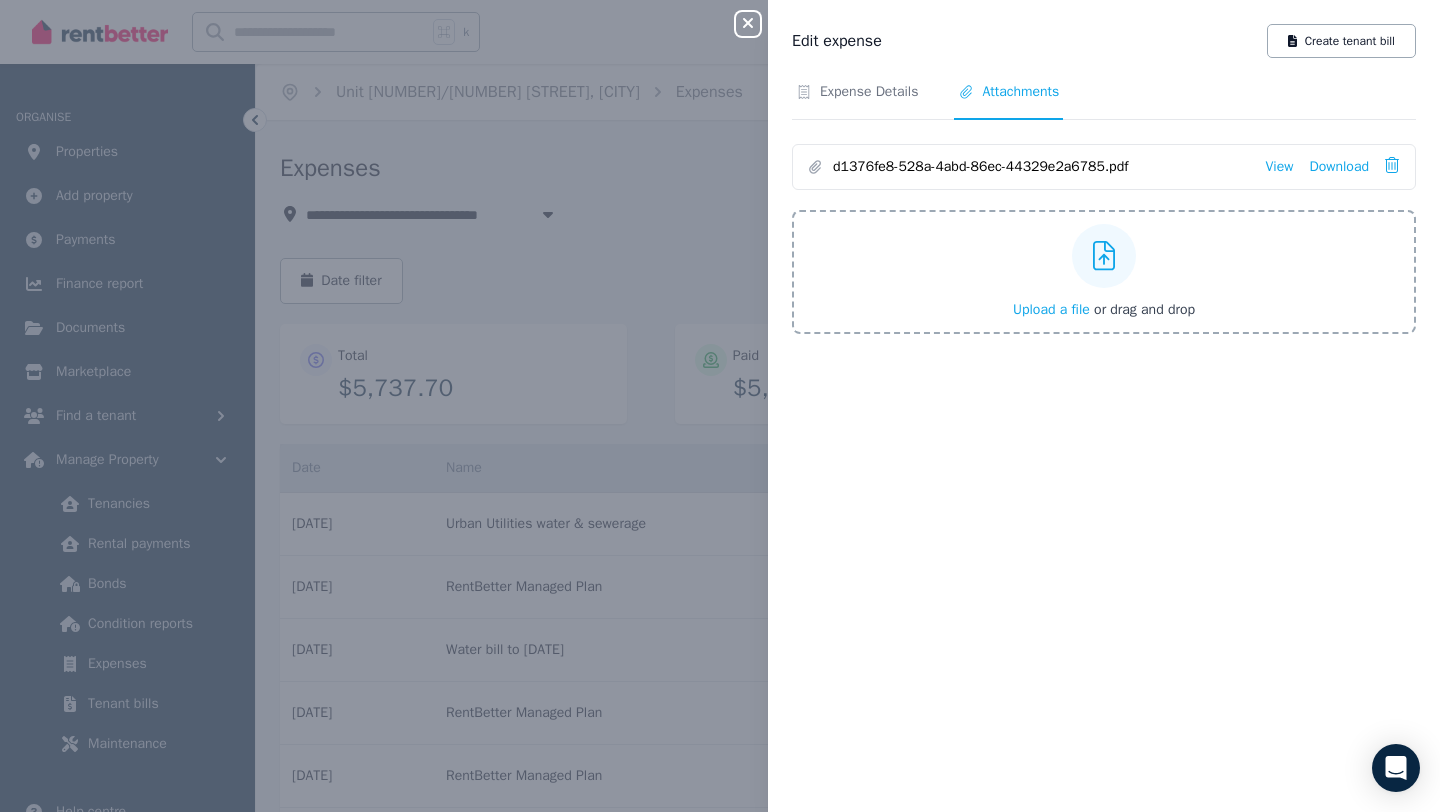 click 